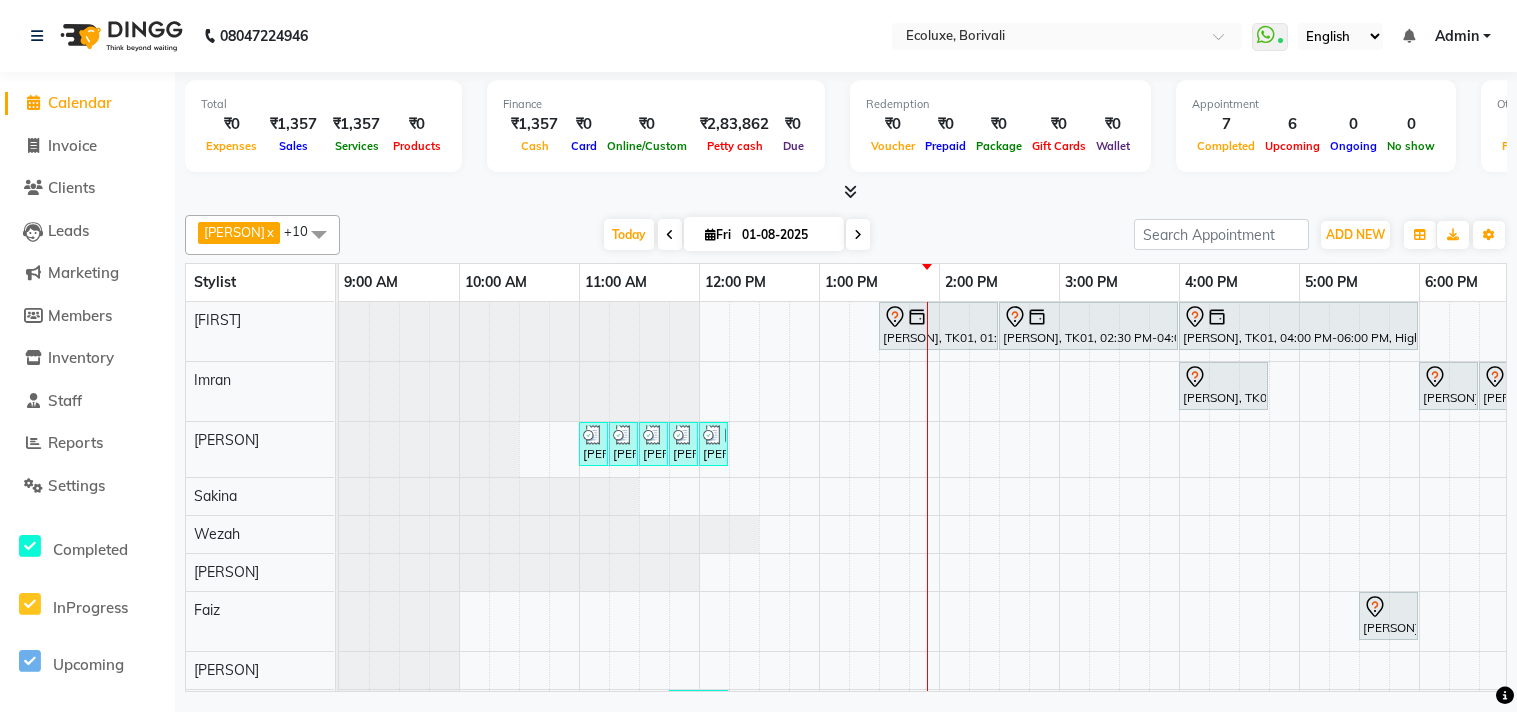 scroll, scrollTop: 0, scrollLeft: 0, axis: both 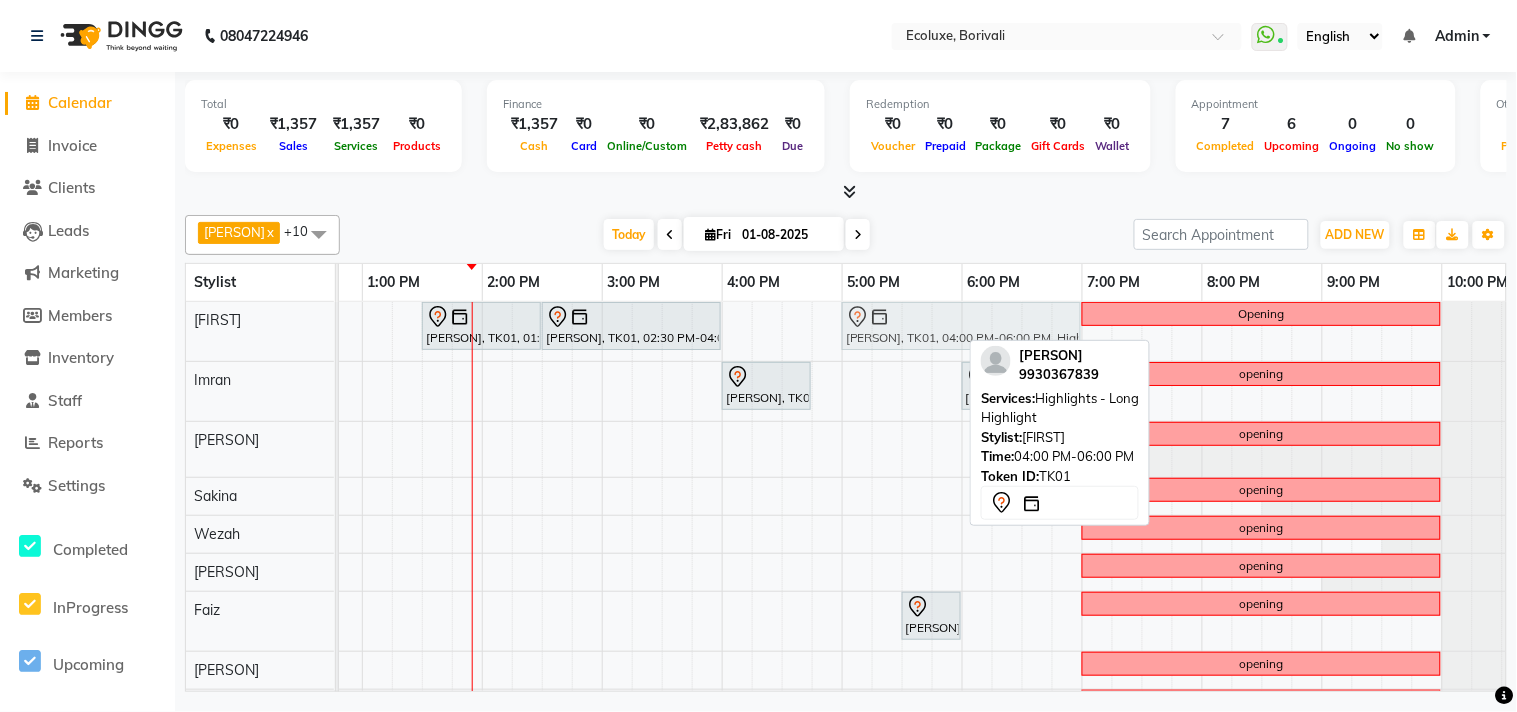 drag, startPoint x: 836, startPoint y: 327, endPoint x: 951, endPoint y: 344, distance: 116.24973 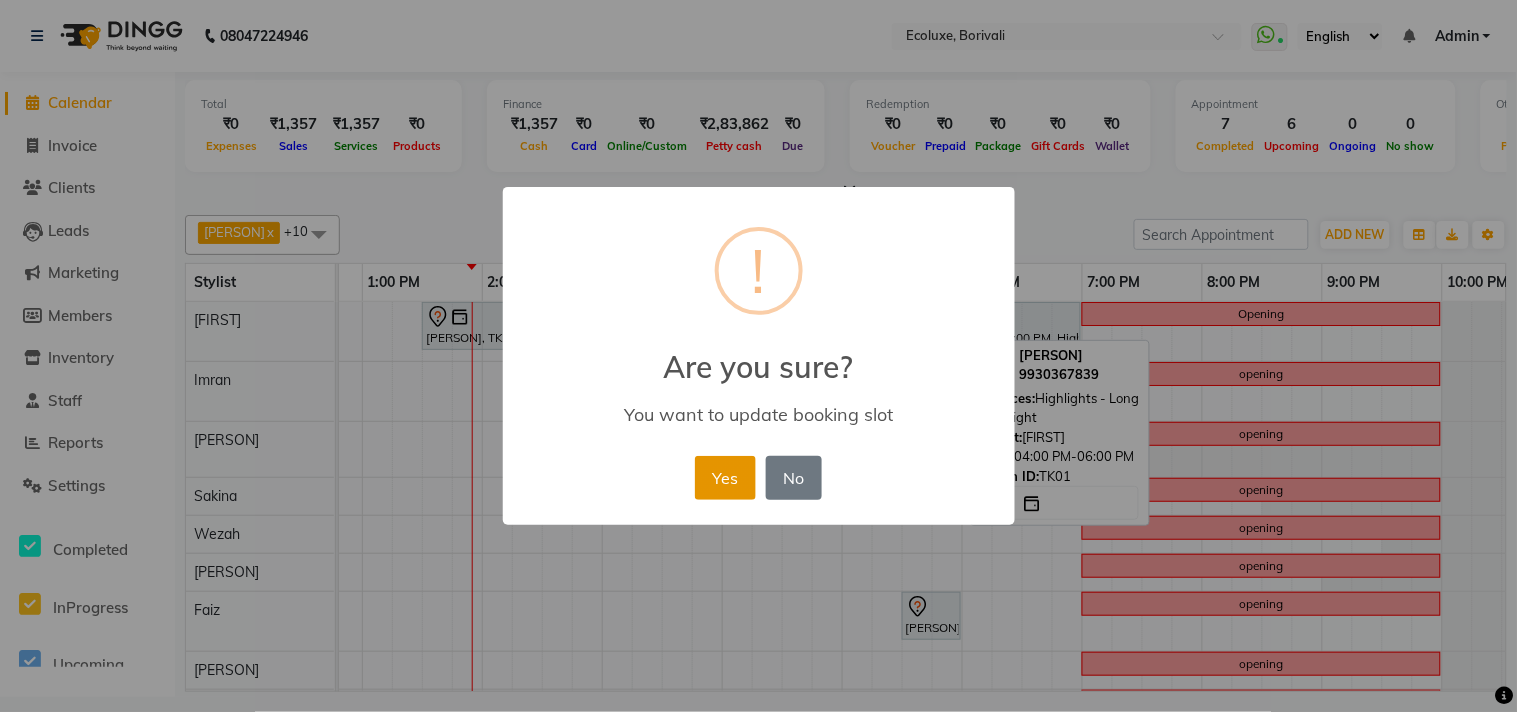 click on "Yes" at bounding box center (725, 478) 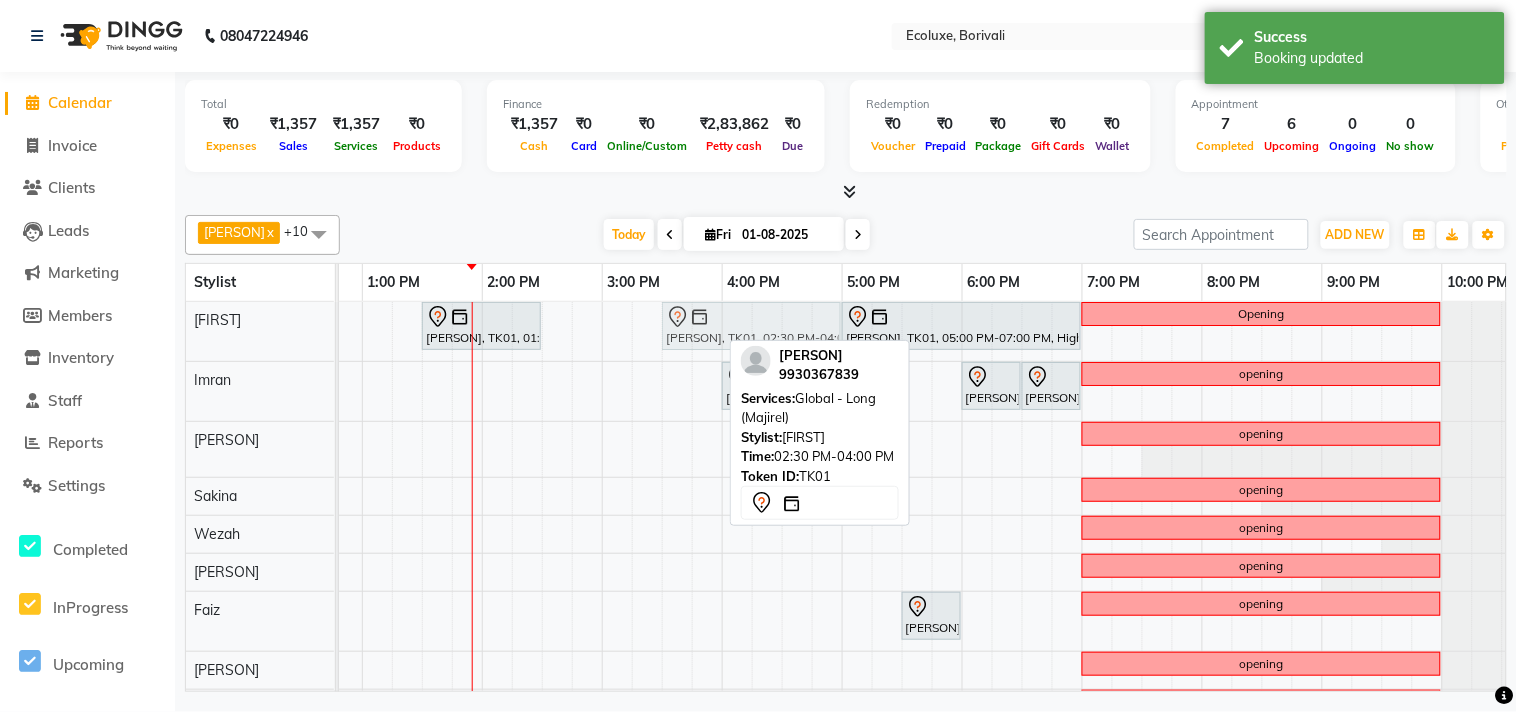 drag, startPoint x: 638, startPoint y: 332, endPoint x: 765, endPoint y: 323, distance: 127.3185 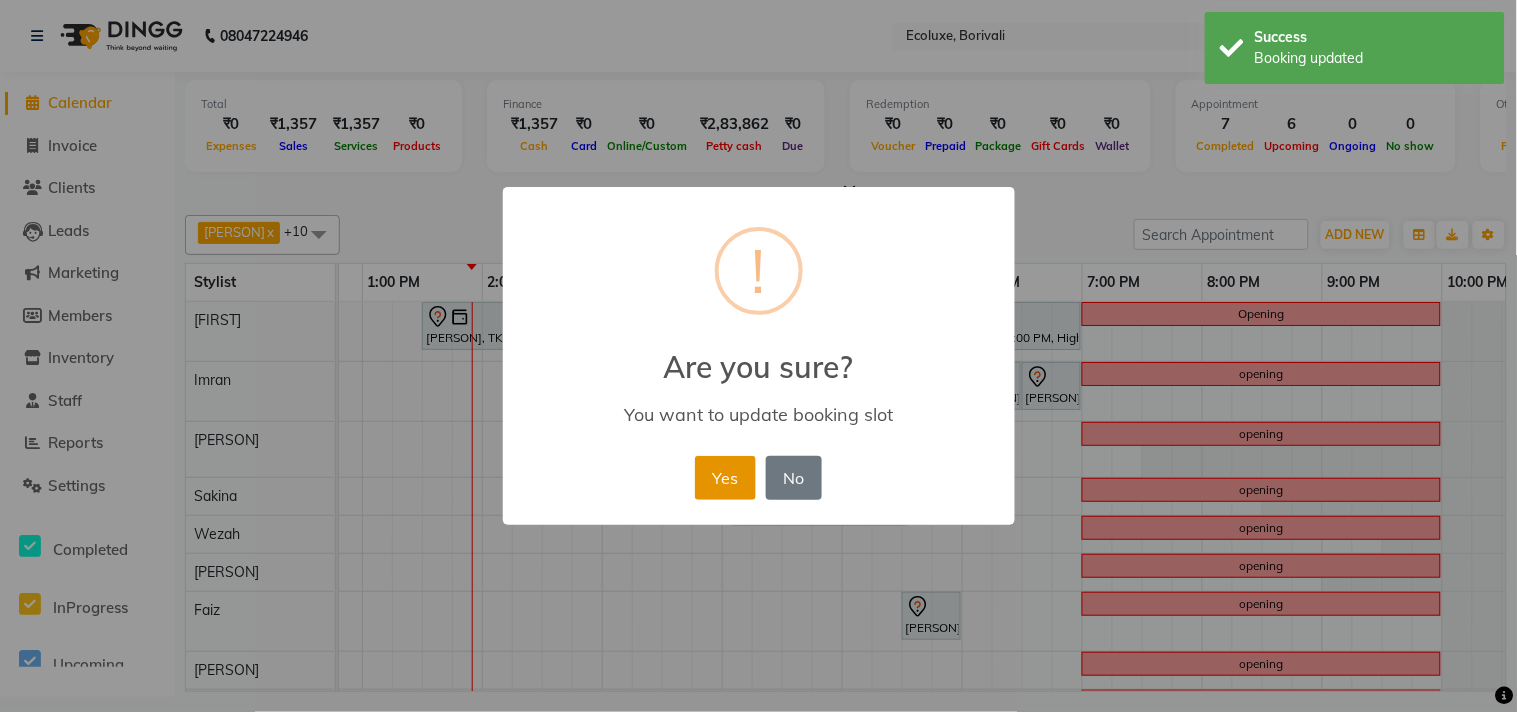 click on "Yes" at bounding box center [725, 478] 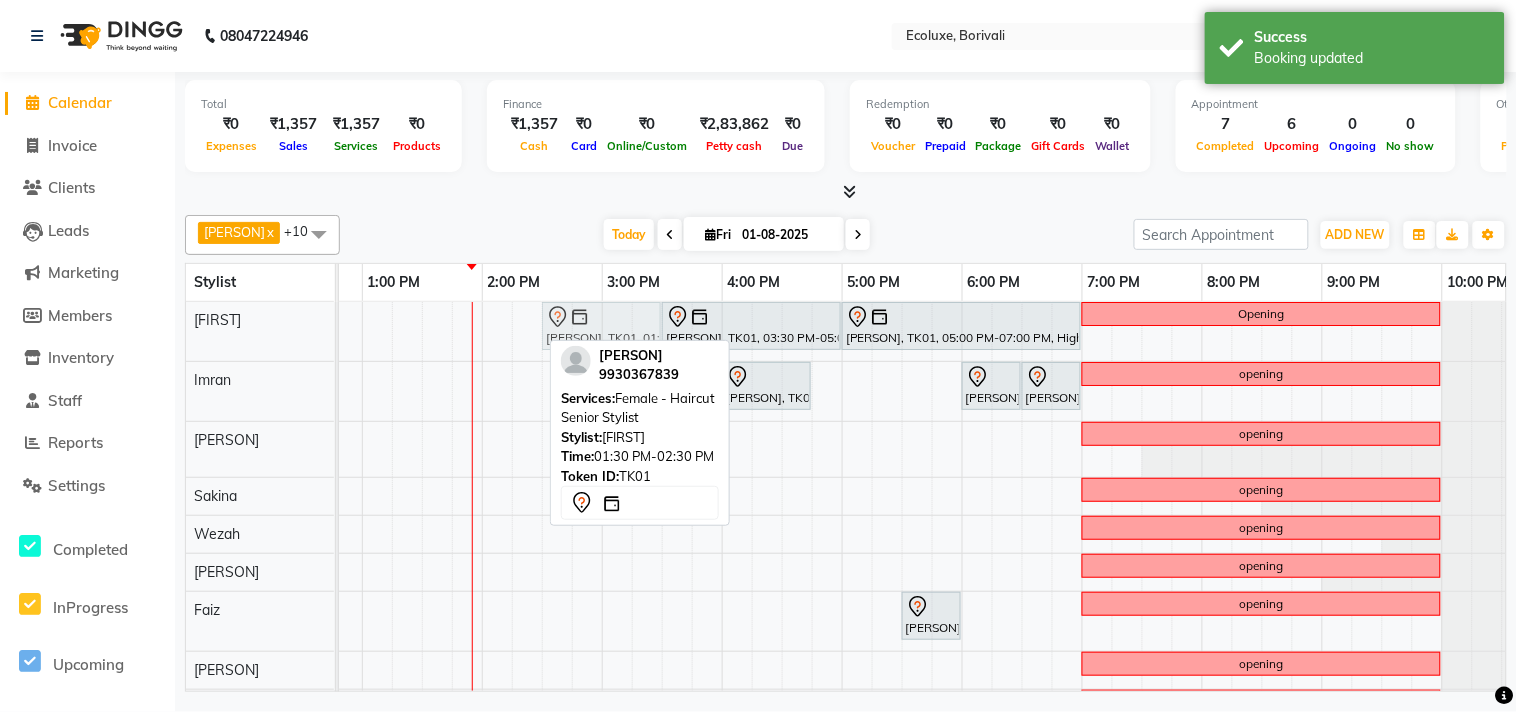 drag, startPoint x: 496, startPoint y: 322, endPoint x: 613, endPoint y: 322, distance: 117 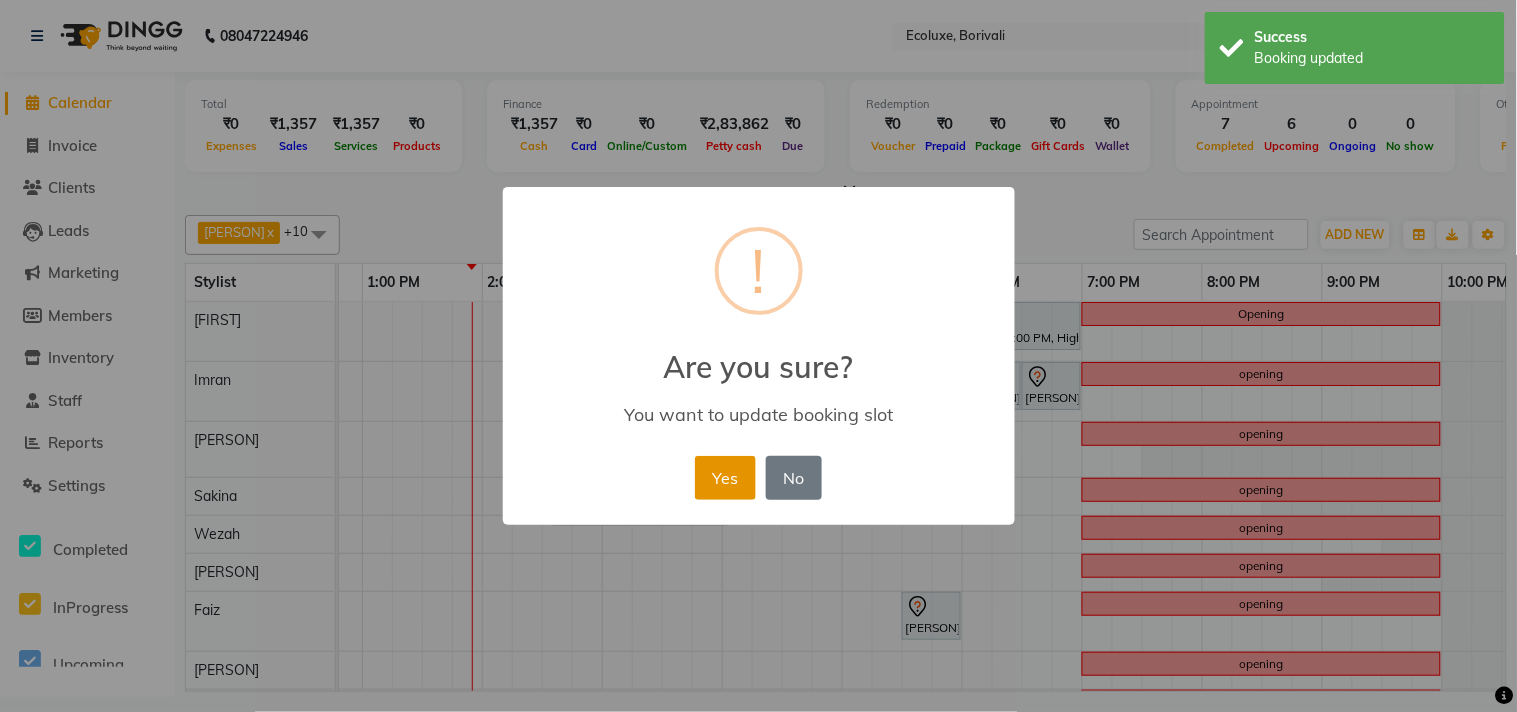 click on "Yes" at bounding box center [725, 478] 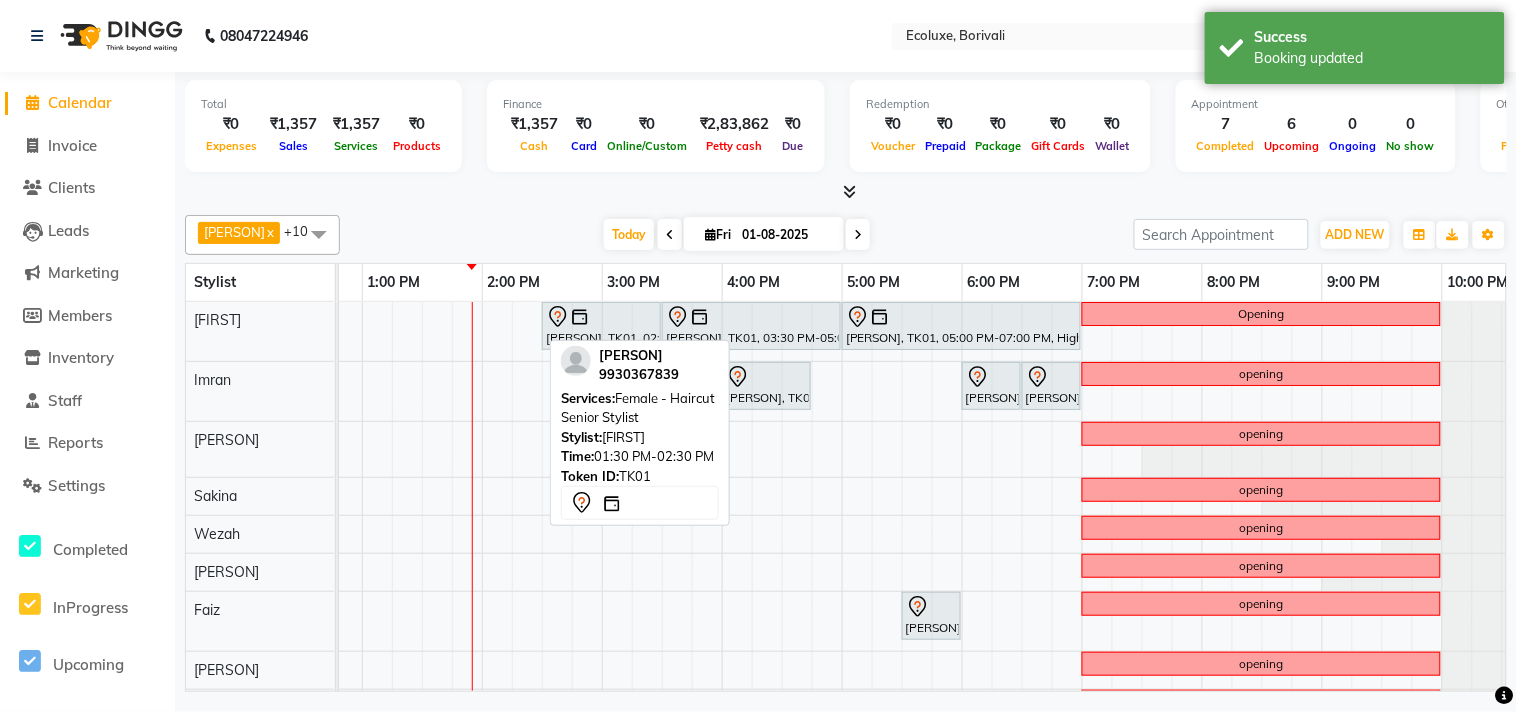 drag, startPoint x: 493, startPoint y: 186, endPoint x: 514, endPoint y: 197, distance: 23.70654 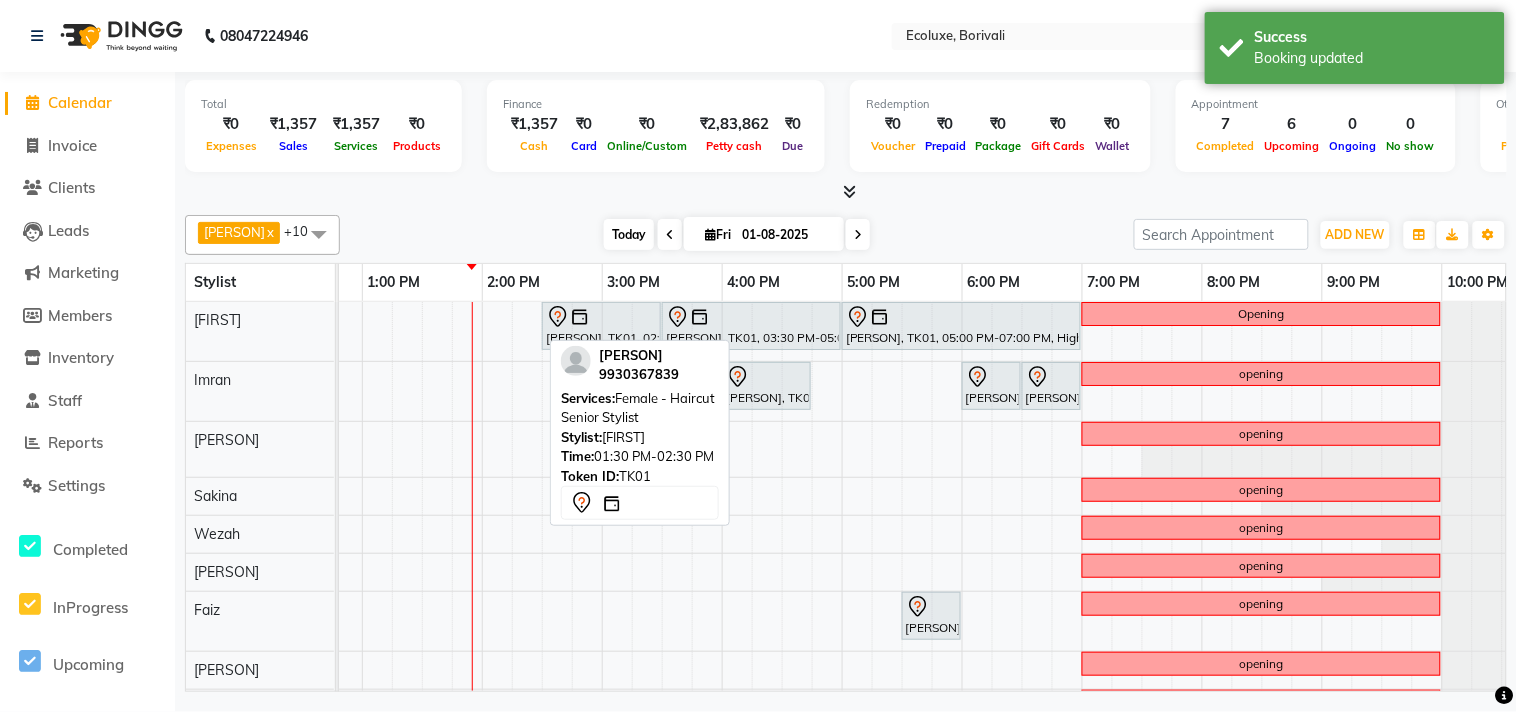 click on "Today" at bounding box center [629, 234] 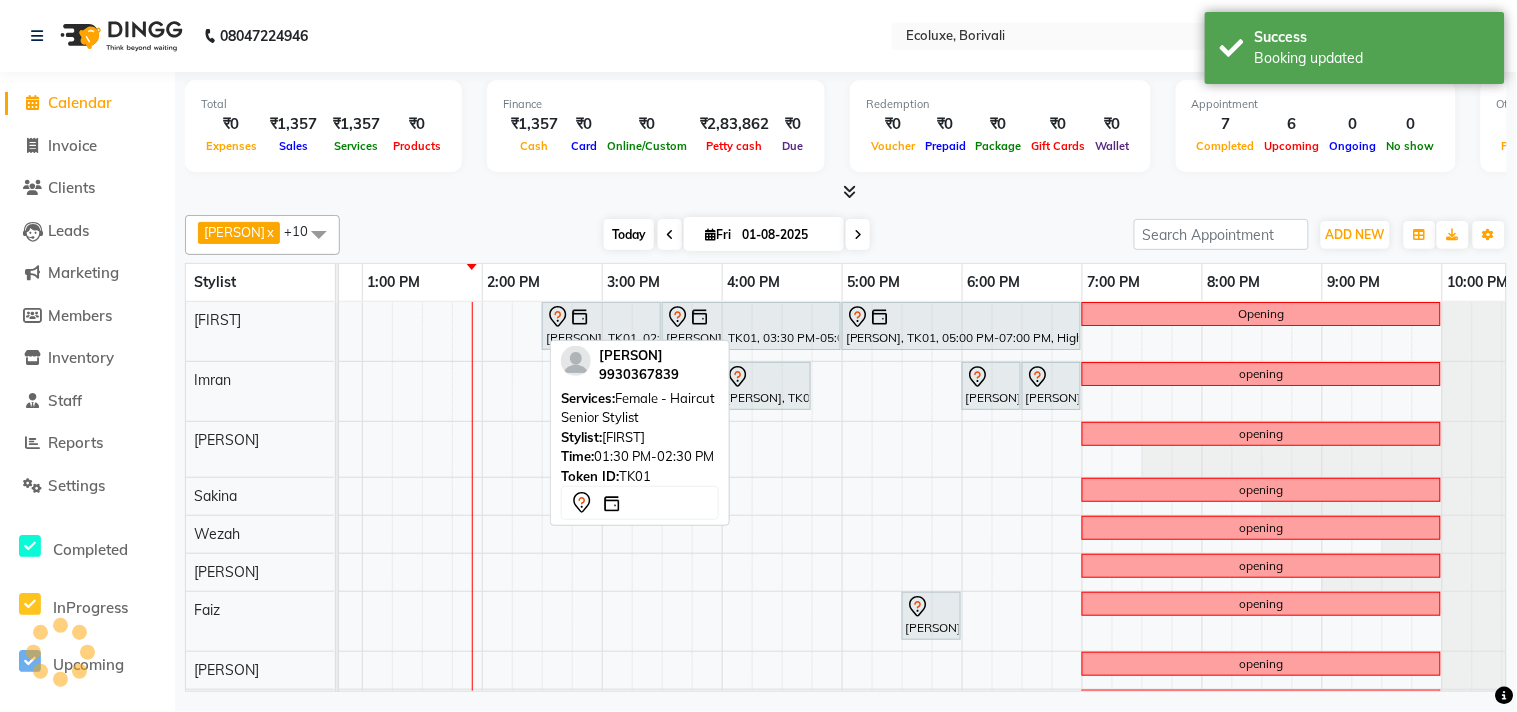 scroll, scrollTop: 0, scrollLeft: 481, axis: horizontal 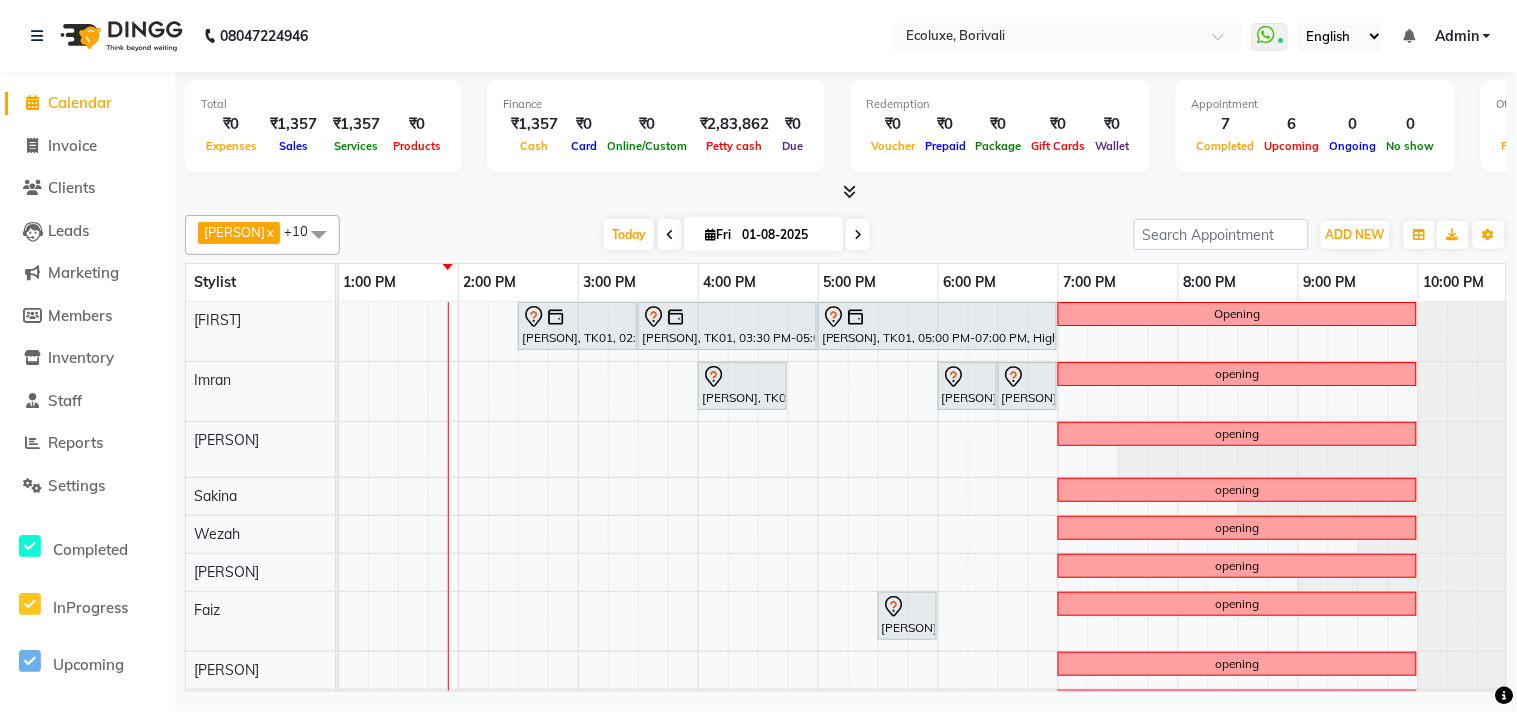 click on "Fri 01-08-2025" at bounding box center (764, 234) 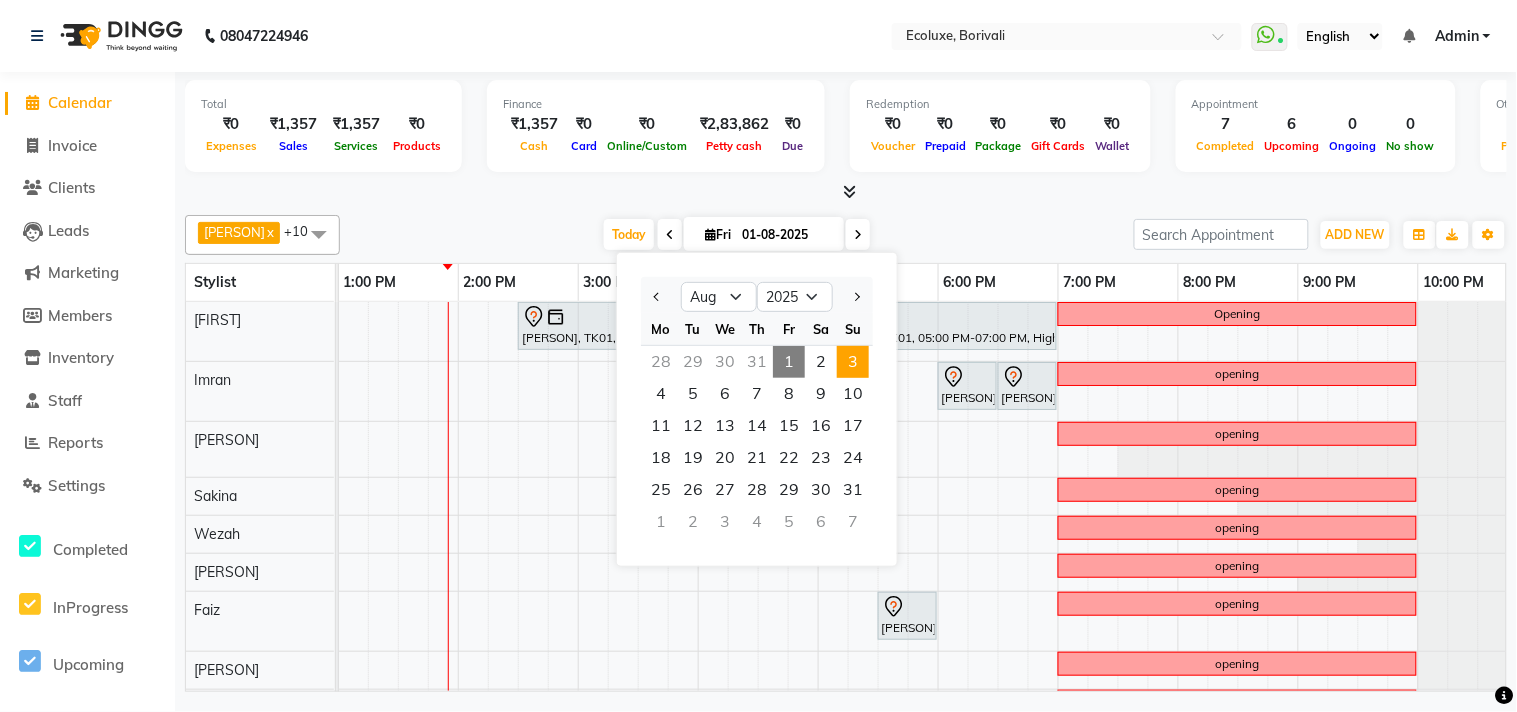 click on "3" at bounding box center [853, 362] 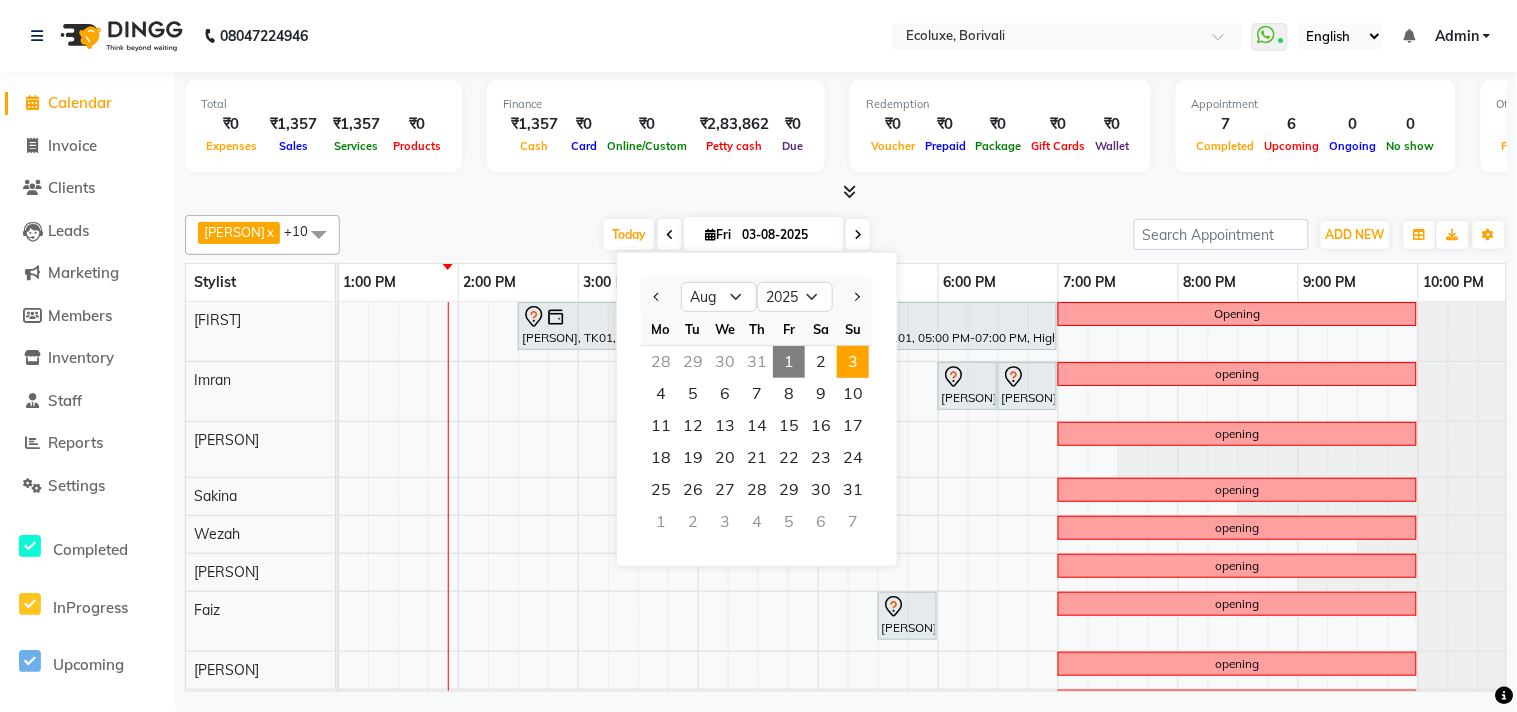 scroll, scrollTop: 0, scrollLeft: 0, axis: both 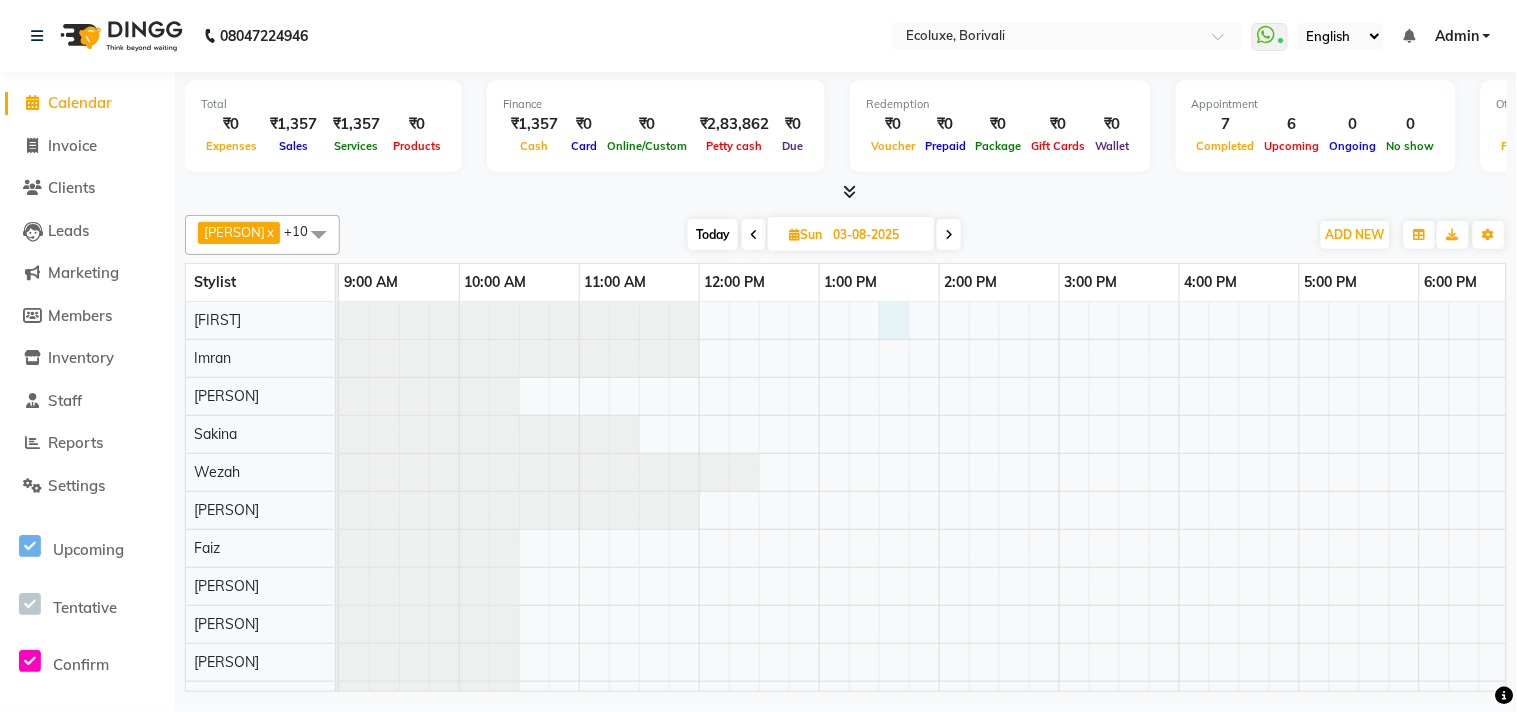 click at bounding box center (1179, 510) 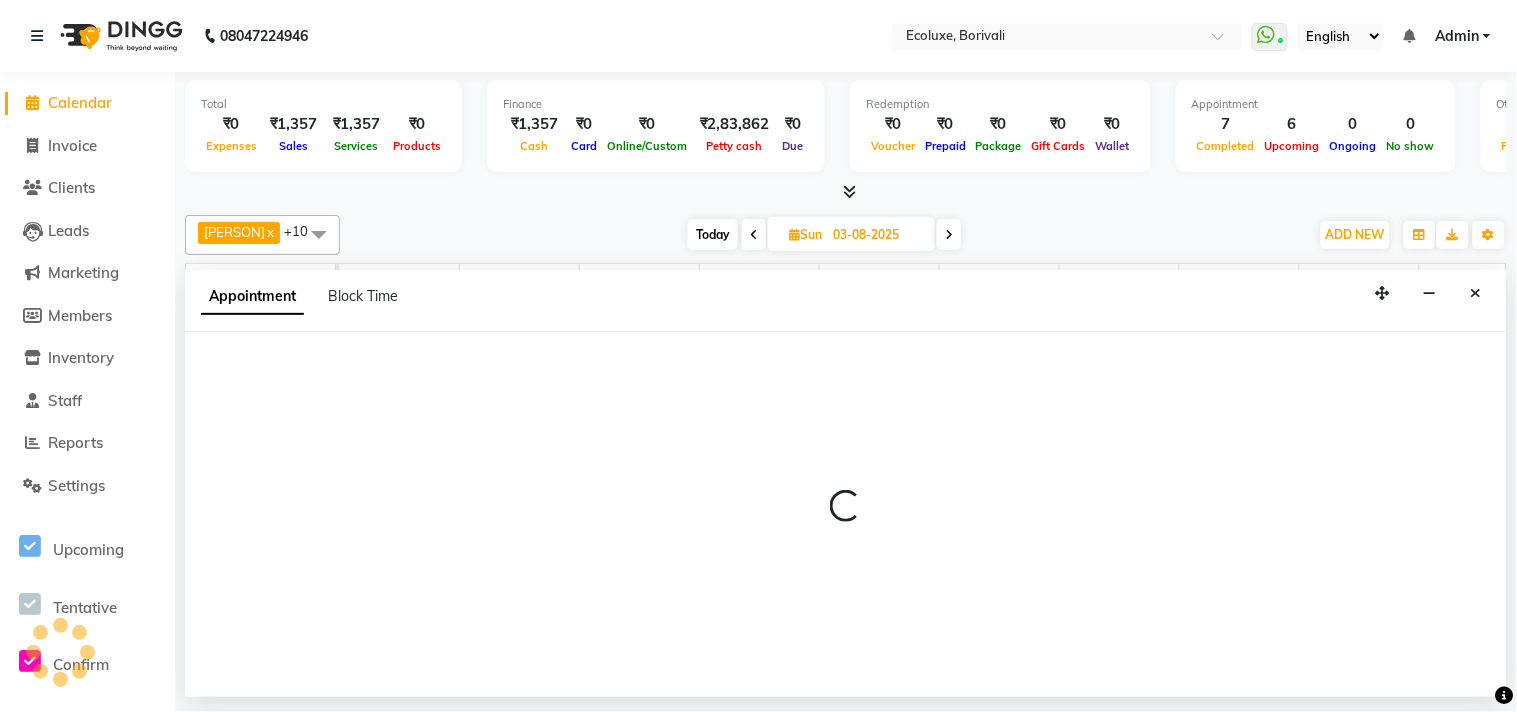select on "35738" 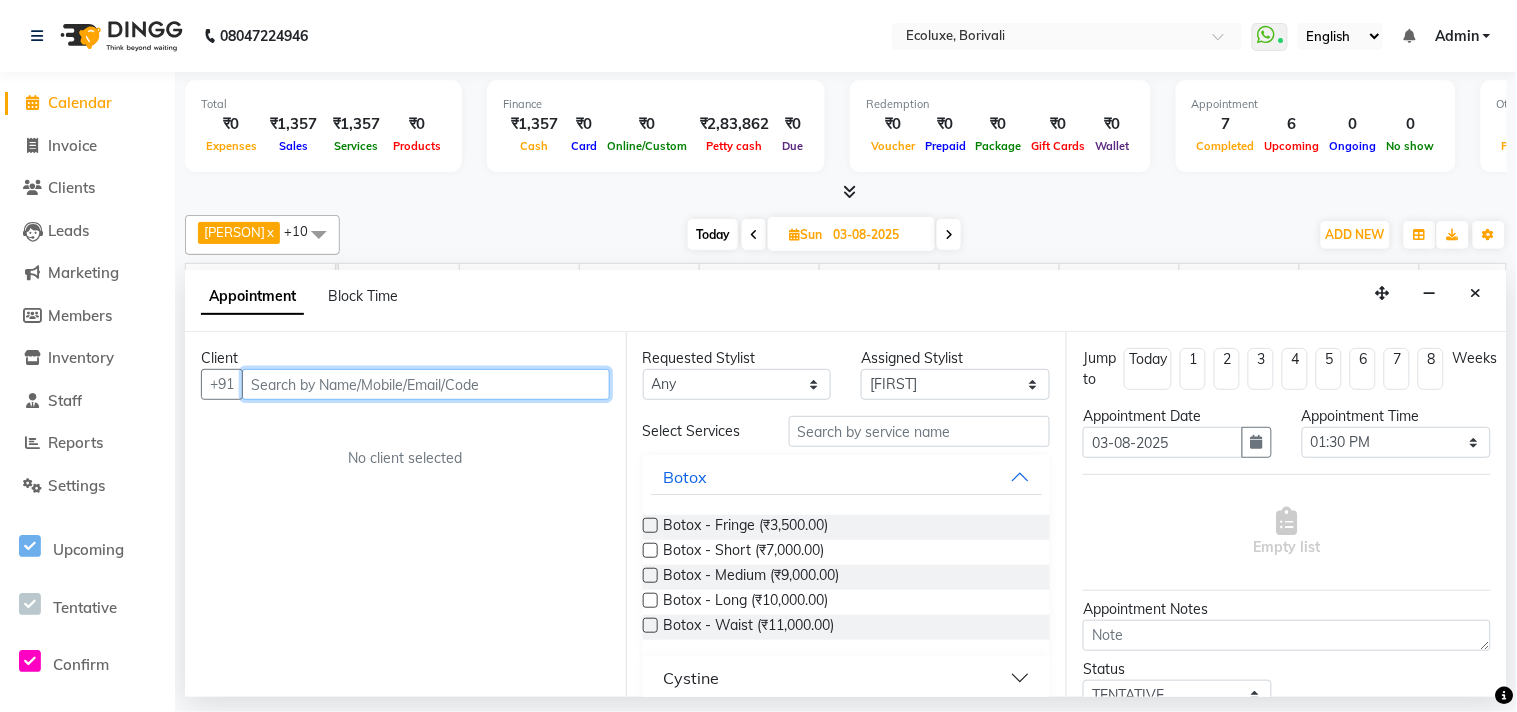 click at bounding box center [426, 384] 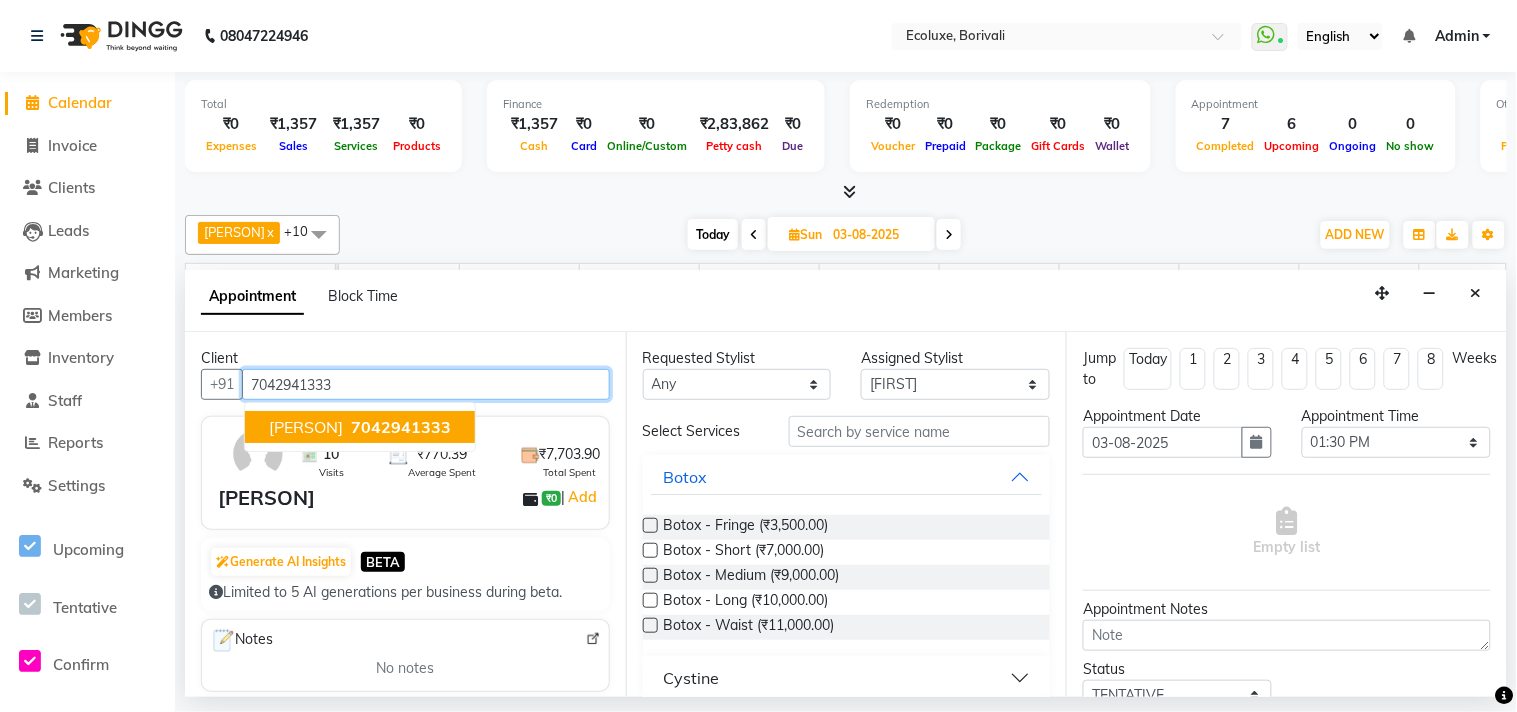 click on "7042941333" at bounding box center [401, 427] 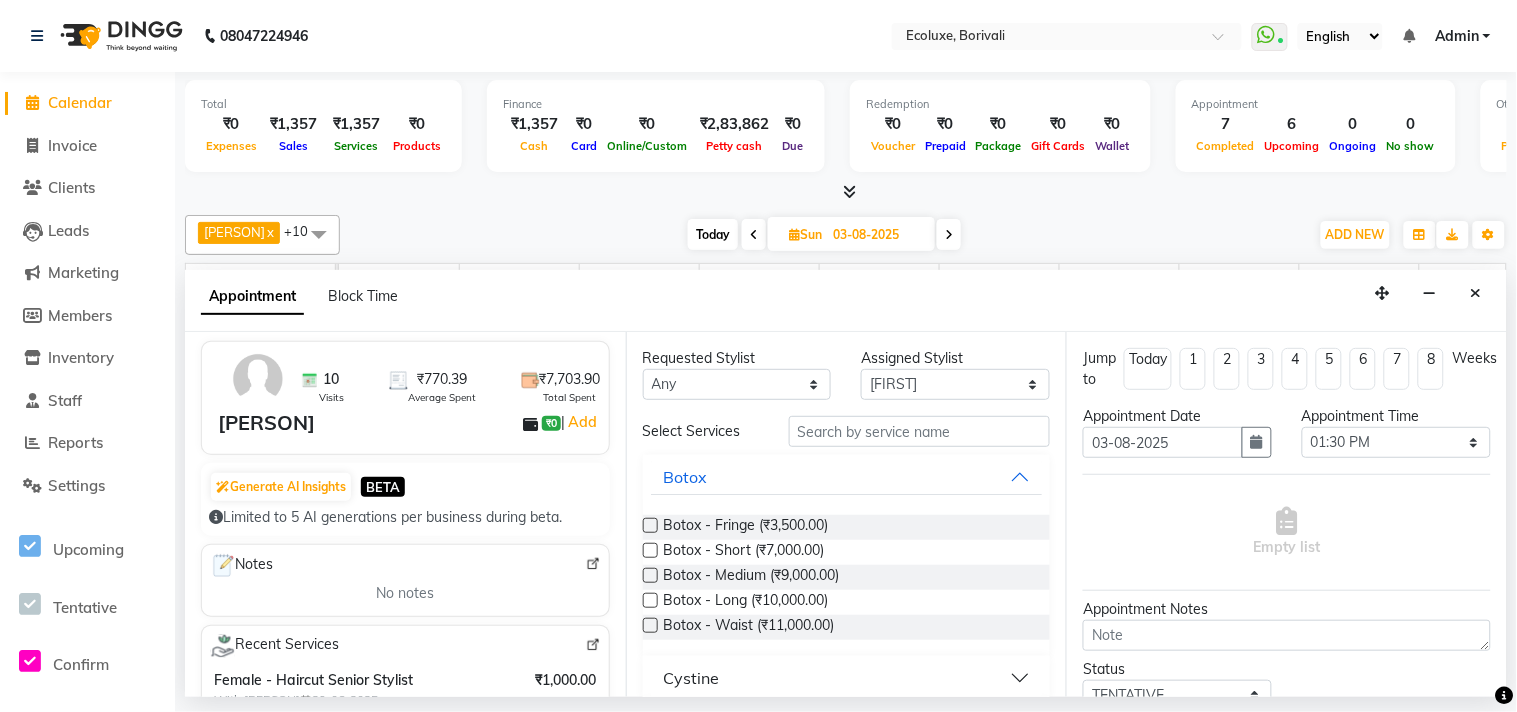scroll, scrollTop: 0, scrollLeft: 0, axis: both 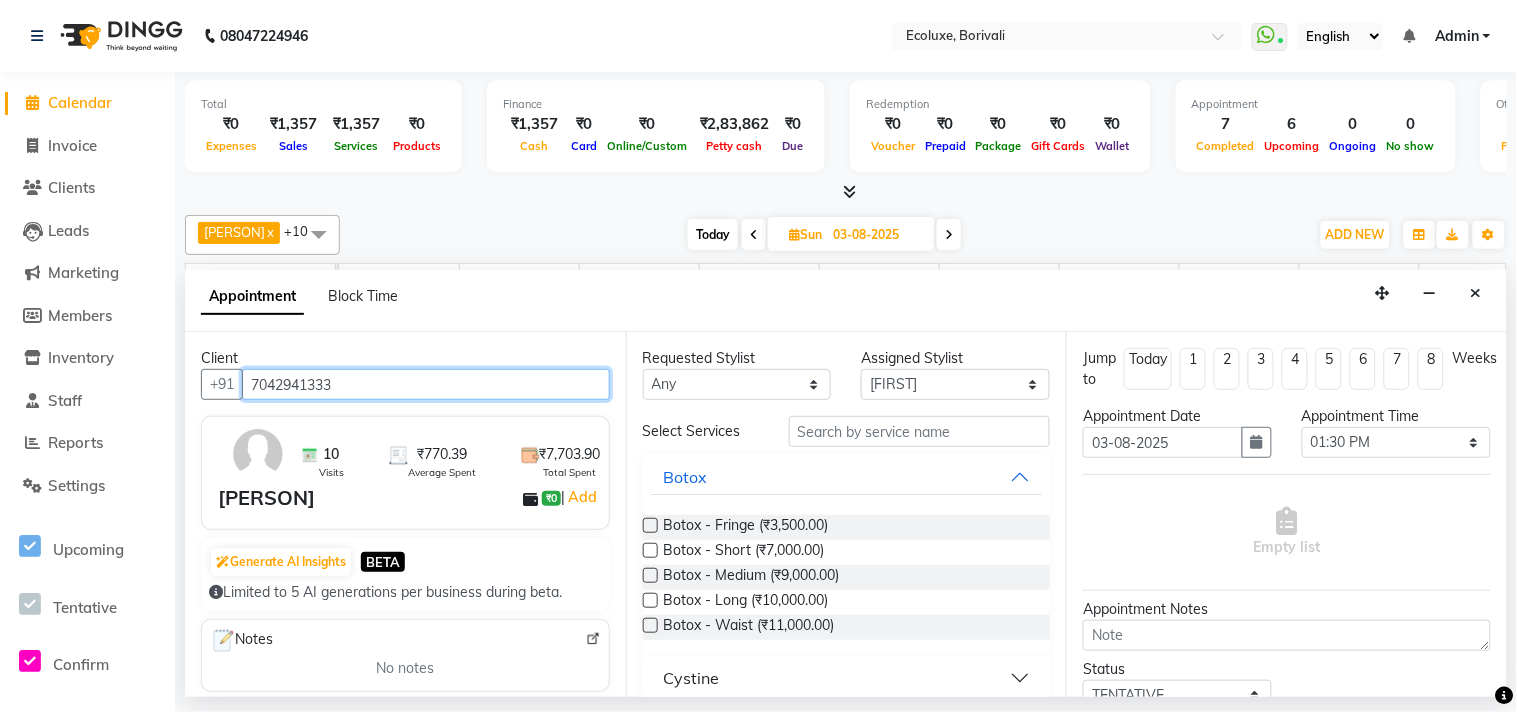 type on "7042941333" 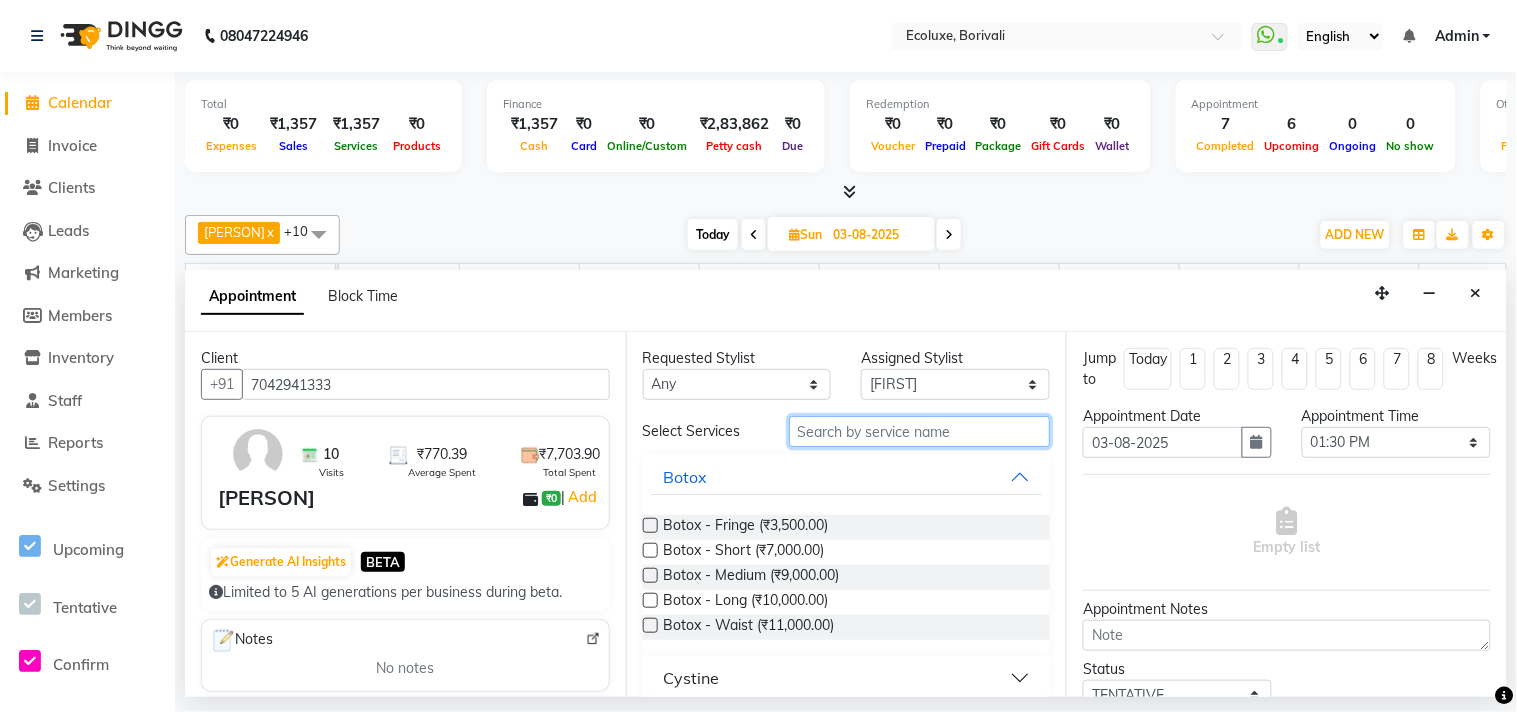 click at bounding box center [920, 431] 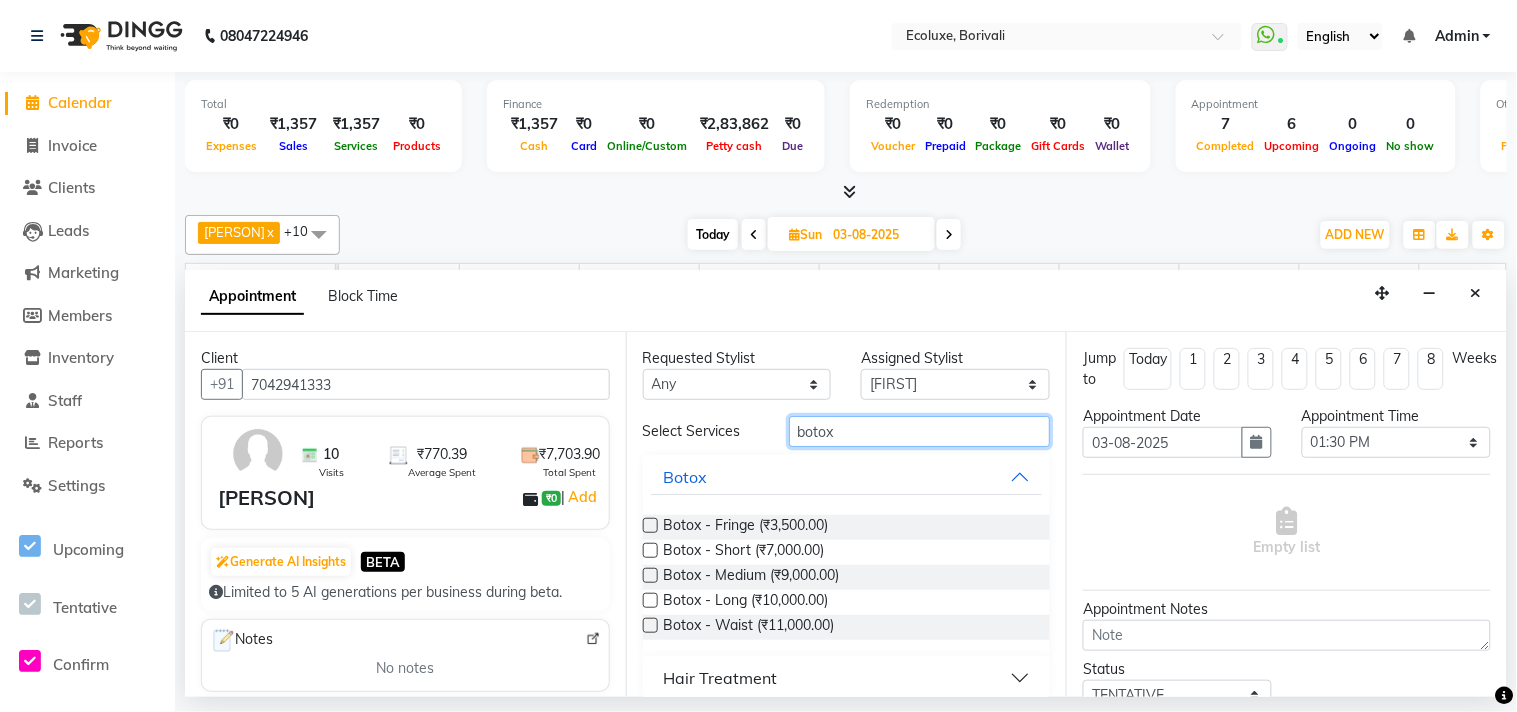 type on "botox" 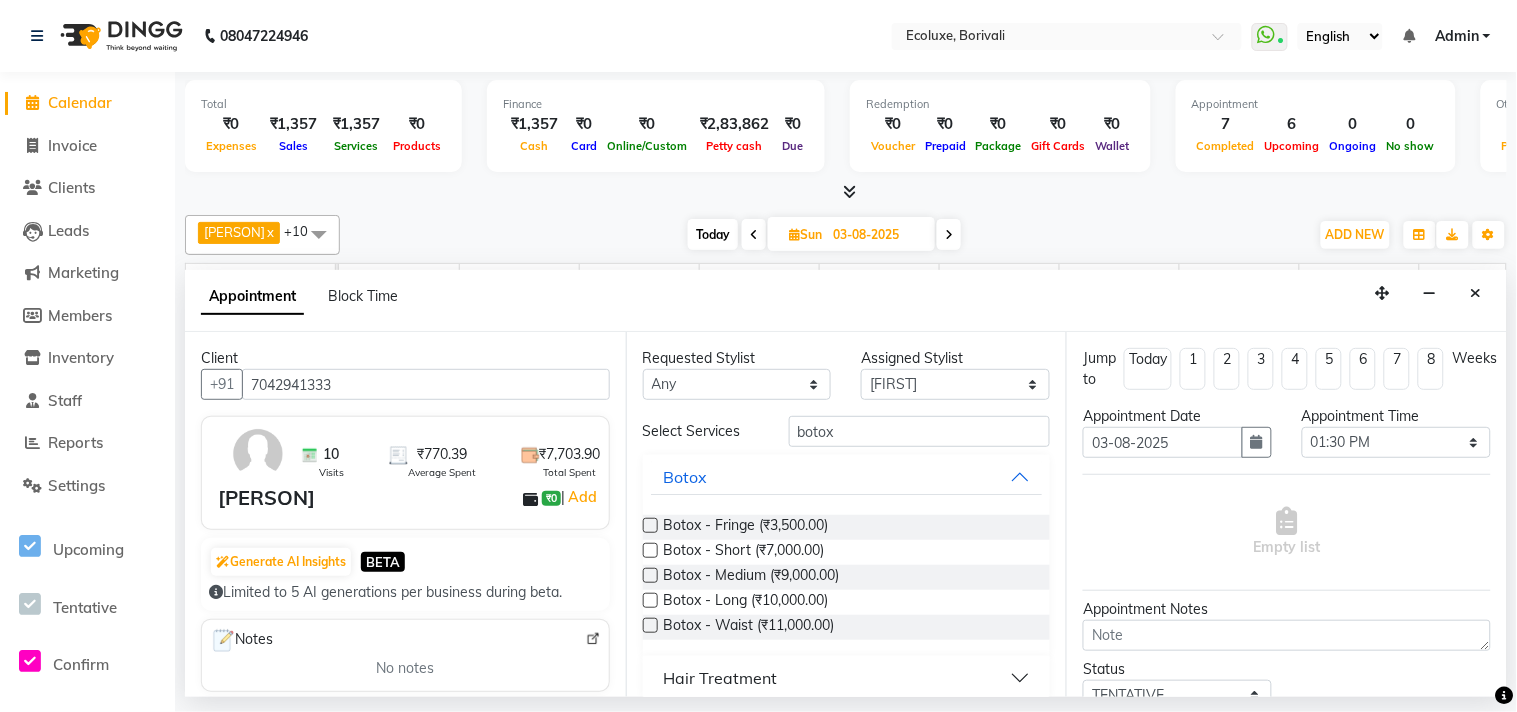 click at bounding box center (650, 575) 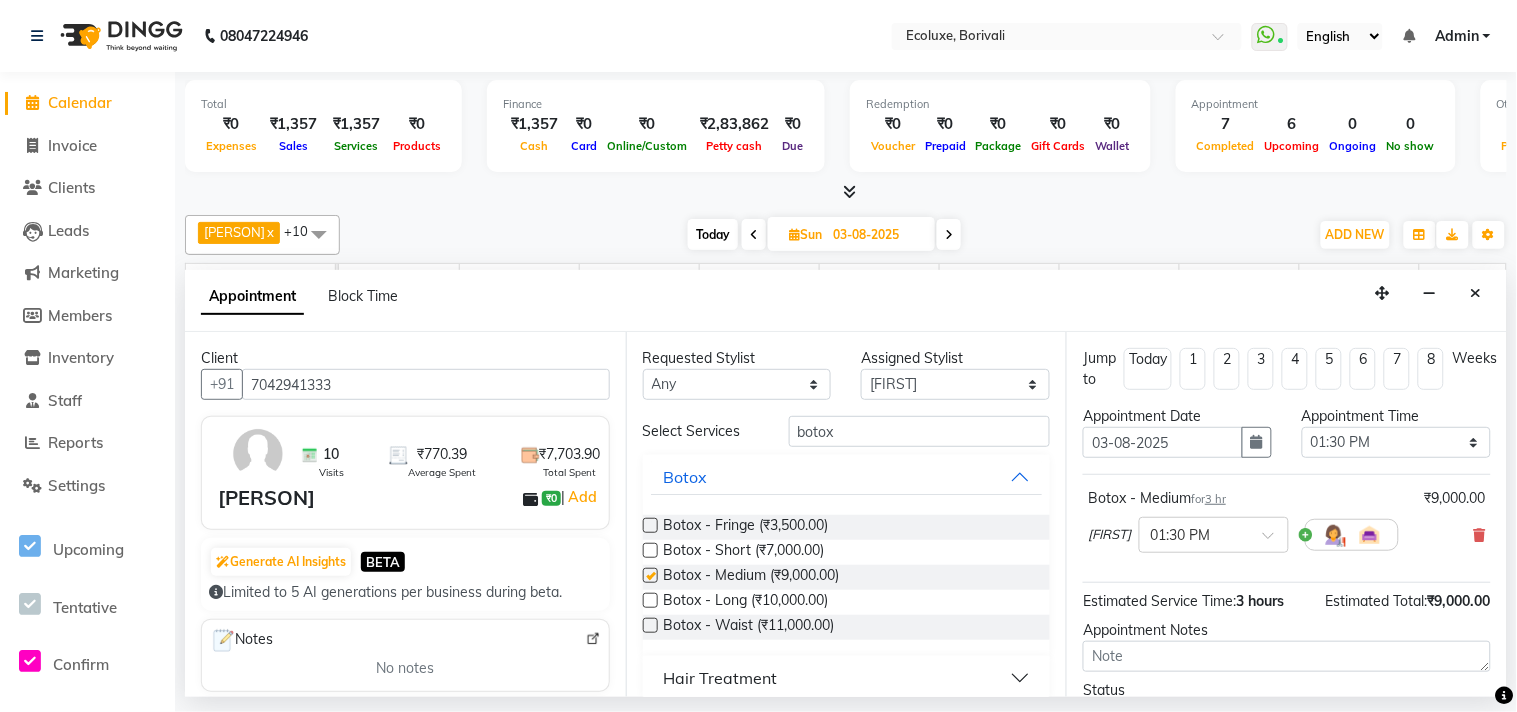 checkbox on "false" 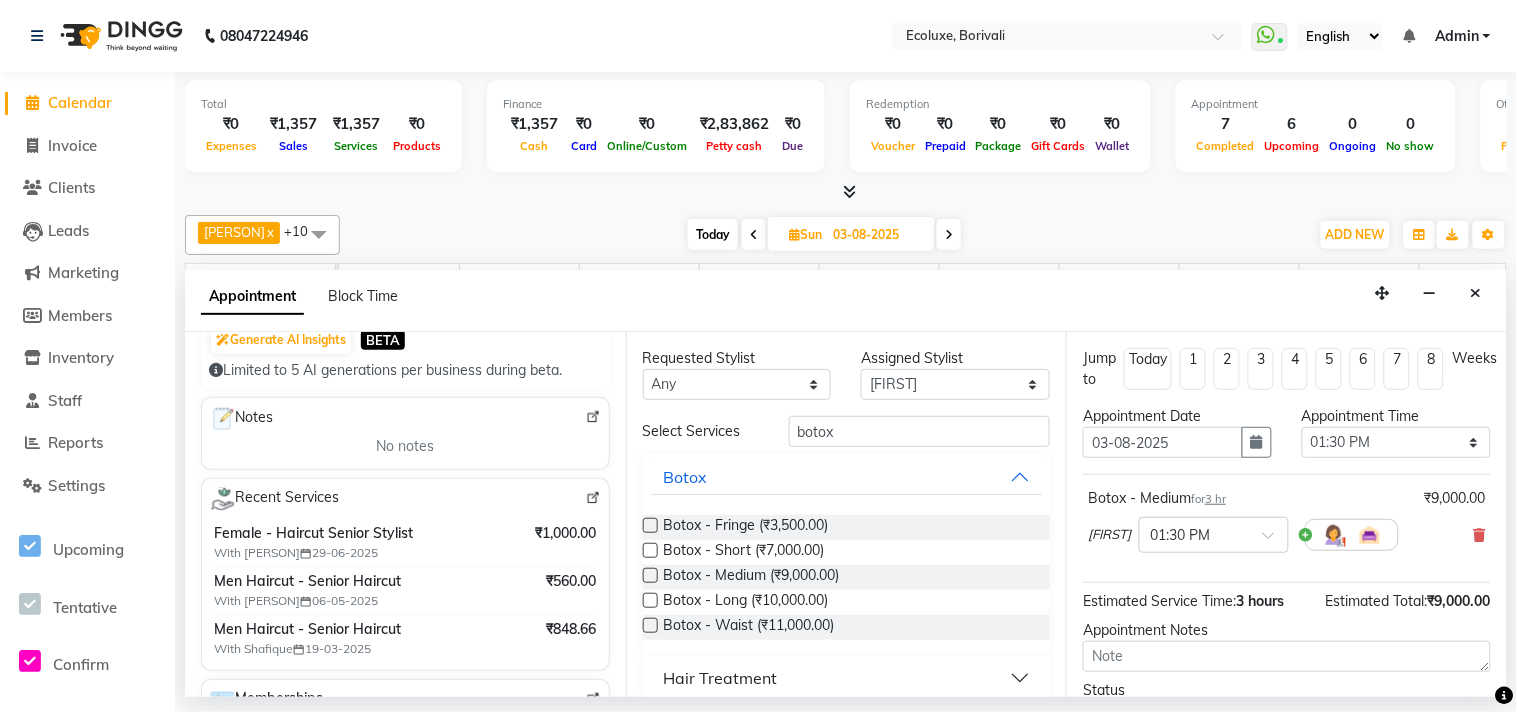 scroll, scrollTop: 0, scrollLeft: 0, axis: both 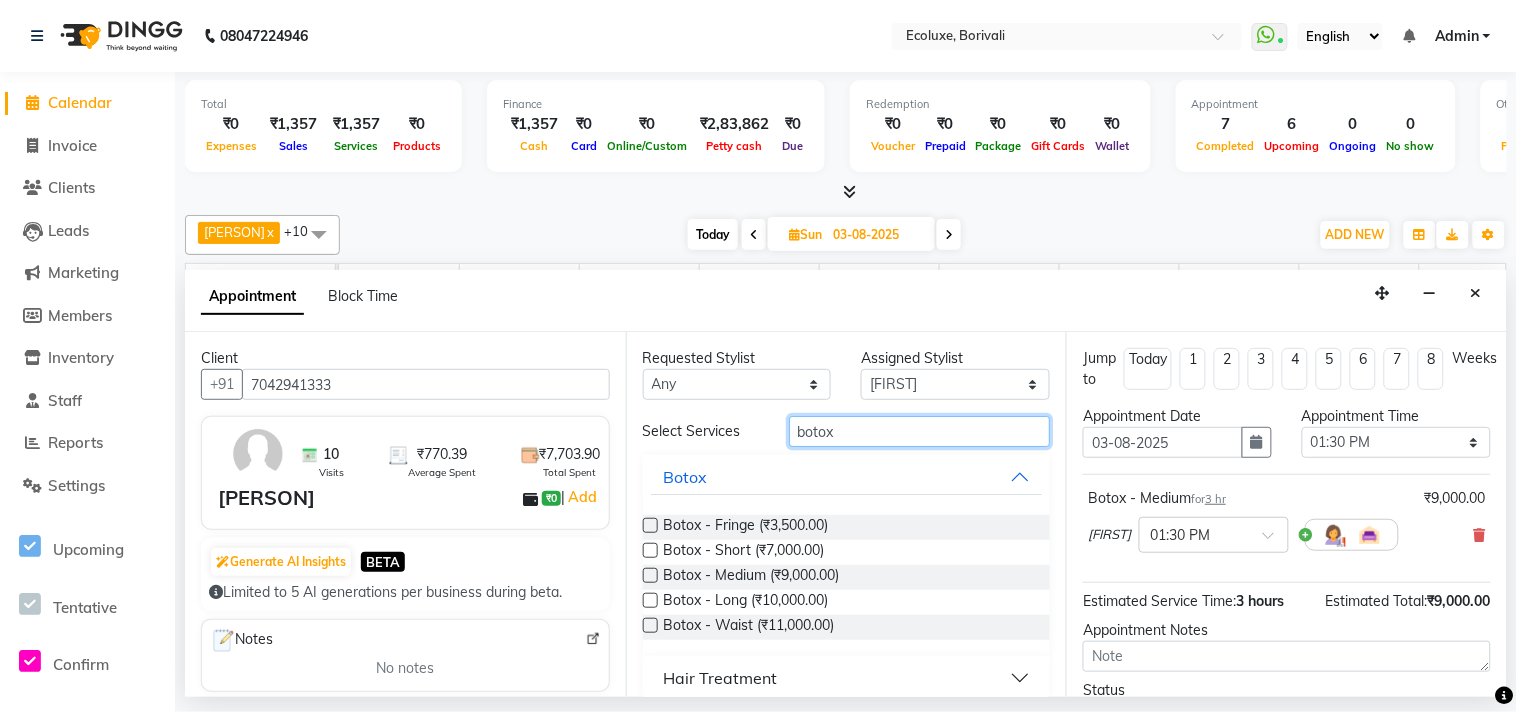 click on "botox" at bounding box center [920, 431] 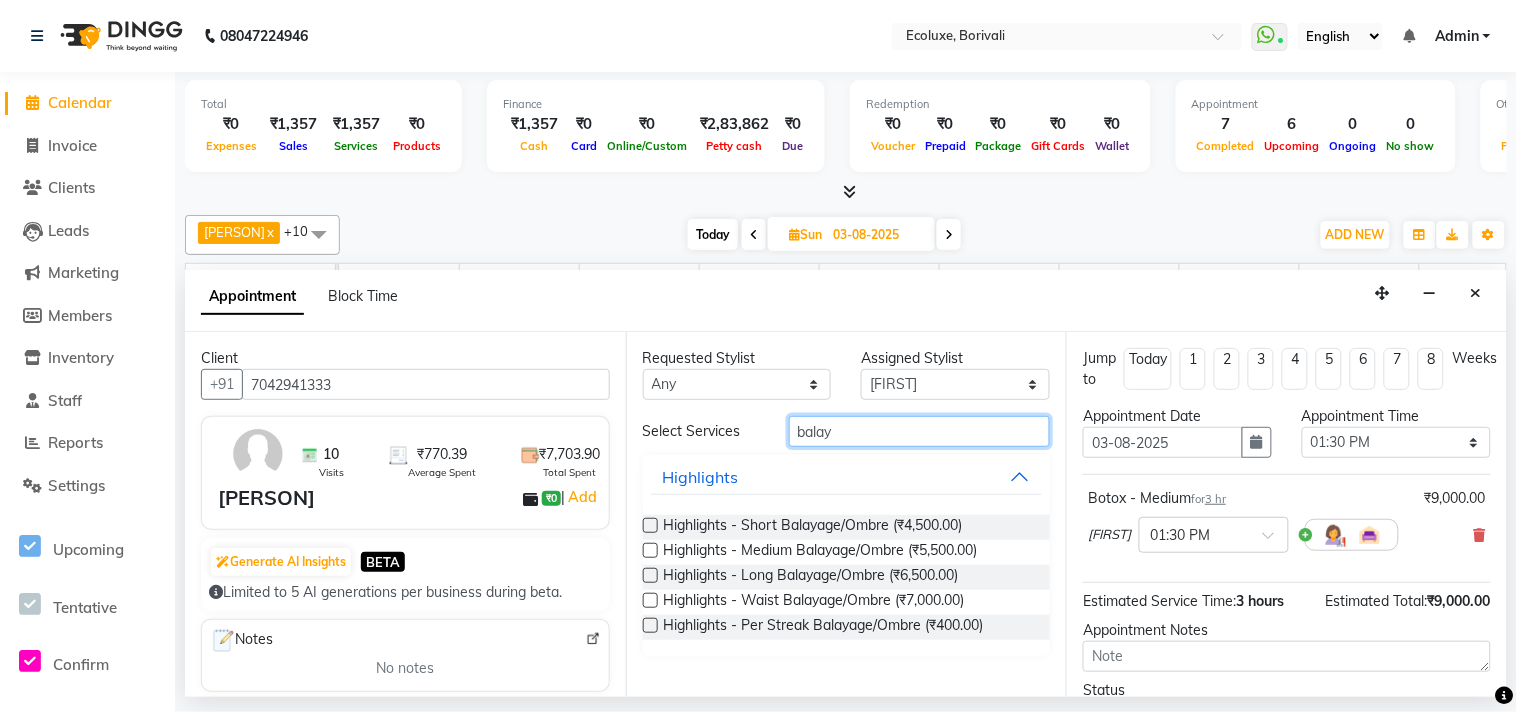 type on "balay" 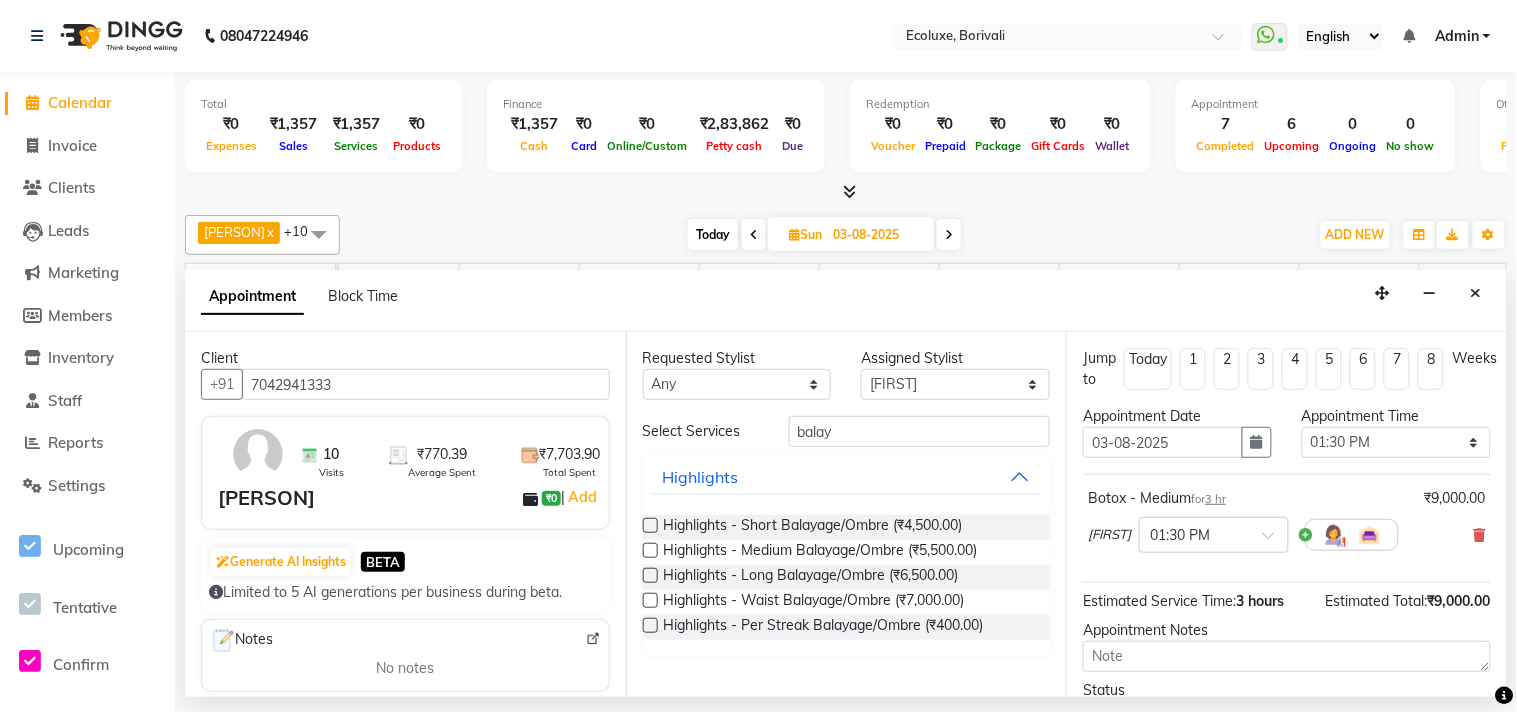 click at bounding box center [650, 550] 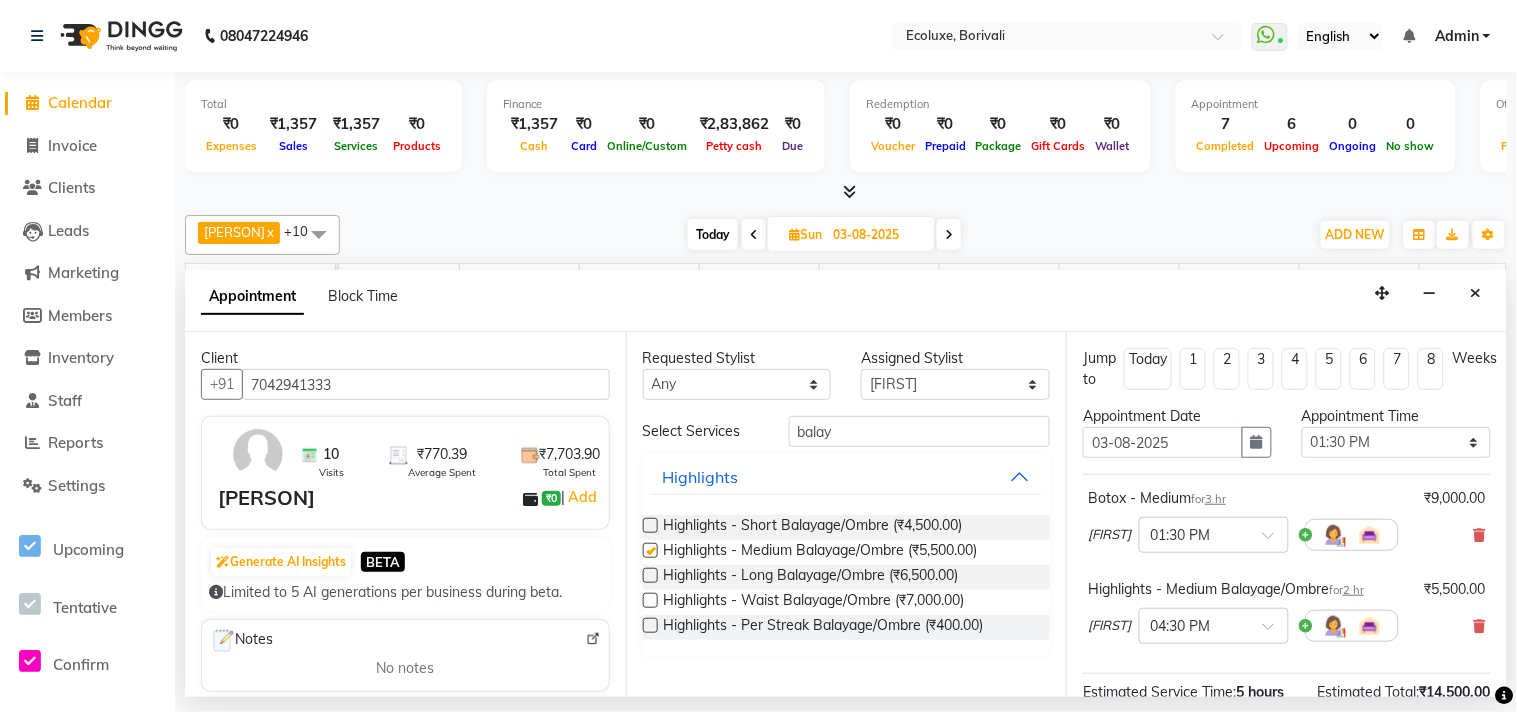 checkbox on "false" 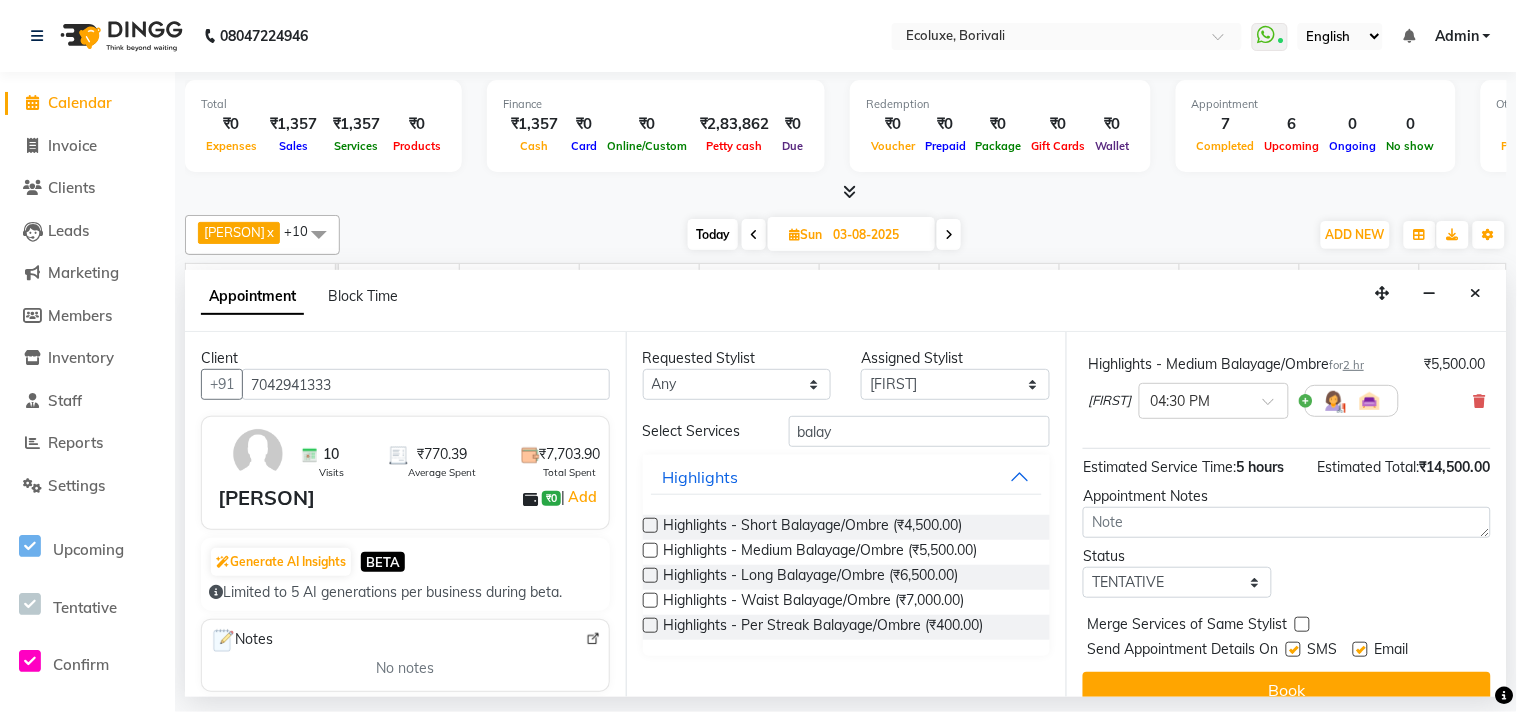 scroll, scrollTop: 252, scrollLeft: 0, axis: vertical 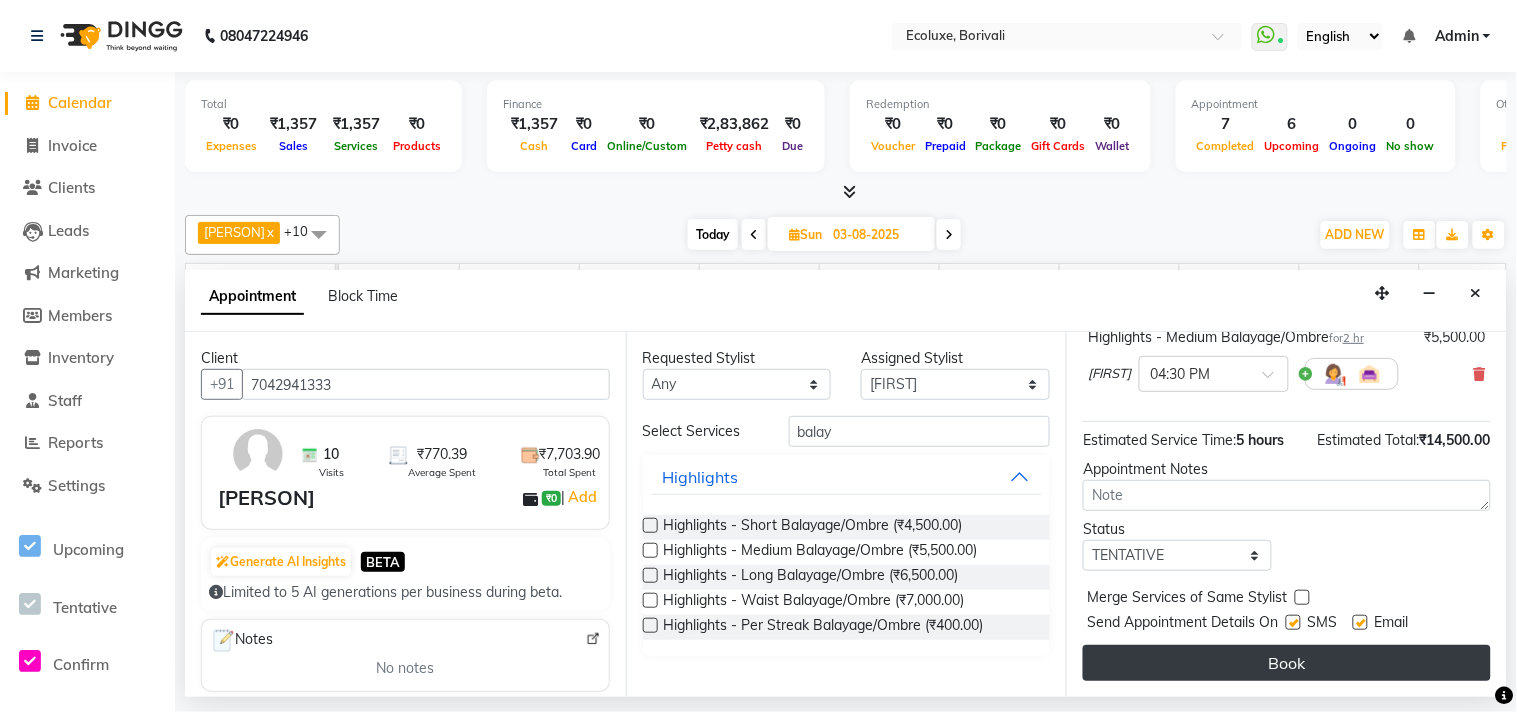 click on "Book" at bounding box center (1287, 663) 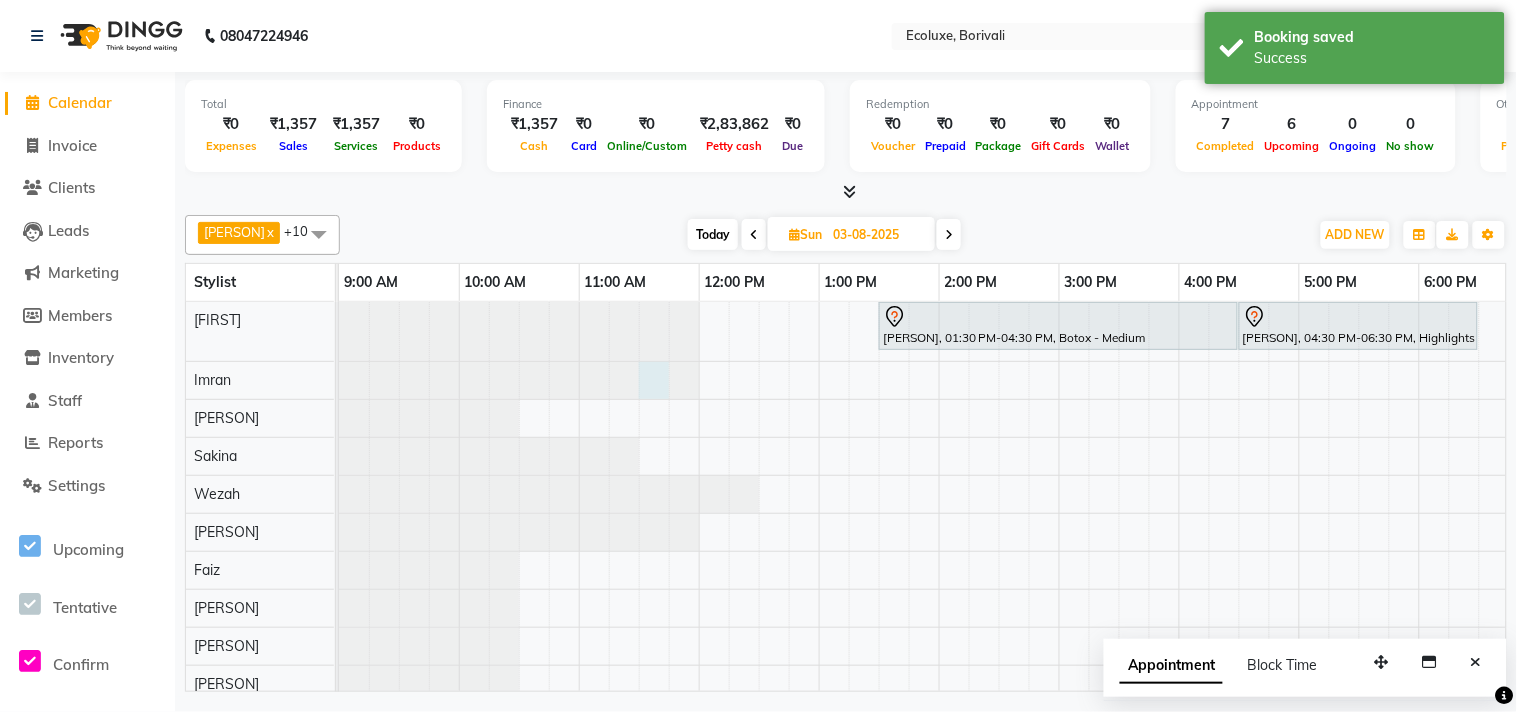 click at bounding box center (339, 380) 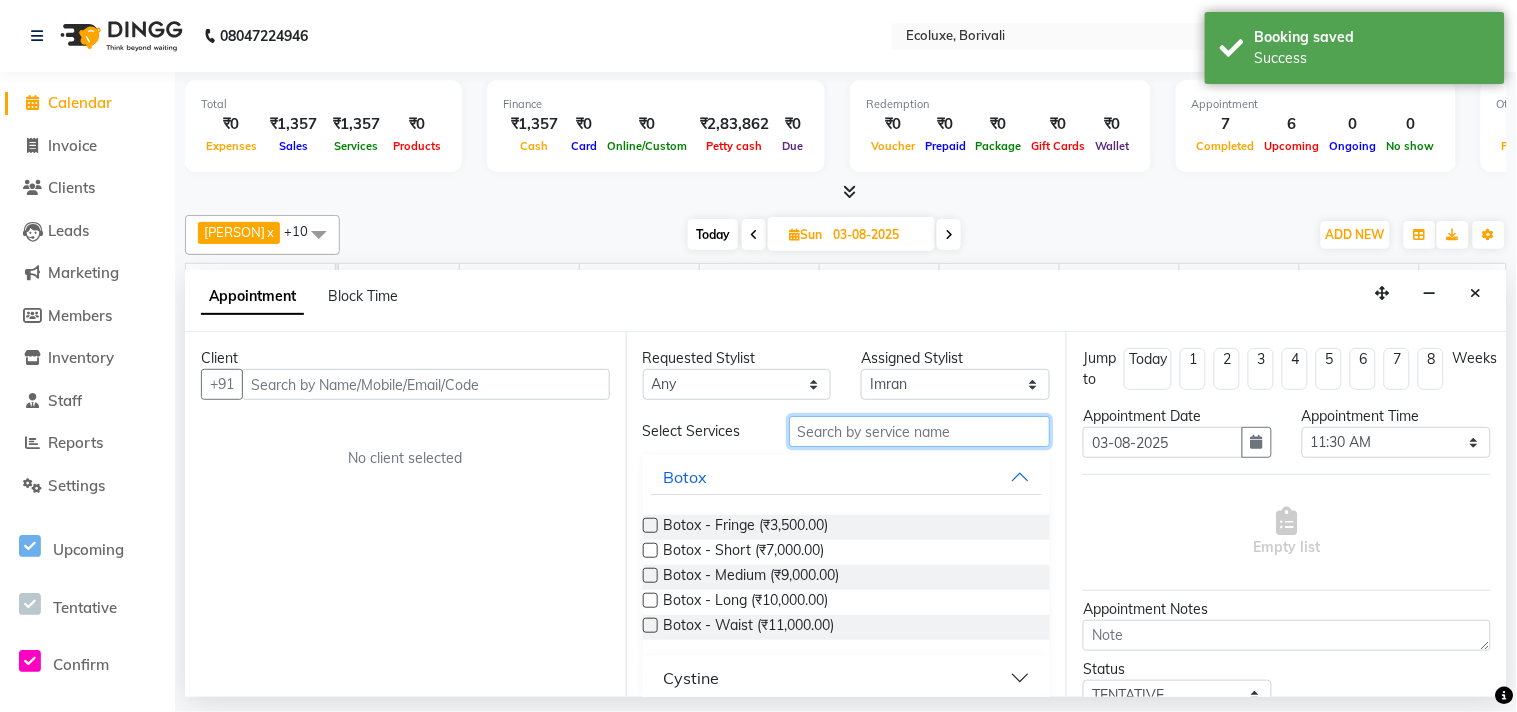 click at bounding box center (920, 431) 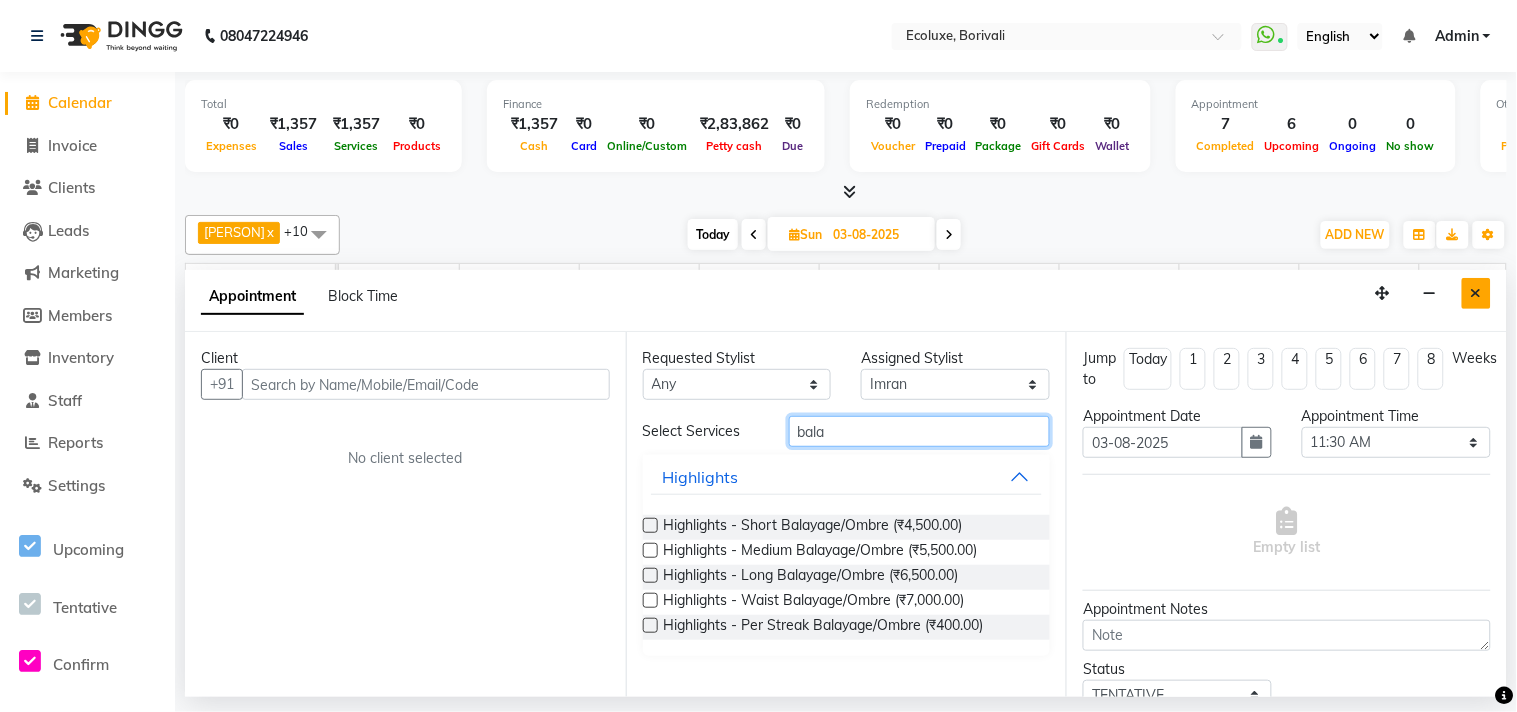type on "bala" 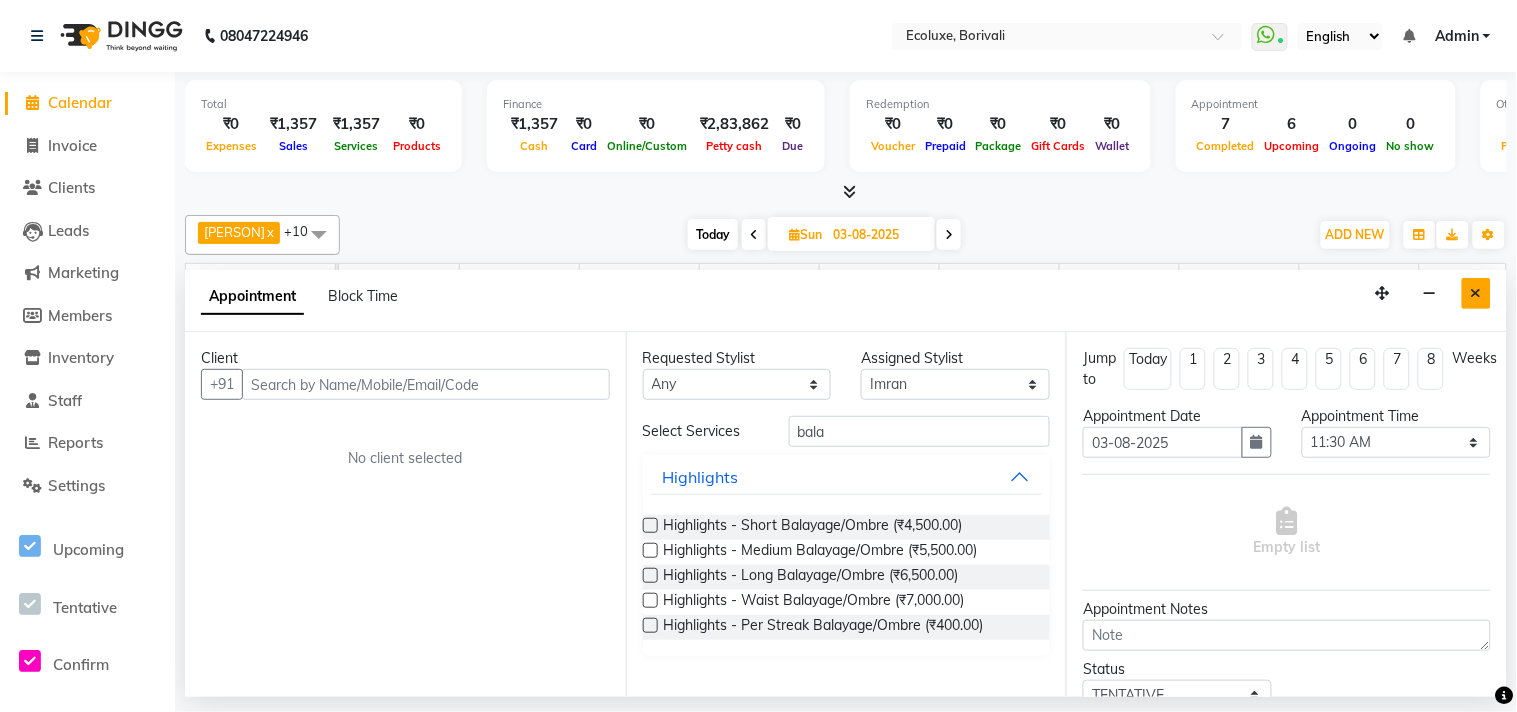 click at bounding box center [1476, 293] 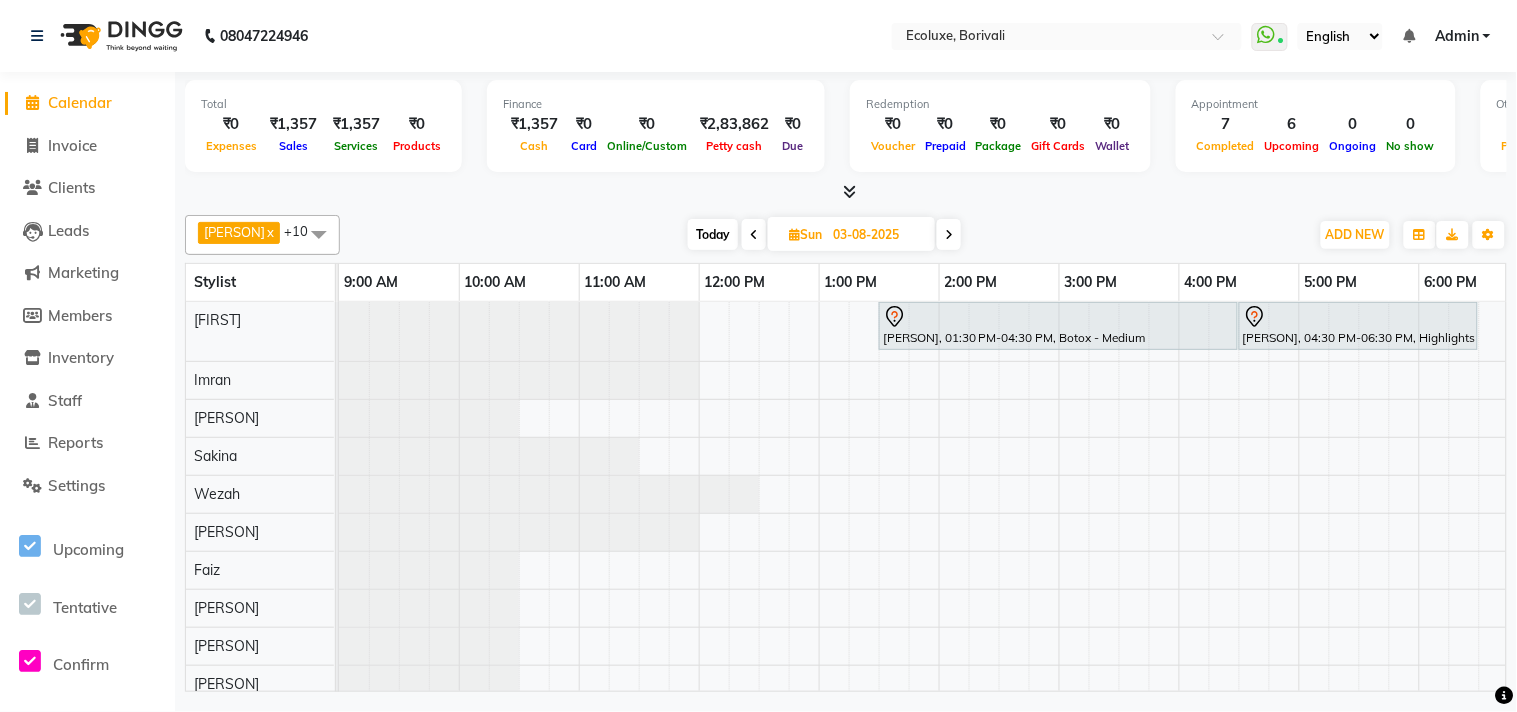 scroll, scrollTop: 0, scrollLeft: 263, axis: horizontal 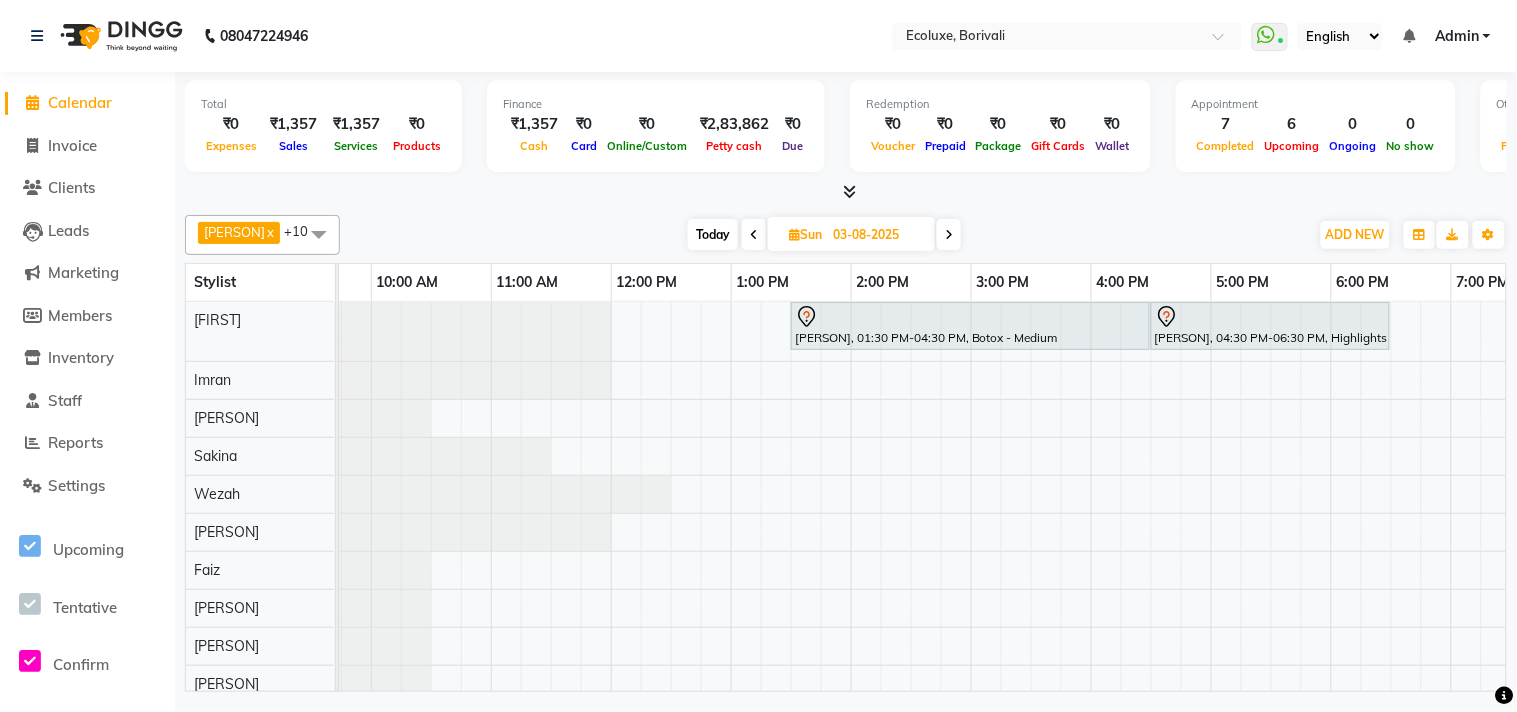click on "Total  ₹0  Expenses ₹1,357  Sales ₹1,357  Services ₹0  Products Finance  ₹1,357  Cash ₹0  Card ₹0  Online/Custom ₹2,83,862 Petty cash ₹0 Due  Redemption  ₹0 Voucher ₹0 Prepaid ₹0 Package ₹0  Gift Cards ₹0  Wallet  Appointment  7 Completed 6 Upcoming 0 Ongoing 0 No show  Other sales  ₹0  Packages ₹0  Memberships ₹0  Vouchers ₹0  Prepaids ₹0  Gift Cards [PERSON]  x [PERSON]  x [PERSON]  x [PERSON]  x [PERSON]  x [PERSON]  x  [PERSON]  x [PERSON]  x [PERSON]  x [PERSON]  x [PERSON]  x +10 Select All  [PERSON]  [PERSON] [PERSON]  [PERSON] [PERSON] [PERSON]  [PERSON] [PERSON] [PERSON] [PERSON]  [PERSON] [PERSON] [PERSON] [PERSON] [PERSON] [PERSON]  [PERSON] Today  Sun 03-08-2025 Toggle Dropdown Add Appointment Add Invoice Add Expense Add Attendance Add Client Add Transaction Toggle Dropdown Add Appointment Add Invoice Add Expense Add Attendance Add Client ADD NEW Toggle Dropdown Add Appointment Add Invoice Add Expense Add Attendance Add Client x x" 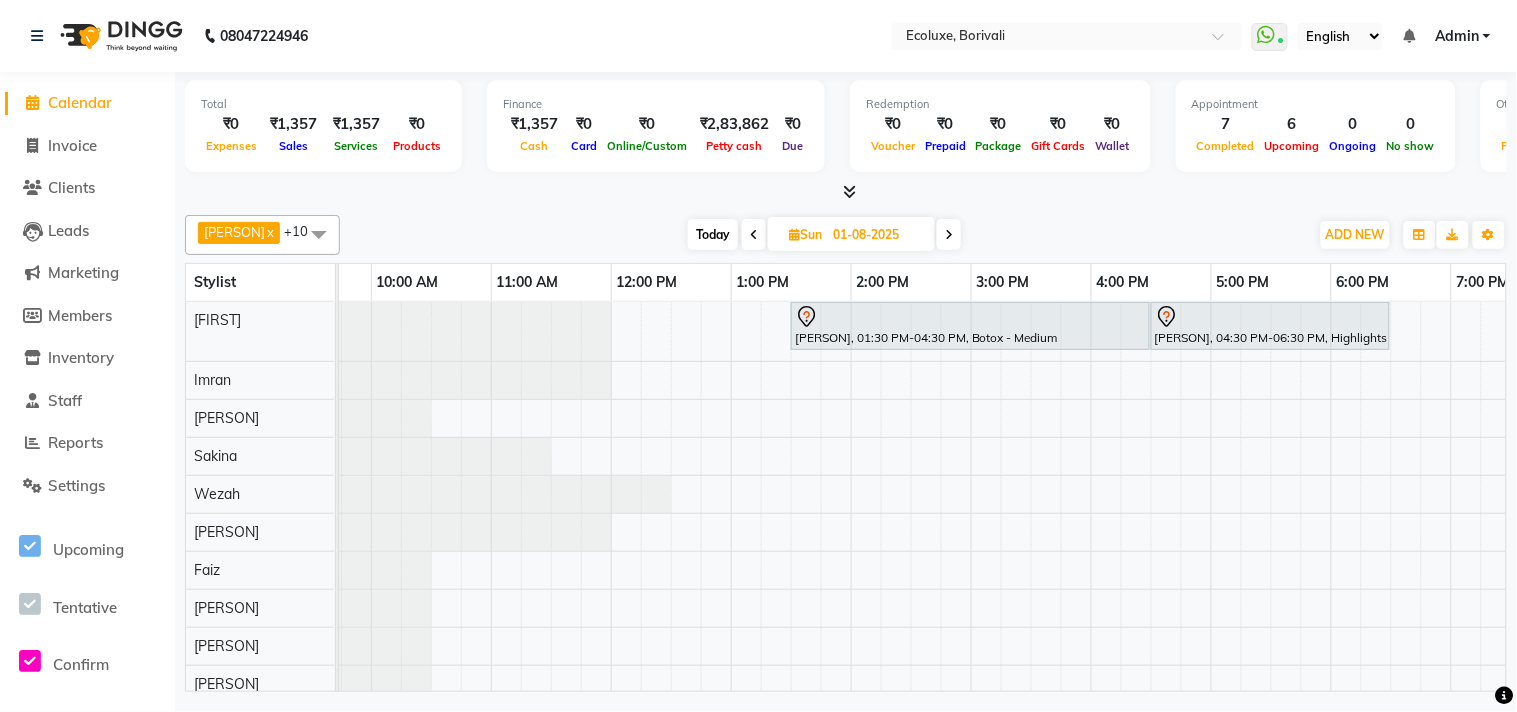 scroll, scrollTop: 0, scrollLeft: 481, axis: horizontal 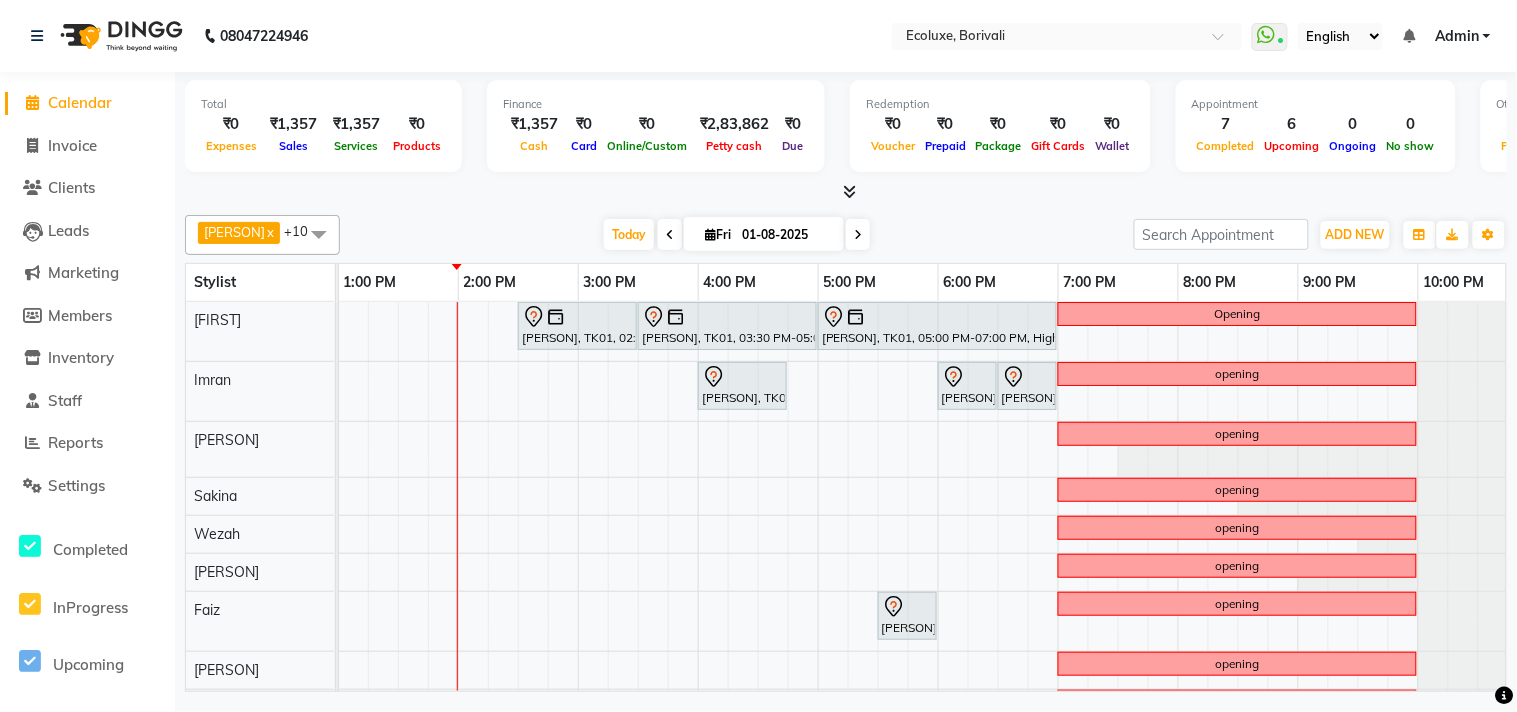 click at bounding box center (858, 235) 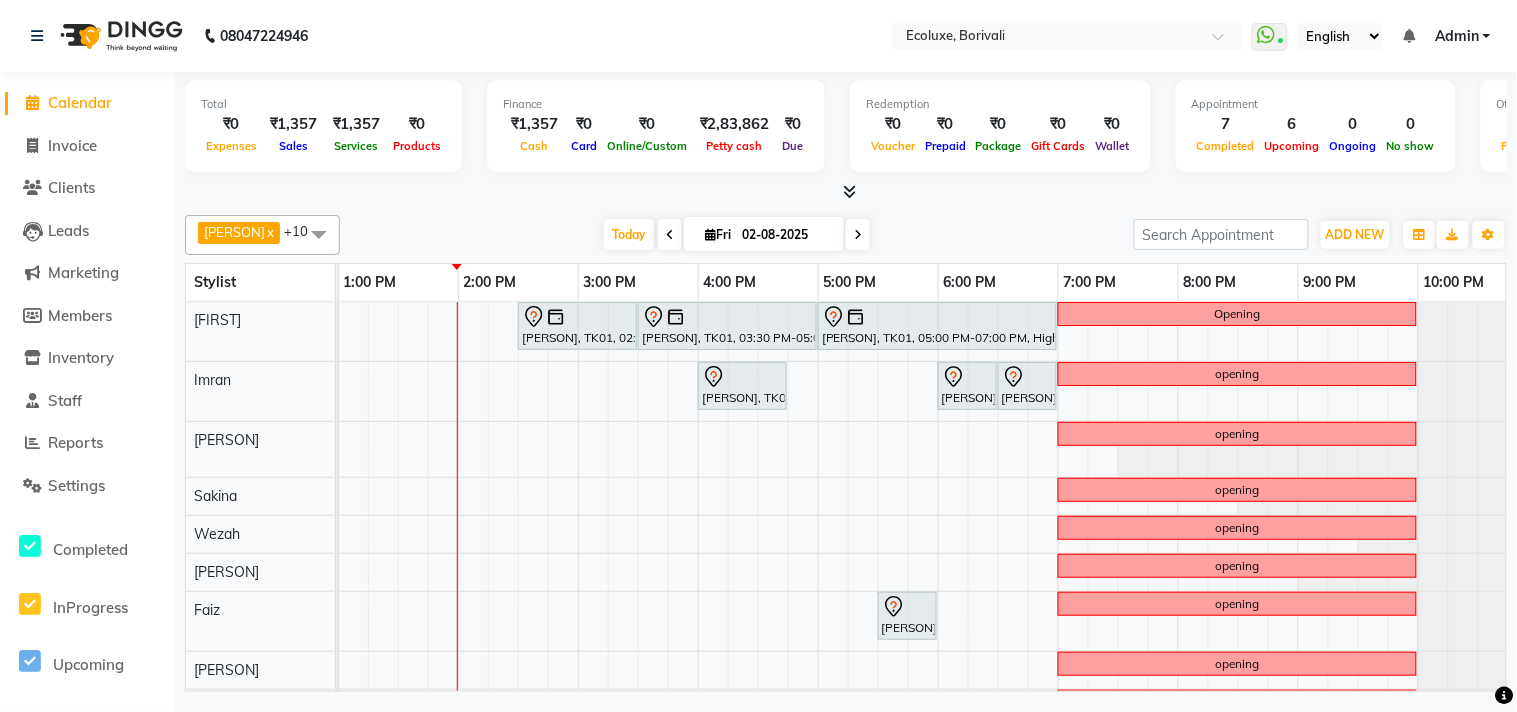 scroll, scrollTop: 0, scrollLeft: 512, axis: horizontal 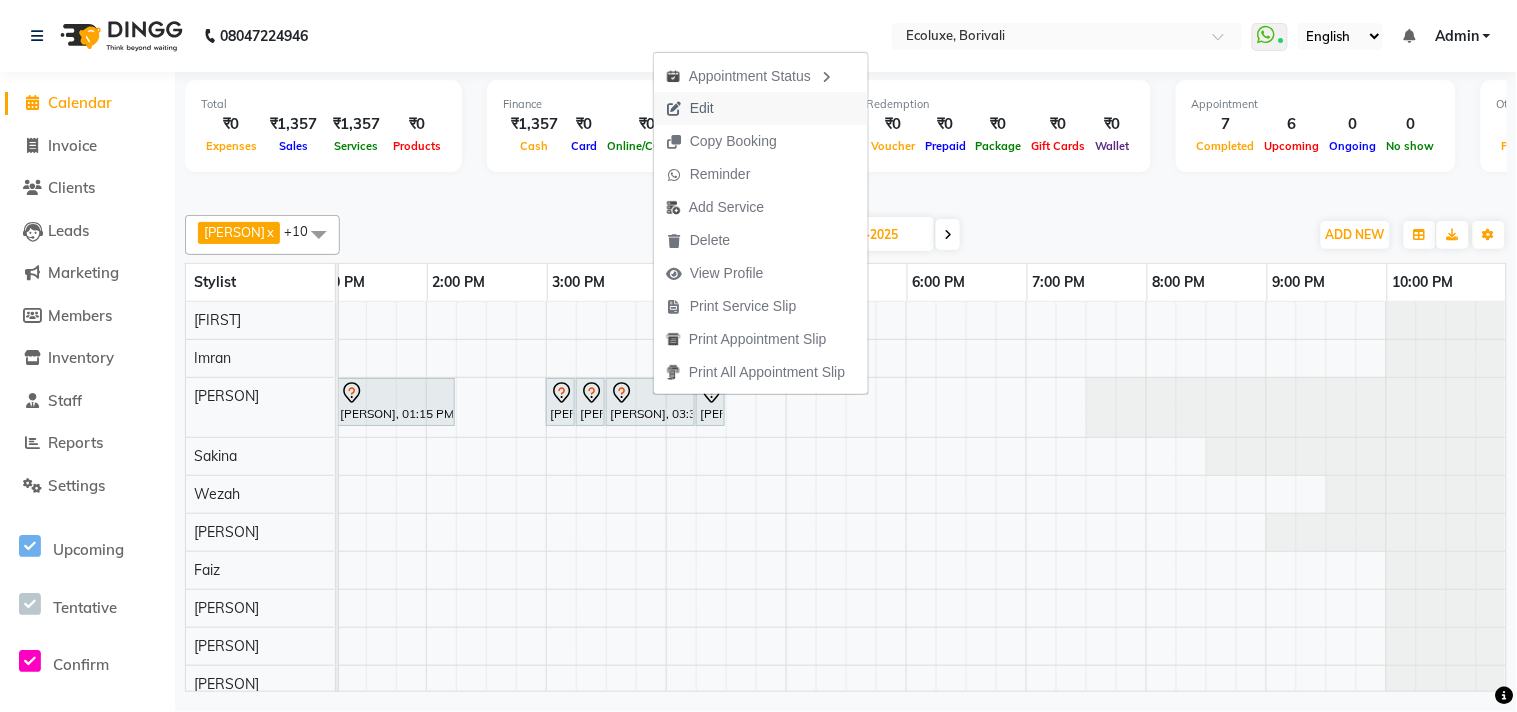 click on "Edit" at bounding box center (702, 108) 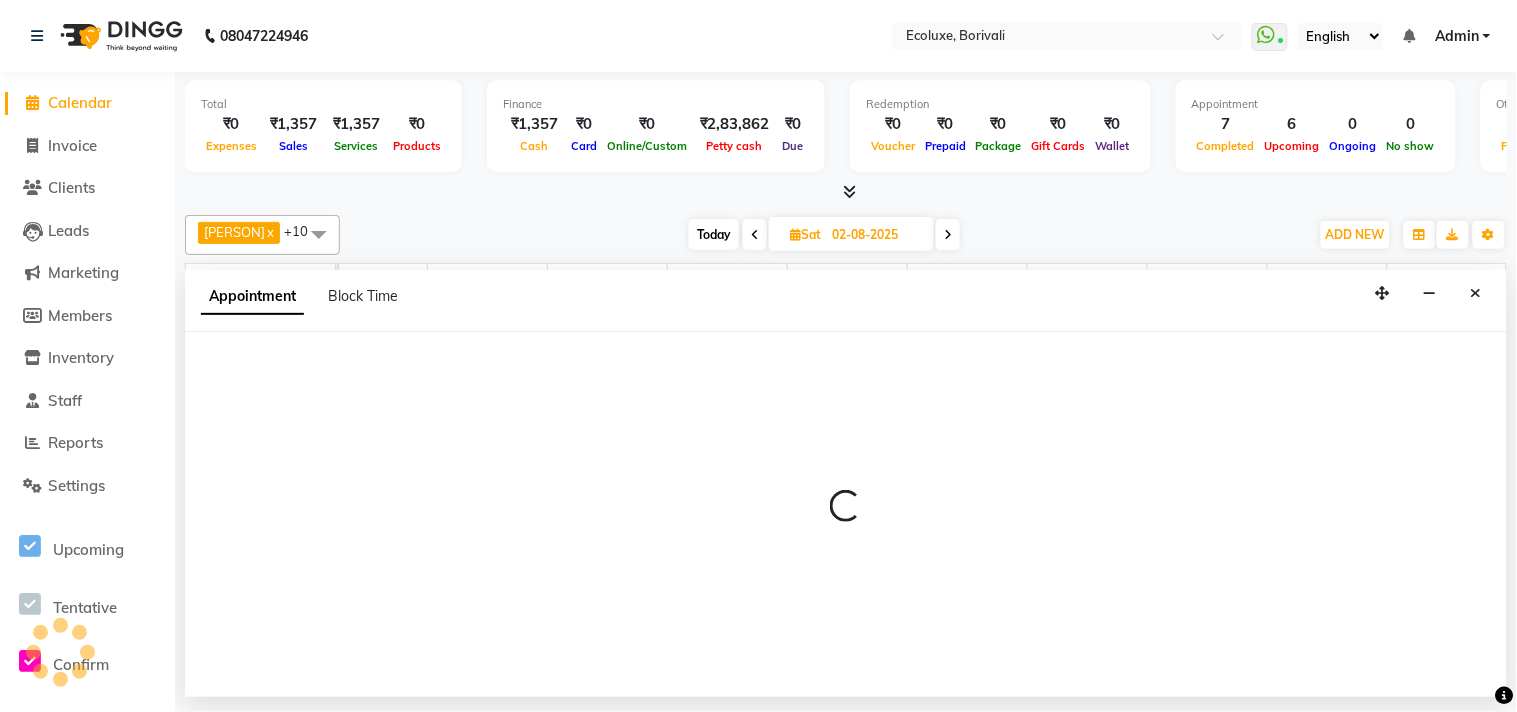 select on "tentative" 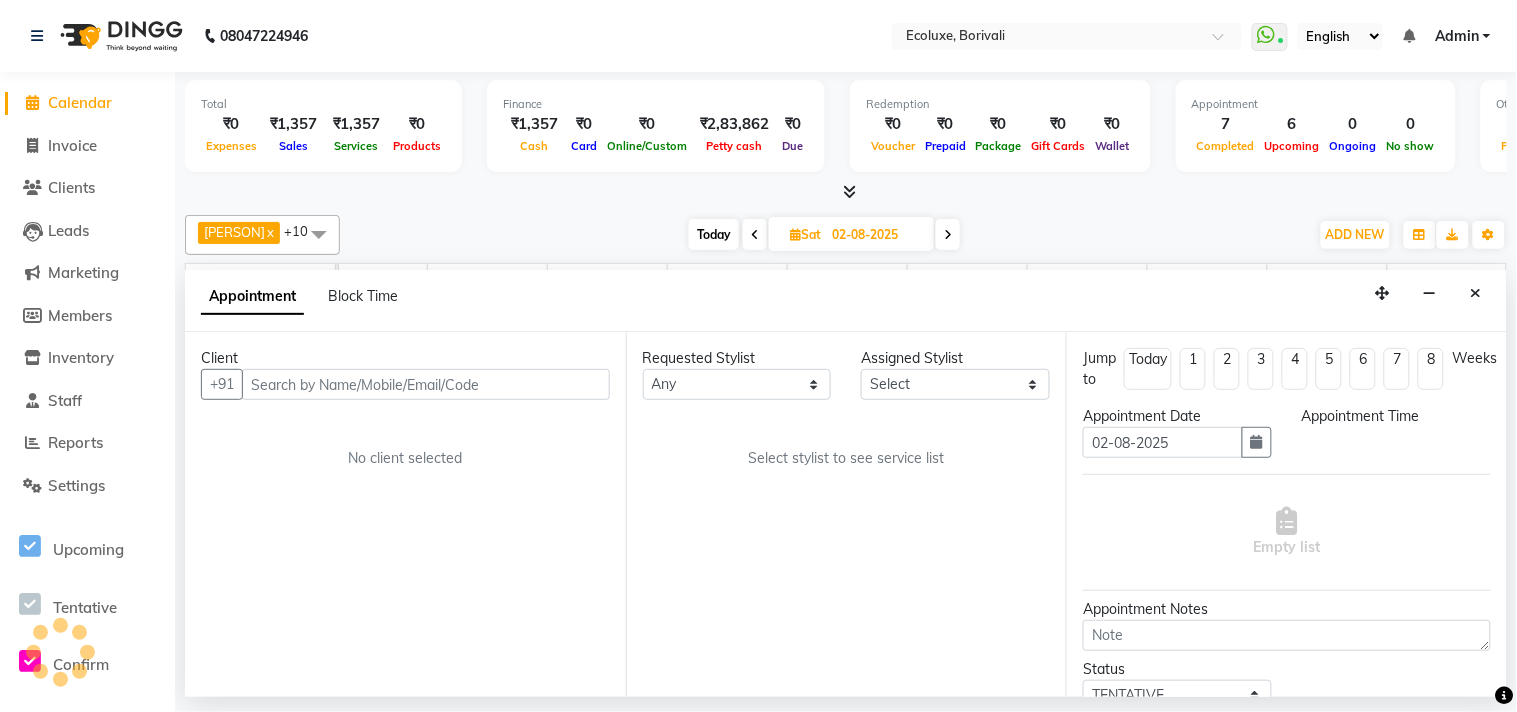 select on "36344" 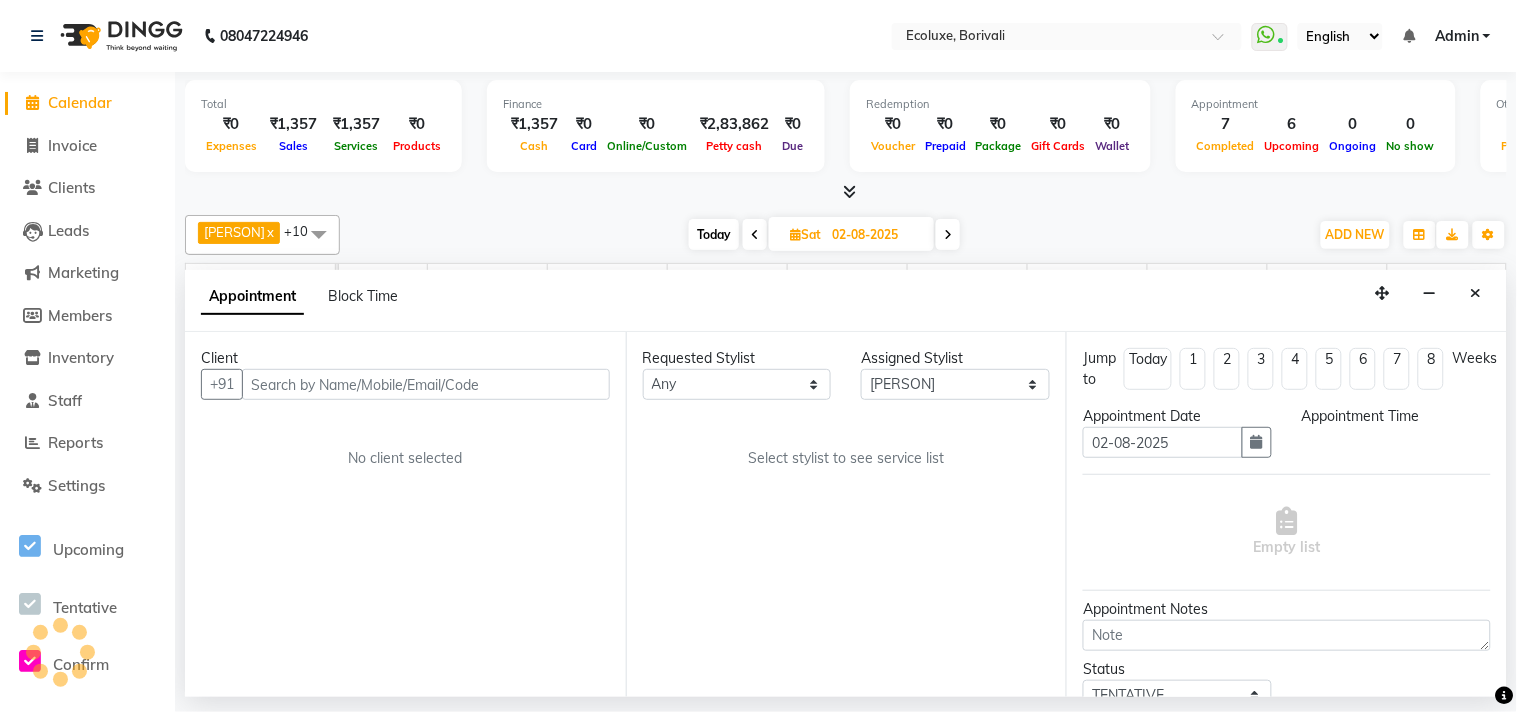 scroll, scrollTop: 0, scrollLeft: 512, axis: horizontal 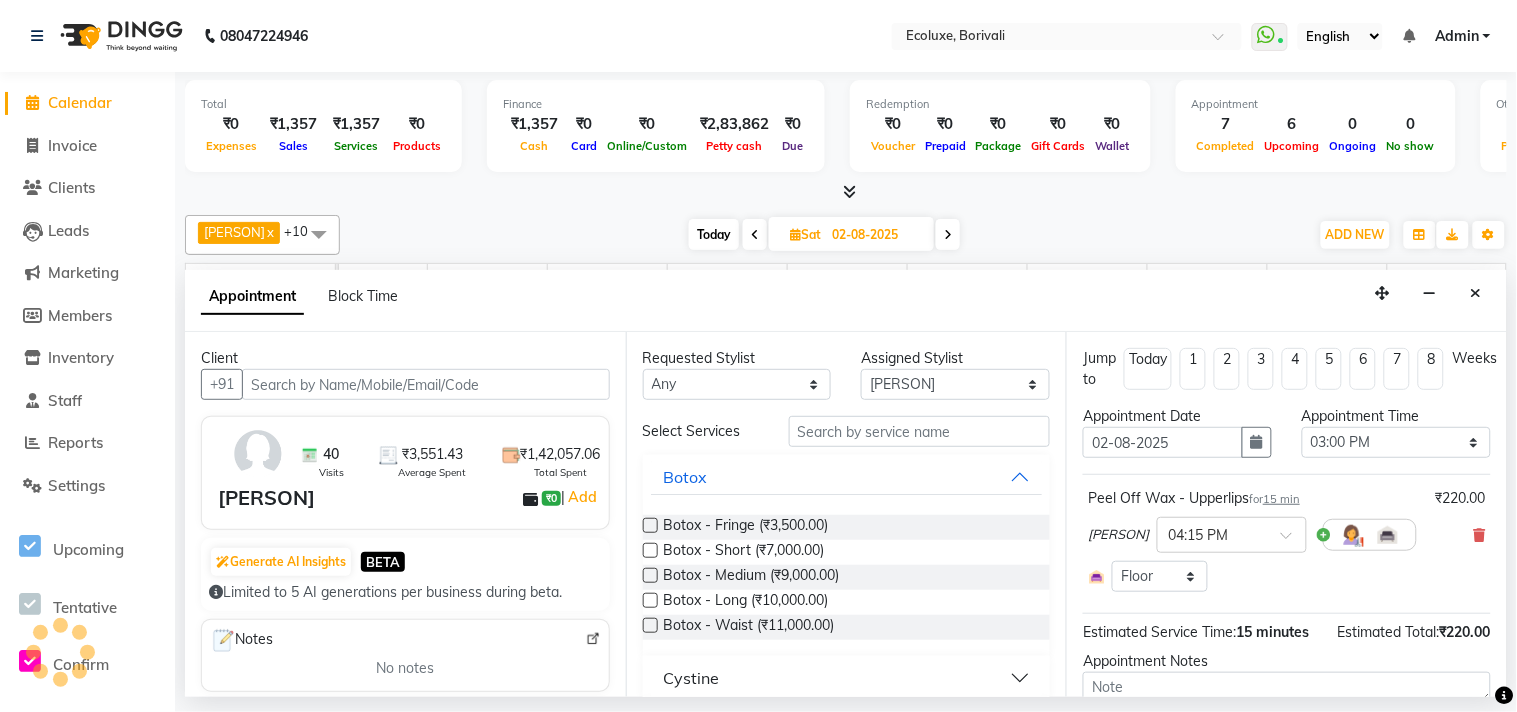 select on "2487" 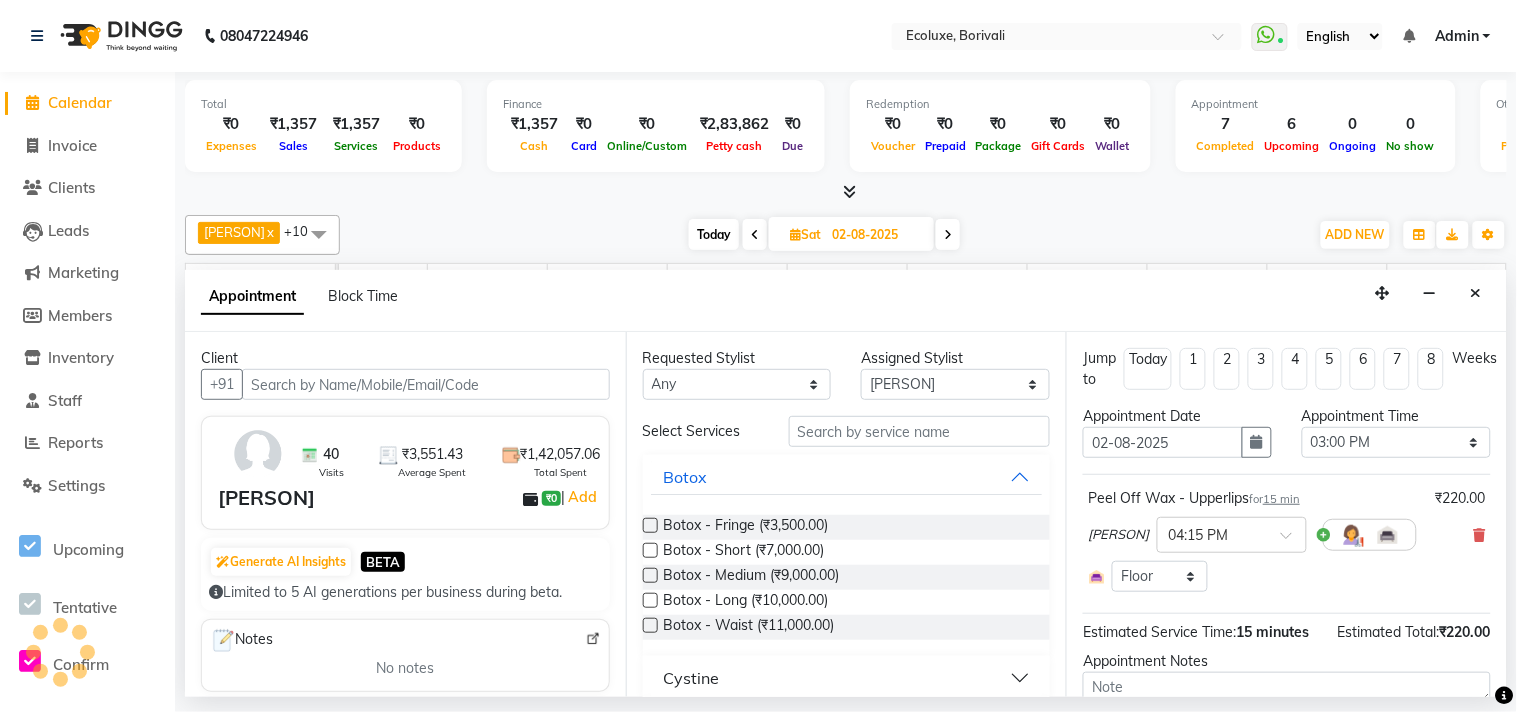 select on "2487" 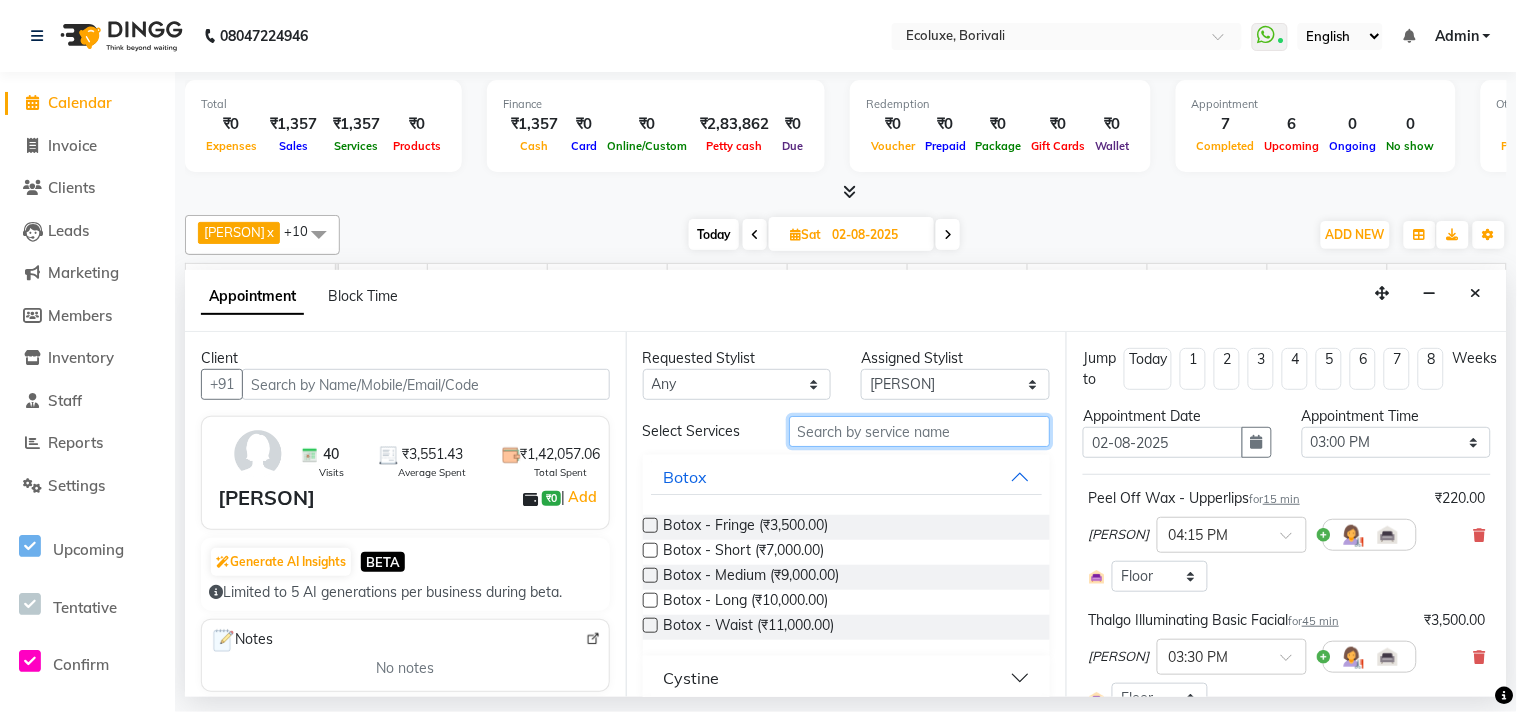 click at bounding box center (920, 431) 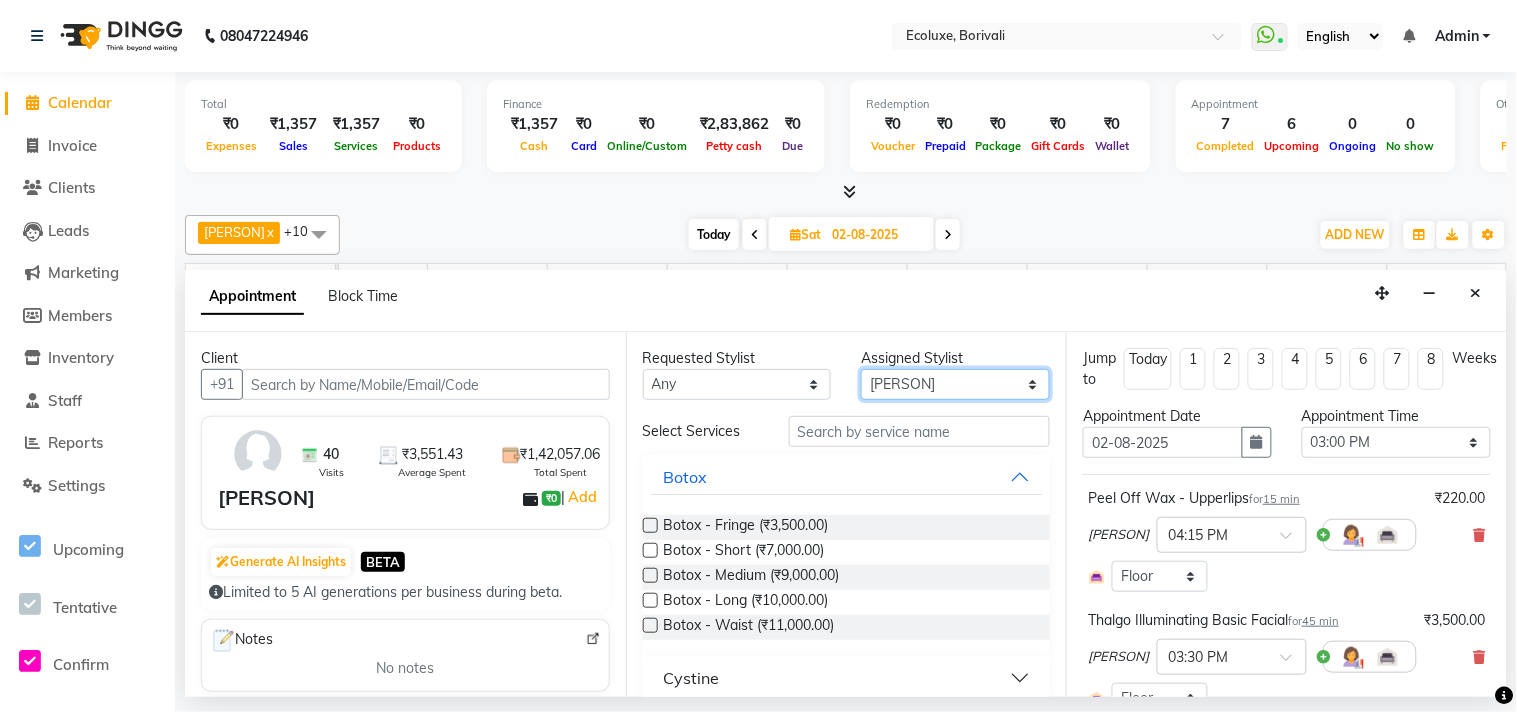 click on "Select [PERSON] [PERSON]  [PERSON] [PERSON] [PERSON] [PERSON]  [PERSON] [PERSON] [PERSON] [PERSON]  [PERSON] [PERSON] [PERSON] [PERSON] [PERSON] [PERSON]  [PERSON] Today  Fri 01-08-2025 Toggle Dropdown Add Appointment Add Invoice Add Expense Add Attendance Add Client Add Transaction Toggle Dropdown Add Appointment Add Invoice Add Expense Add Attendance Add Client ADD NEW Toggle Dropdown Add Appointment Add Invoice Add Expense Add Attendance Add Client Add Transaction [PERSON]  x [PERSON]  x [PERSON]  x [PERSON]  x [PERSON]  x [PERSON]  x  [PERSON]  x [PERSON]  x [PERSON]  x [PERSON]  x [PERSON]  x +10 Select All  [PERSON]  [PERSON] [PERSON]  [PERSON] [PERSON] [PERSON]  [PERSON] [PERSON] [PERSON] [PERSON]  [PERSON] [PERSON] [PERSON] [PERSON] [PERSON] [PERSON]  [PERSON] Group By  Staff View   Room View  View as" at bounding box center [955, 384] 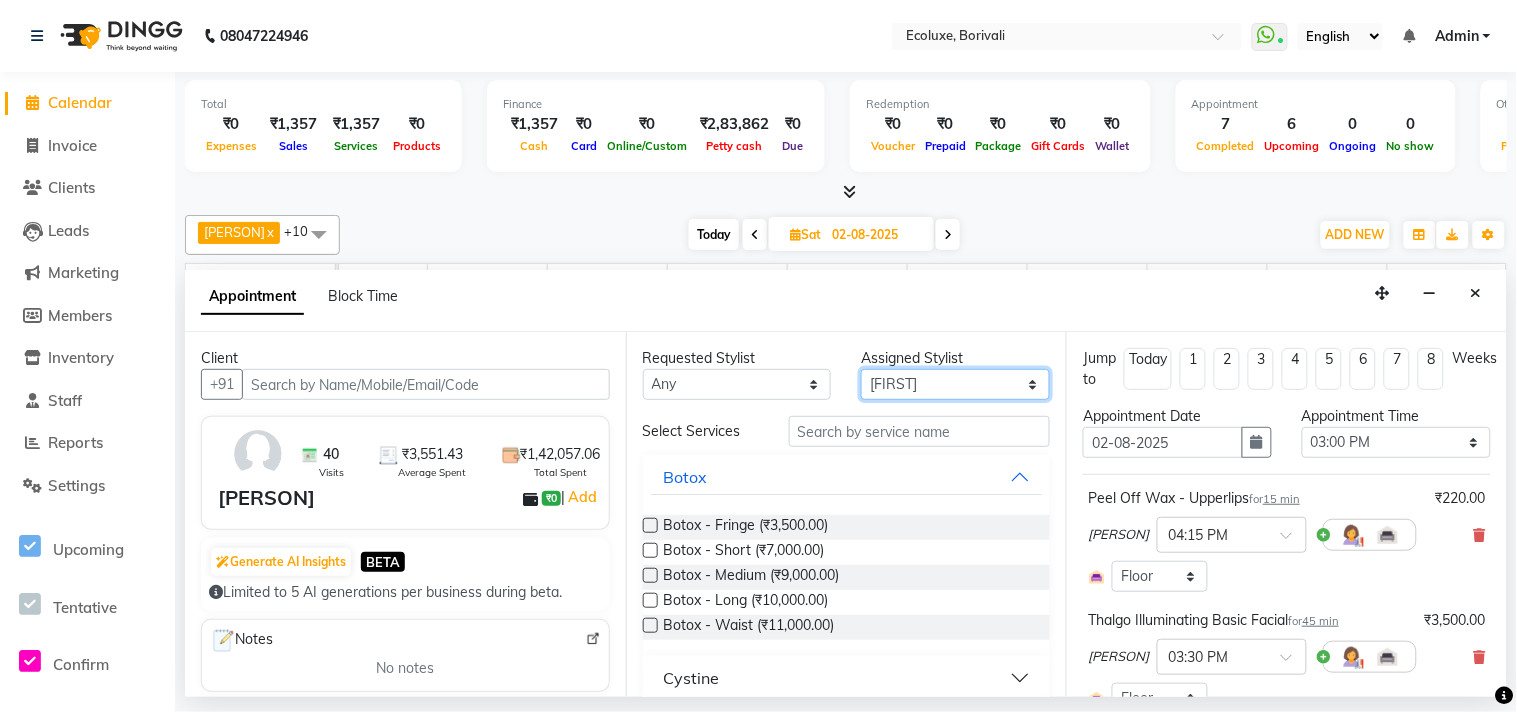 click on "Select [PERSON] [PERSON]  [PERSON] [PERSON] [PERSON] [PERSON]  [PERSON] [PERSON] [PERSON] [PERSON]  [PERSON] [PERSON] [PERSON] [PERSON] [PERSON] [PERSON]  [PERSON] Today  Fri 01-08-2025 Toggle Dropdown Add Appointment Add Invoice Add Expense Add Attendance Add Client Add Transaction Toggle Dropdown Add Appointment Add Invoice Add Expense Add Attendance Add Client ADD NEW Toggle Dropdown Add Appointment Add Invoice Add Expense Add Attendance Add Client Add Transaction [PERSON]  x [PERSON]  x [PERSON]  x [PERSON]  x [PERSON]  x [PERSON]  x  [PERSON]  x [PERSON]  x [PERSON]  x [PERSON]  x [PERSON]  x +10 Select All  [PERSON]  [PERSON] [PERSON]  [PERSON] [PERSON] [PERSON]  [PERSON] [PERSON] [PERSON] [PERSON]  [PERSON] [PERSON] [PERSON] [PERSON] [PERSON] [PERSON]  [PERSON] Group By  Staff View   Room View  View as" at bounding box center (955, 384) 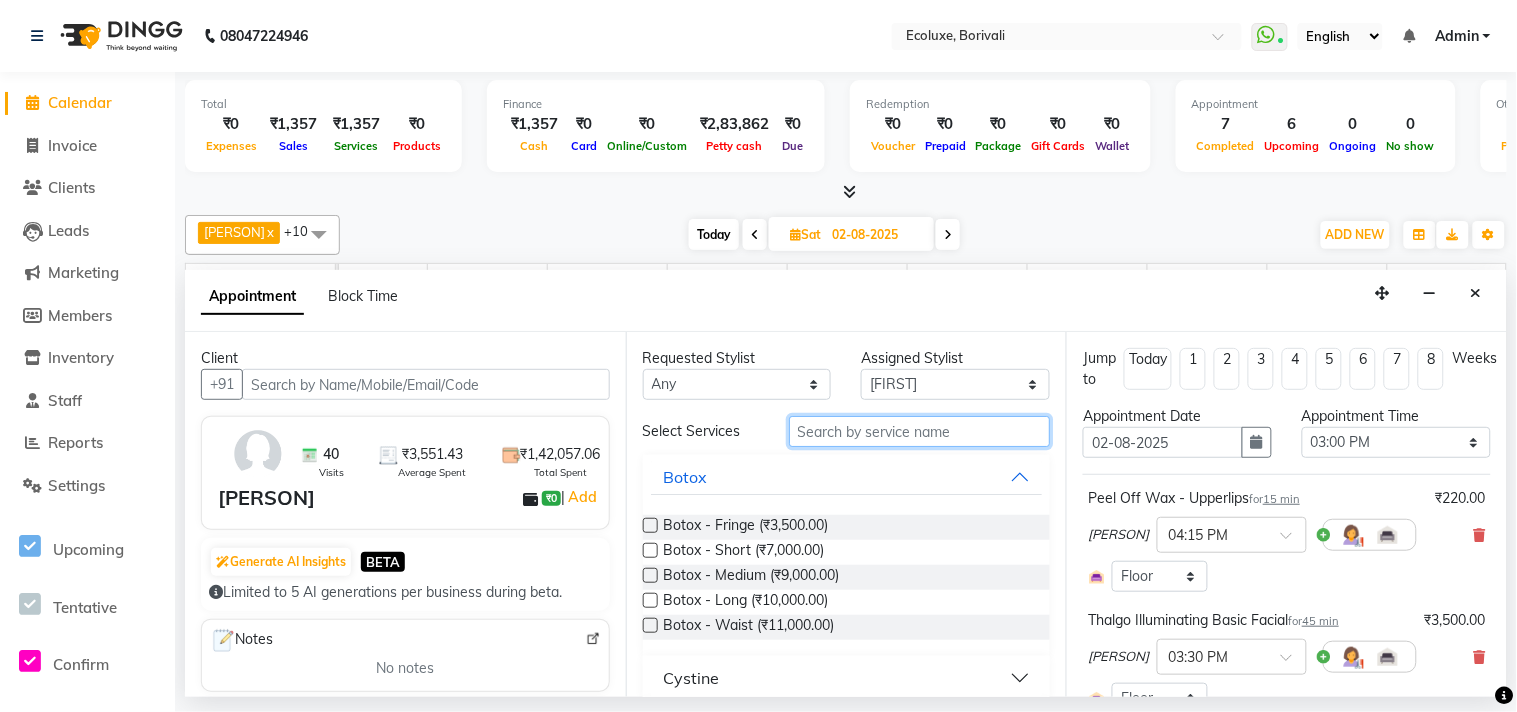 click at bounding box center [920, 431] 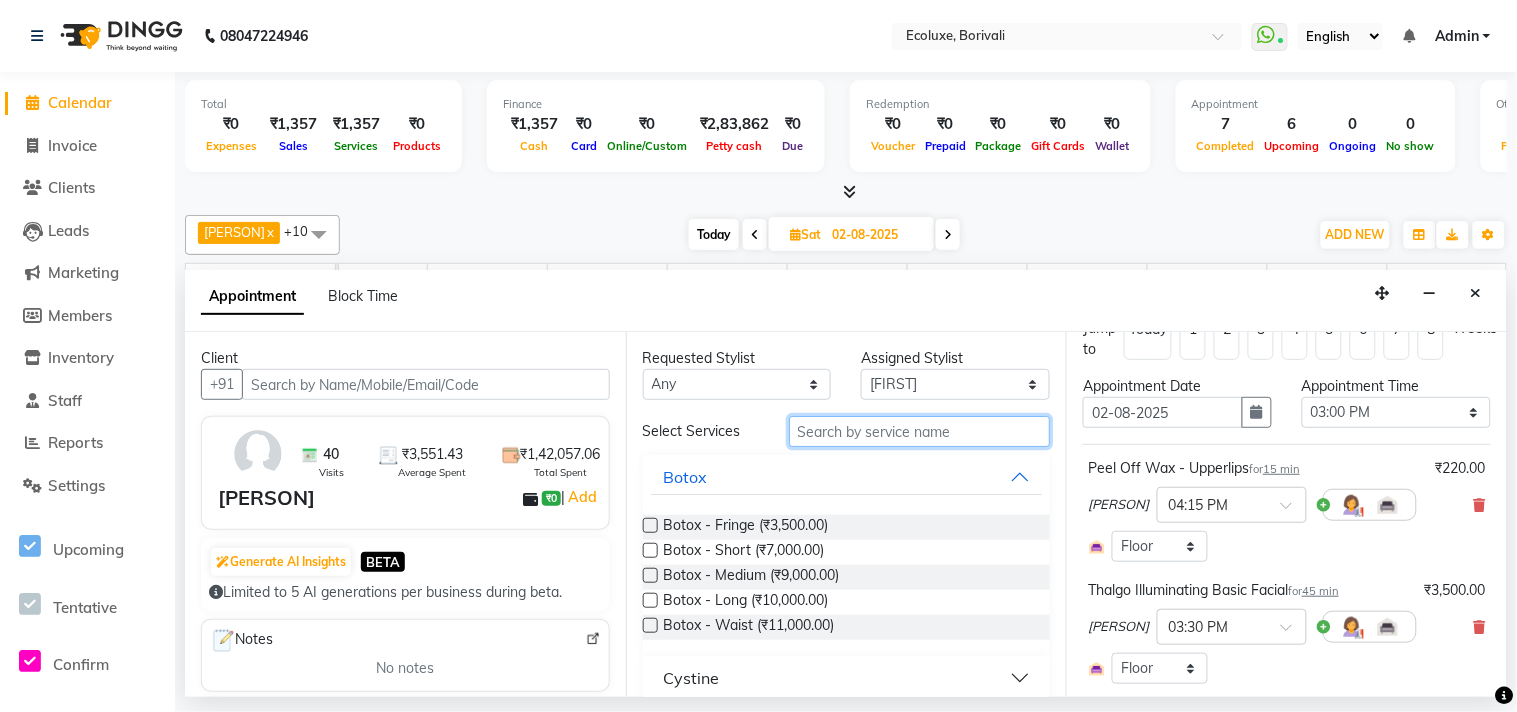 scroll, scrollTop: 0, scrollLeft: 0, axis: both 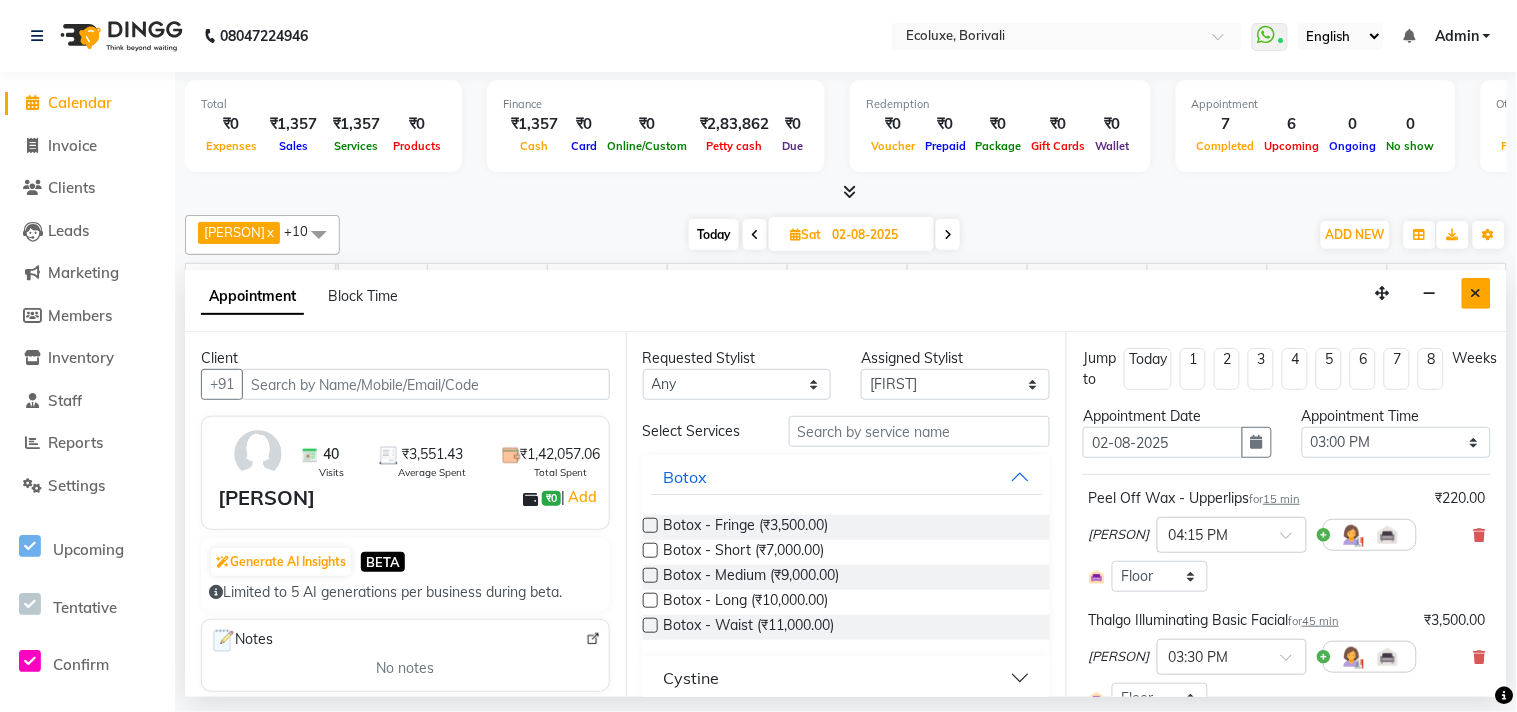 click at bounding box center [1476, 293] 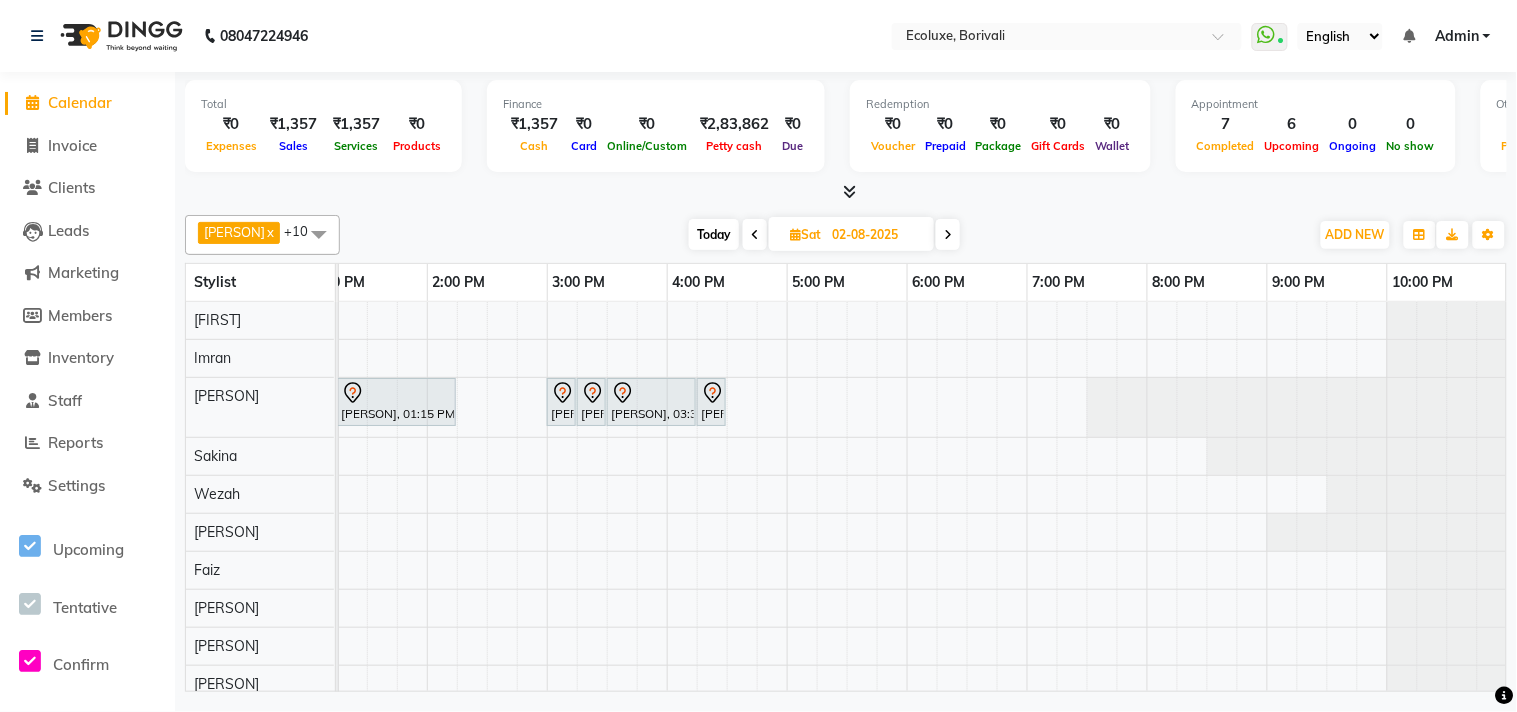 click on "Today" at bounding box center [714, 234] 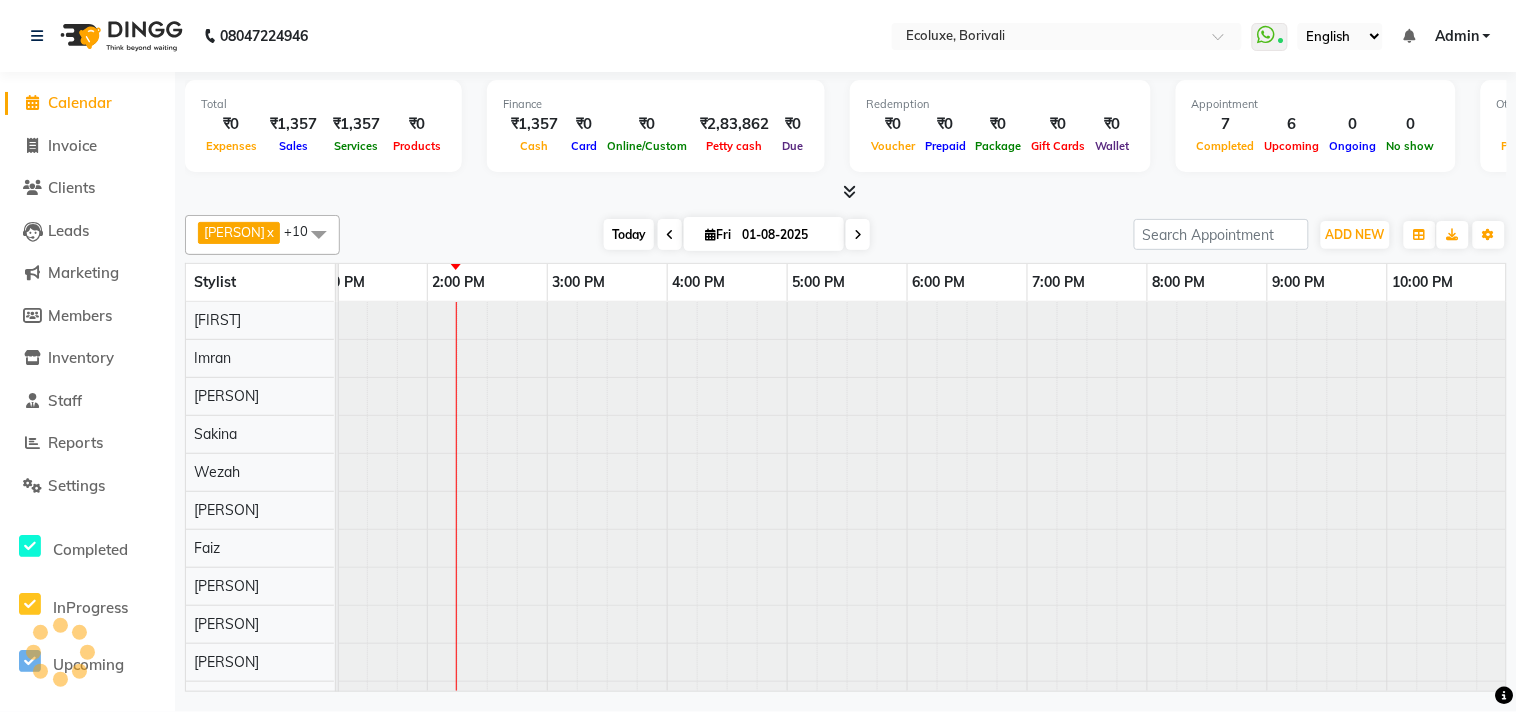 scroll, scrollTop: 0, scrollLeft: 512, axis: horizontal 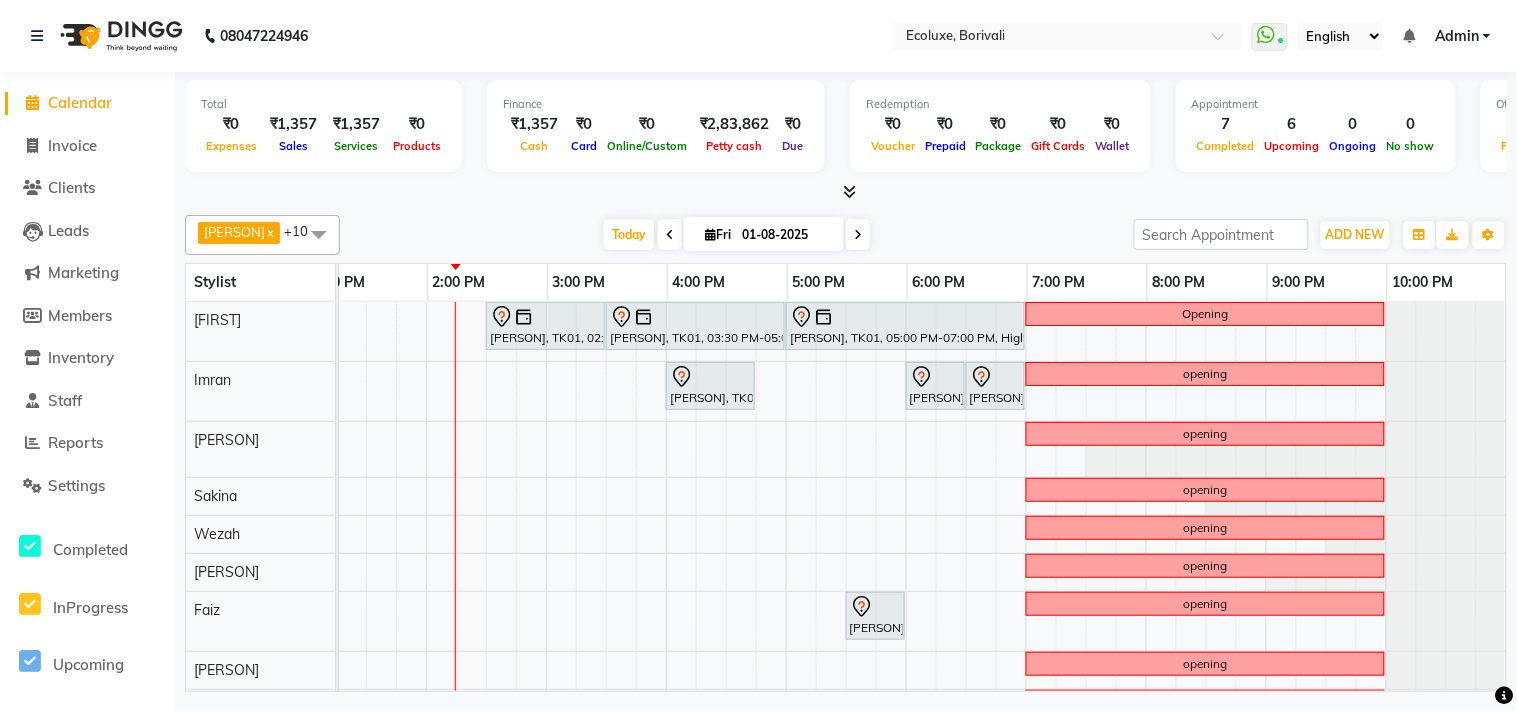 click on "Today  Fri 01-08-2025" at bounding box center [737, 235] 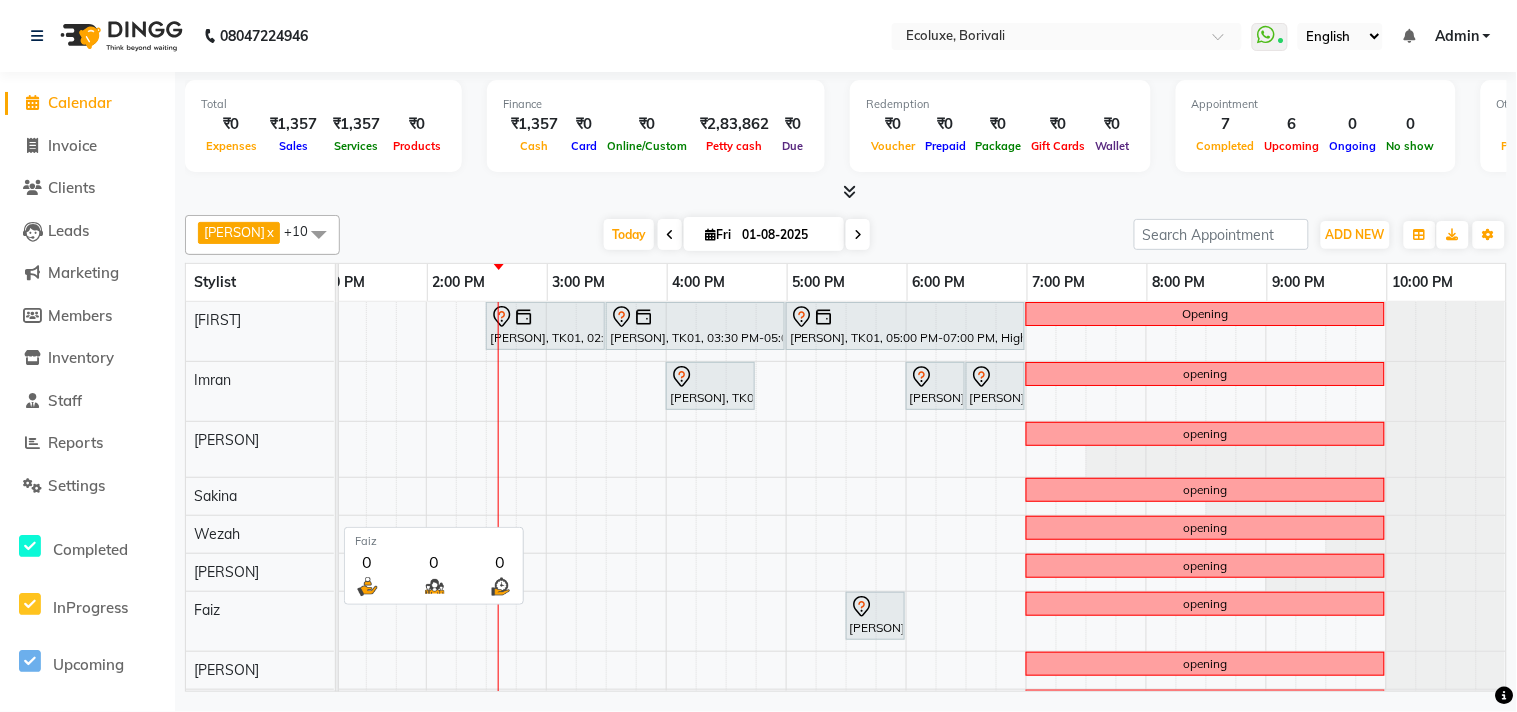 scroll, scrollTop: 95, scrollLeft: 0, axis: vertical 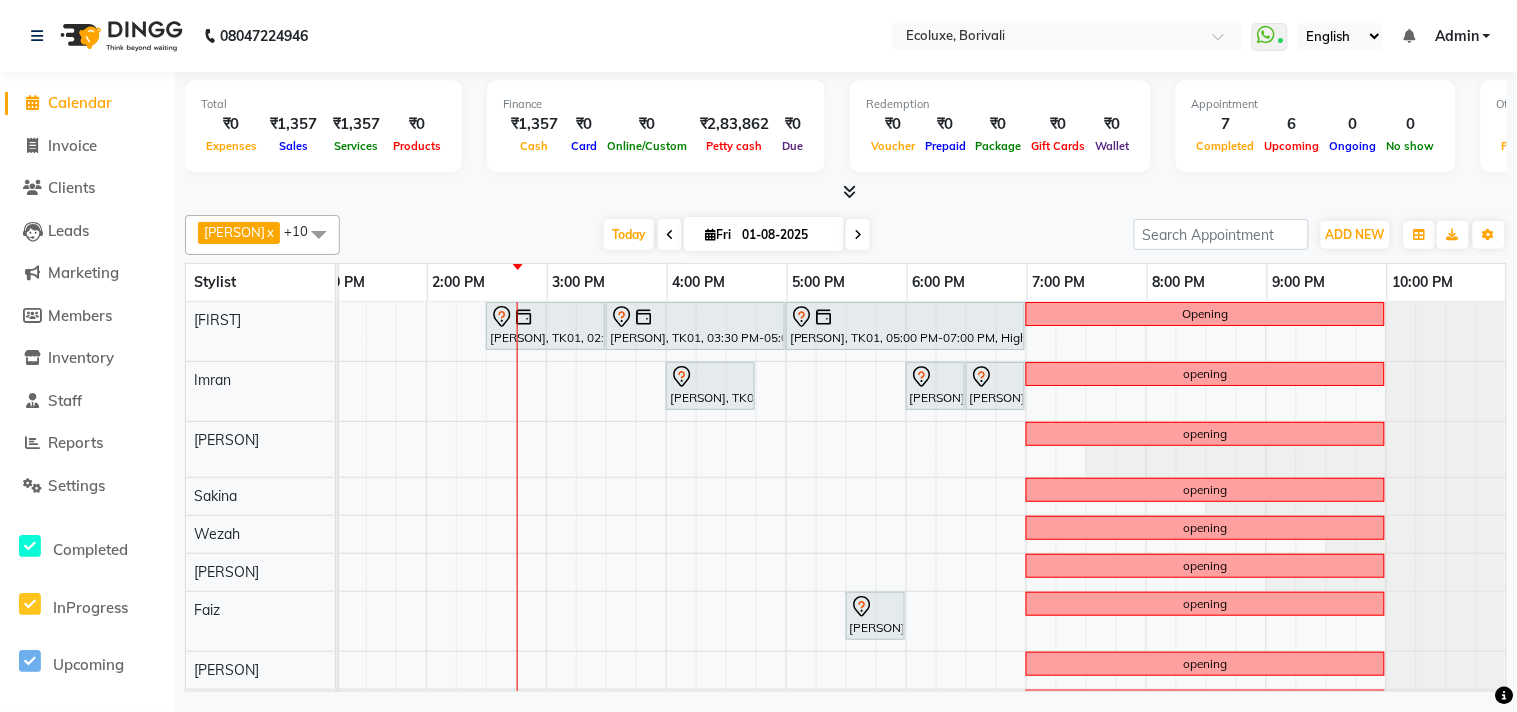 click on "[PERSON]  x [PERSON]  x [PERSON]  x [PERSON]  x [PERSON]  x [PERSON]  x  [PERSON]  x [PERSON]  x [PERSON]  x [PERSON]  x [PERSON]  x +10 Select All  [PERSON]  [PERSON] [PERSON]  [PERSON] [PERSON] [PERSON]  [PERSON] [PERSON] [PERSON] [PERSON]  [PERSON] [PERSON] [PERSON] [PERSON] [PERSON] [PERSON]  [PERSON] Today  Fri 01-08-2025 Toggle Dropdown Add Appointment Add Invoice Add Expense Add Attendance Add Client Add Transaction Toggle Dropdown Add Appointment Add Invoice Add Expense Add Attendance Add Client ADD NEW Toggle Dropdown Add Appointment Add Invoice Add Expense Add Attendance Add Client Add Transaction [PERSON]  x [PERSON]  x [PERSON]  x [PERSON]  x [PERSON]  x [PERSON]  x  [PERSON]  x [PERSON]  x [PERSON]  x [PERSON]  x [PERSON]  x +10 Select All  [PERSON]  [PERSON] [PERSON]  [PERSON] [PERSON] [PERSON]  [PERSON] [PERSON] [PERSON] [PERSON]  [PERSON] [PERSON] [PERSON] [PERSON] [PERSON] [PERSON]  [PERSON] Group By  Staff View   Room View  View as" 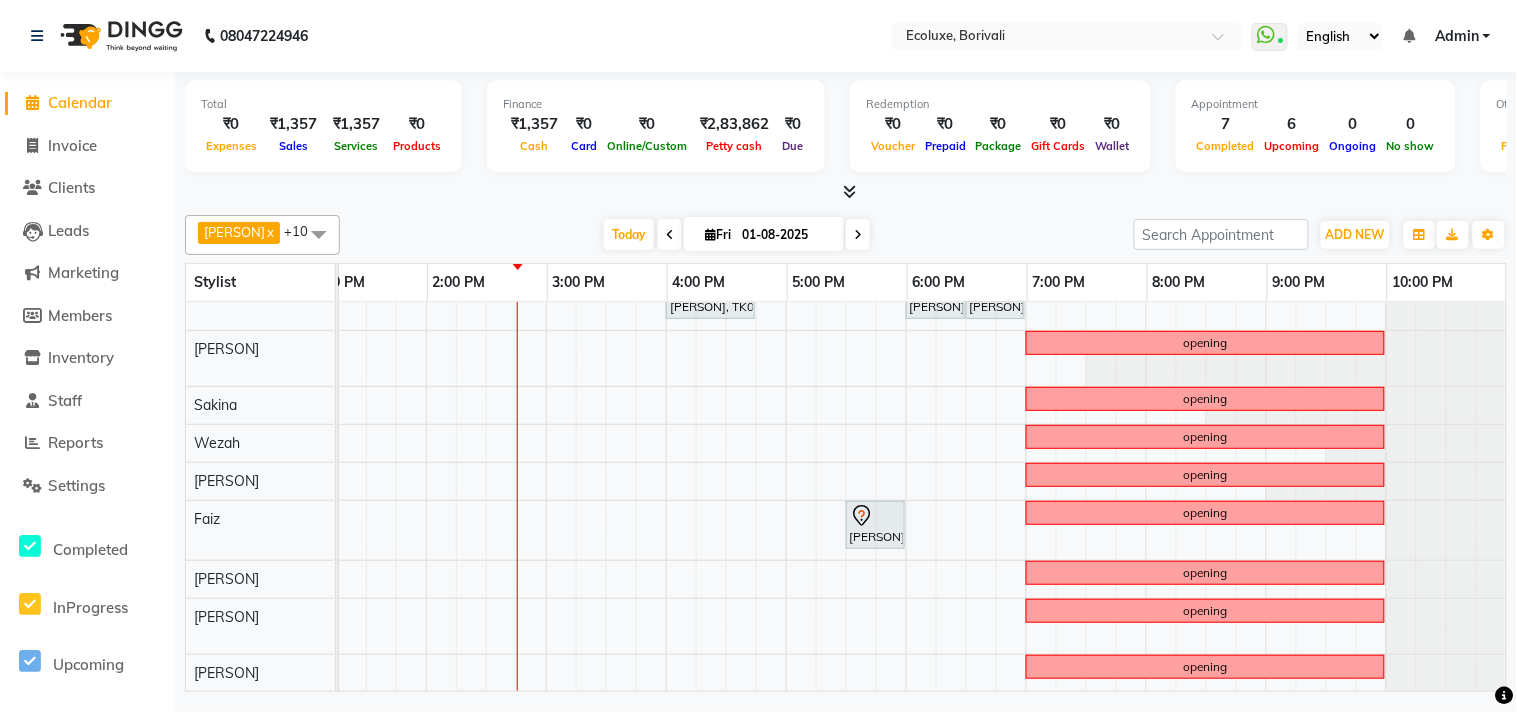 scroll, scrollTop: 165, scrollLeft: 528, axis: both 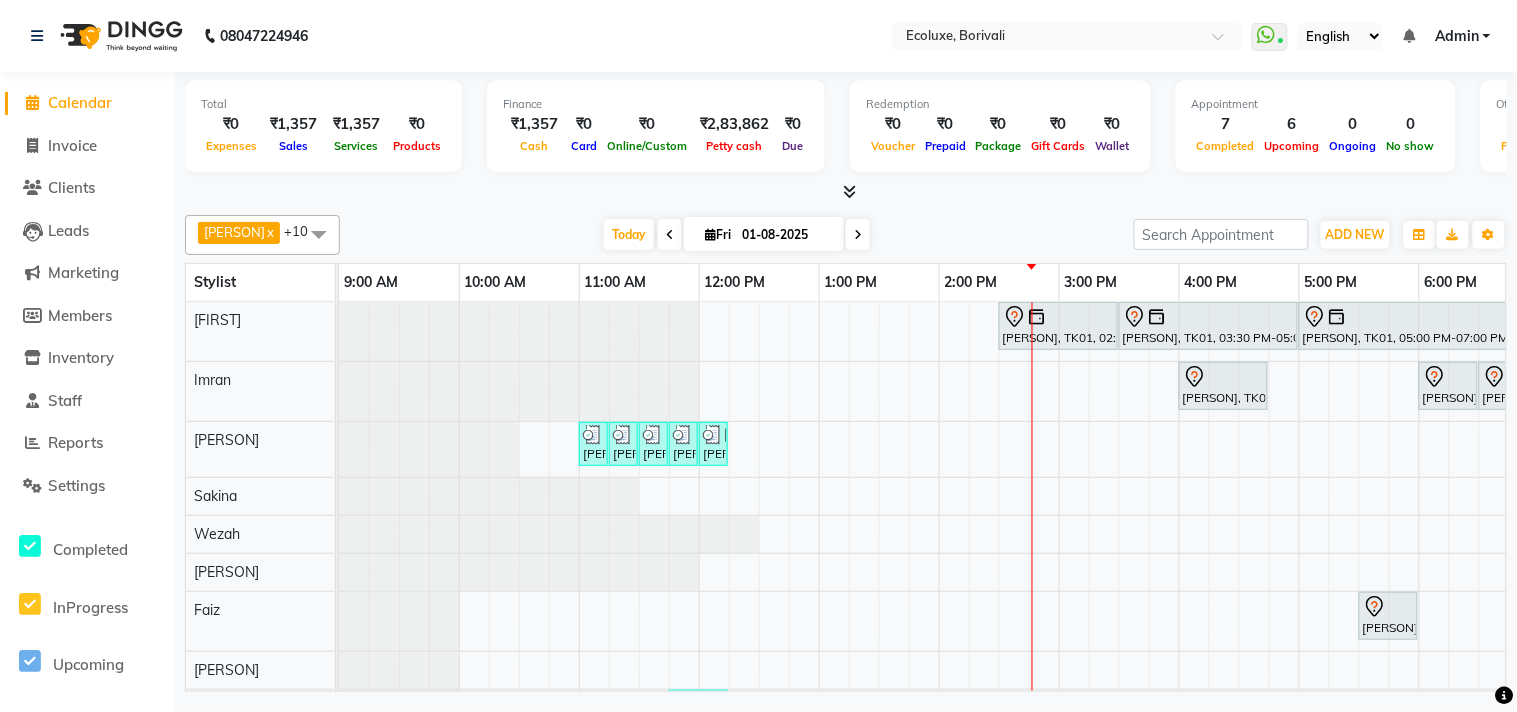 click at bounding box center [858, 234] 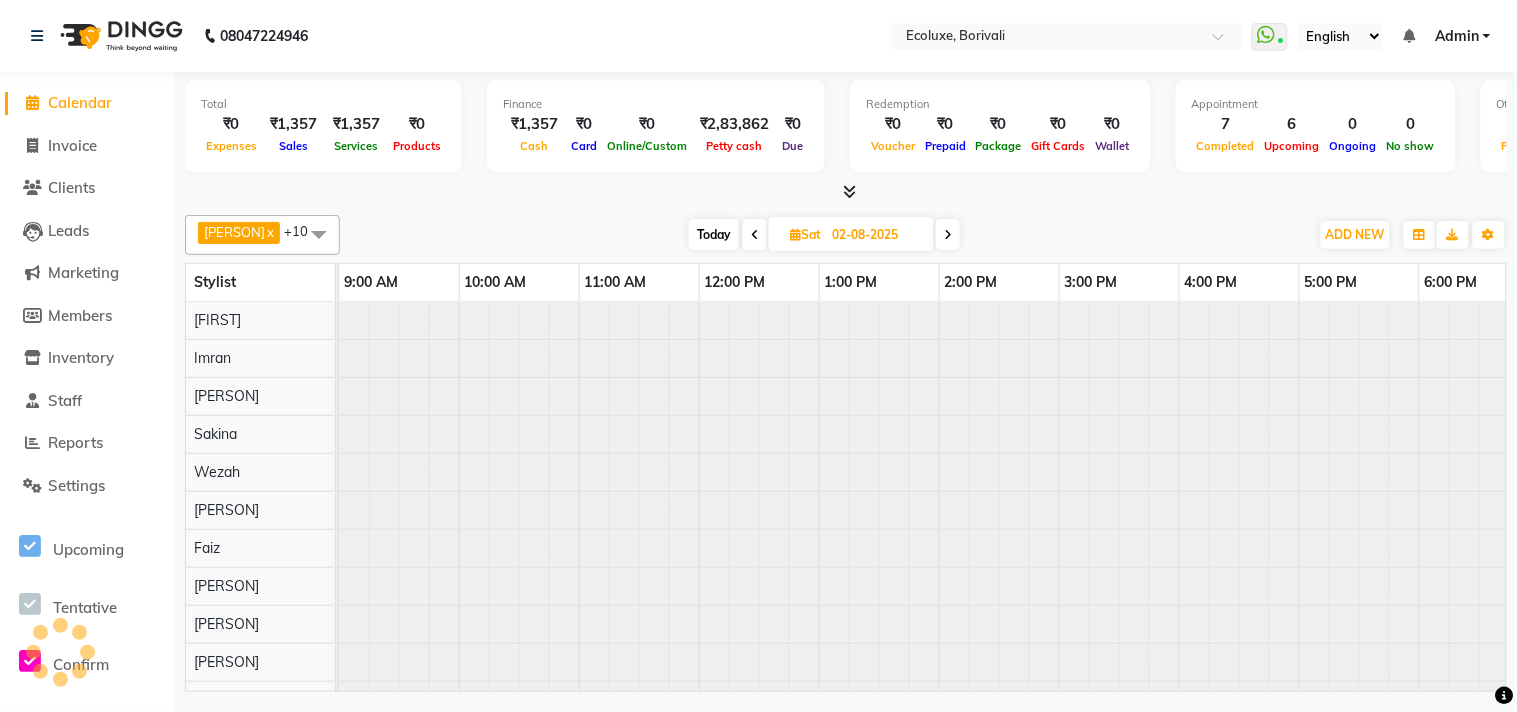 scroll, scrollTop: 0, scrollLeft: 512, axis: horizontal 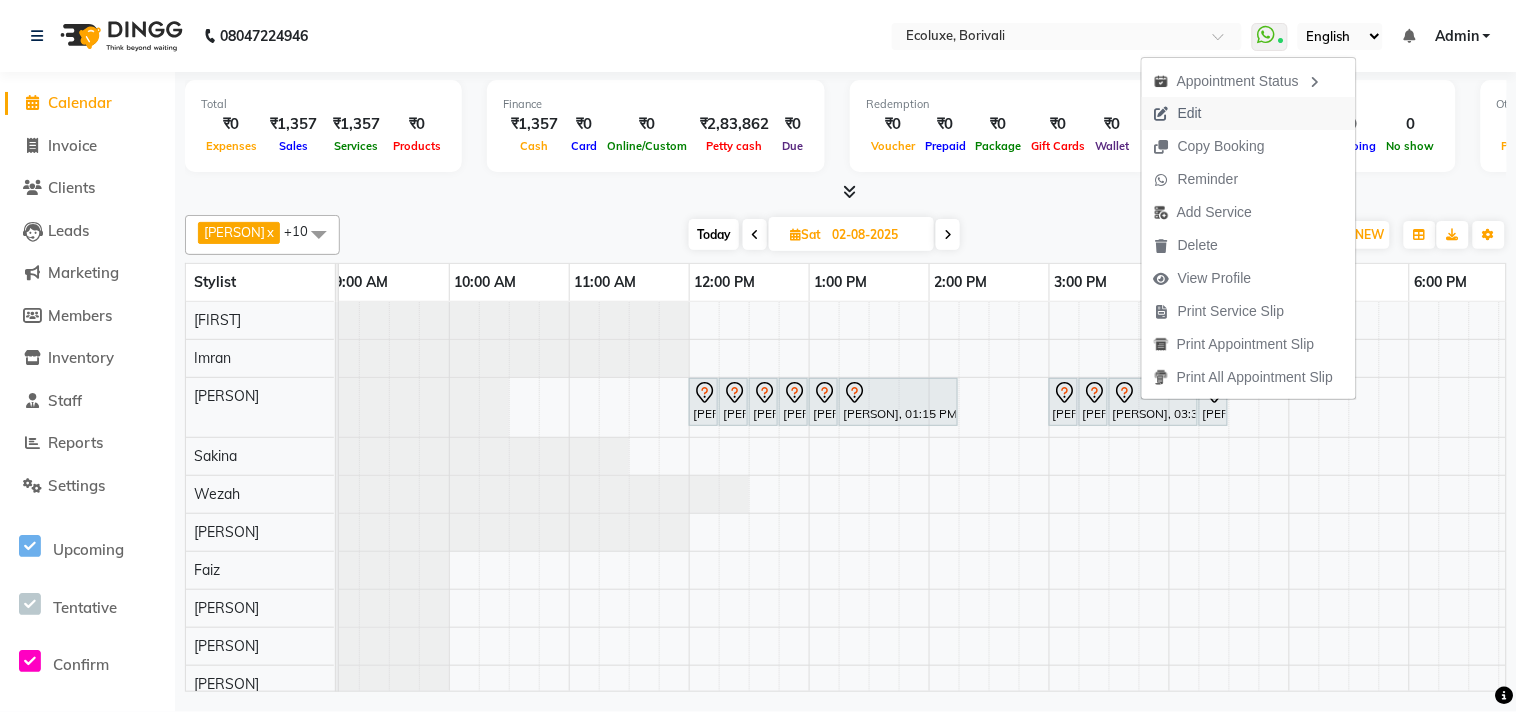 click on "Edit" at bounding box center (1190, 113) 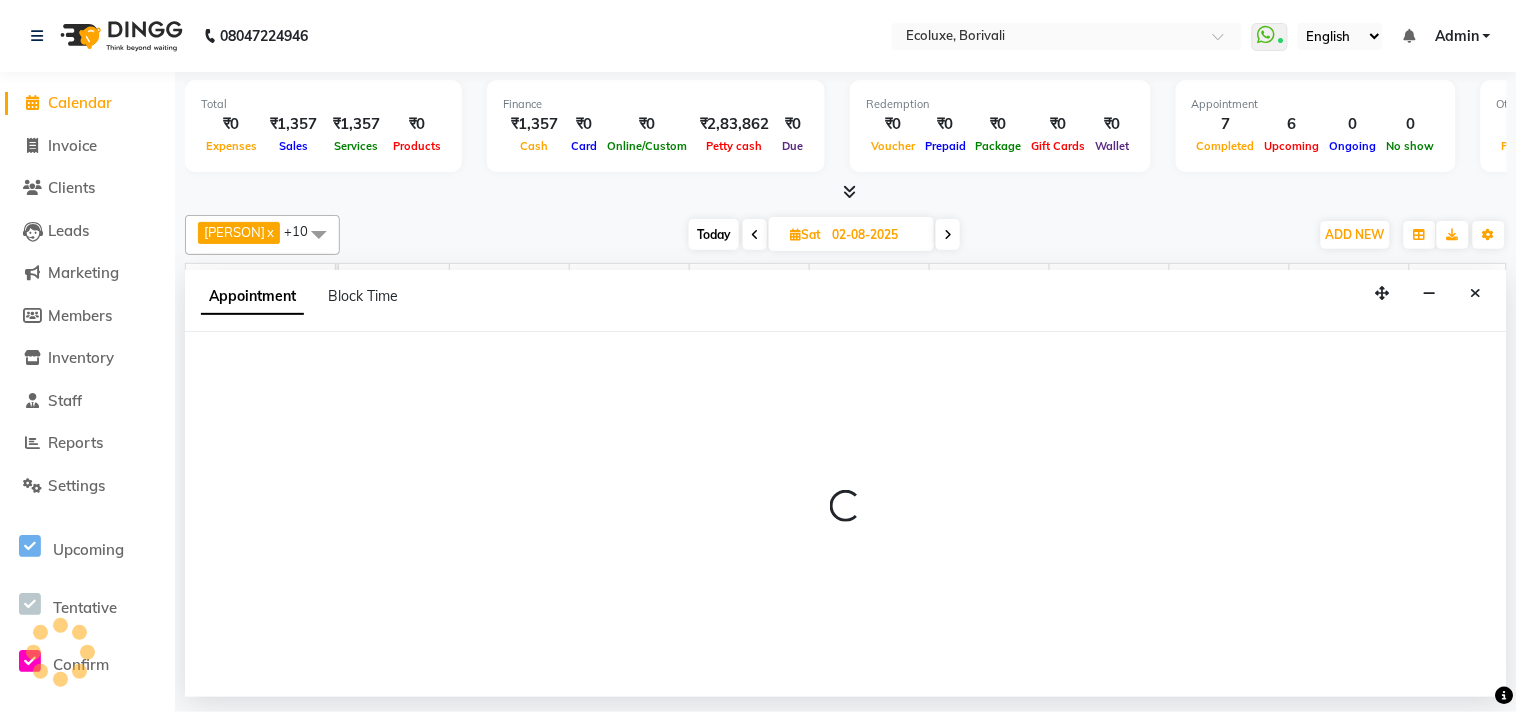 select on "tentative" 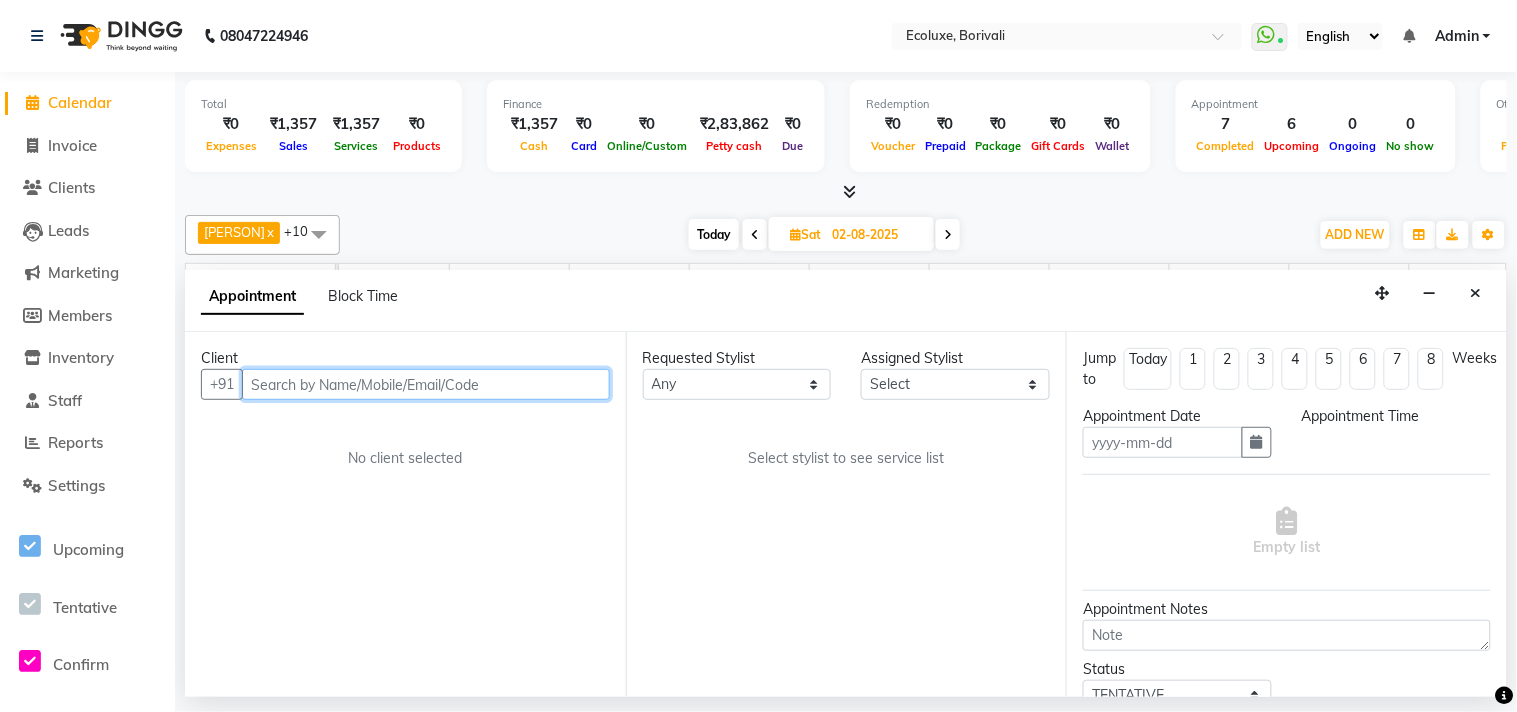 type on "02-08-2025" 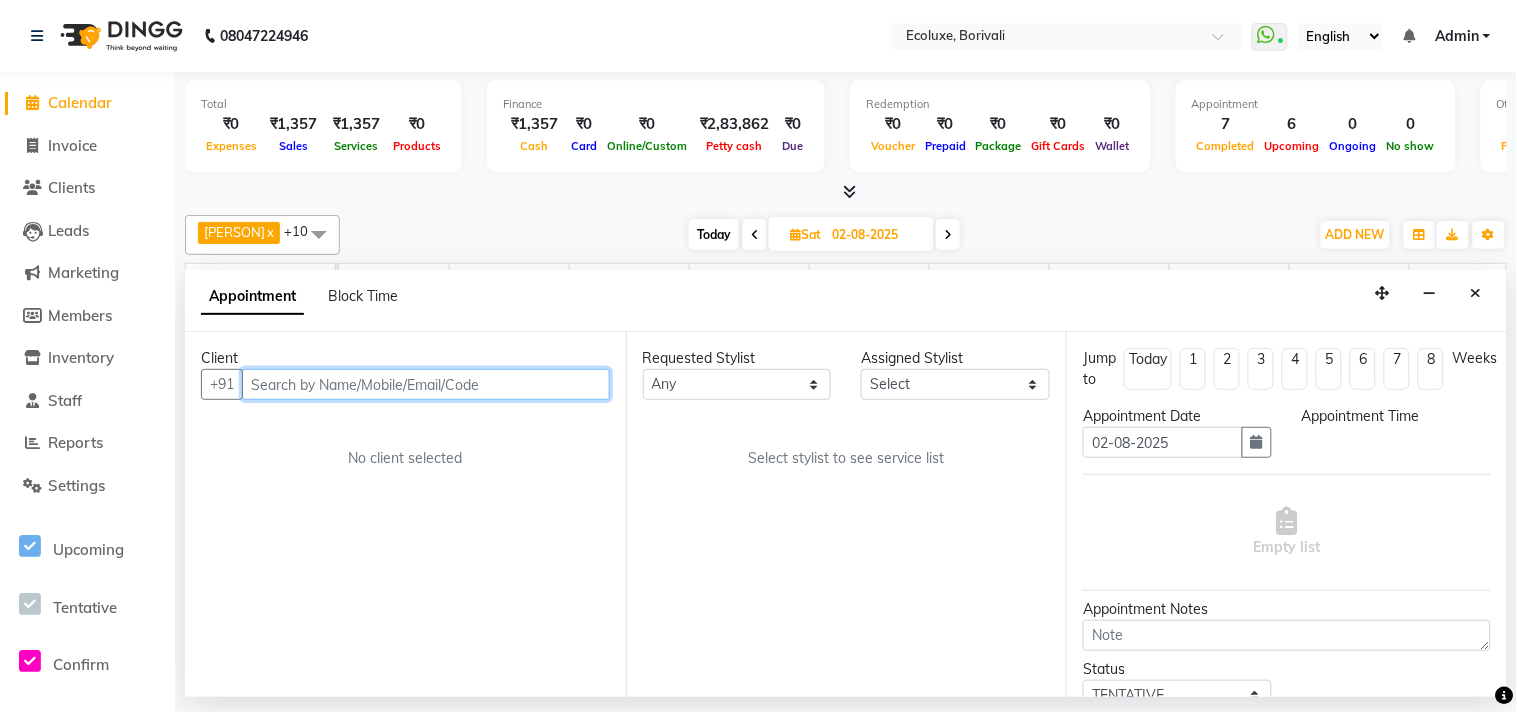 scroll, scrollTop: 0, scrollLeft: 512, axis: horizontal 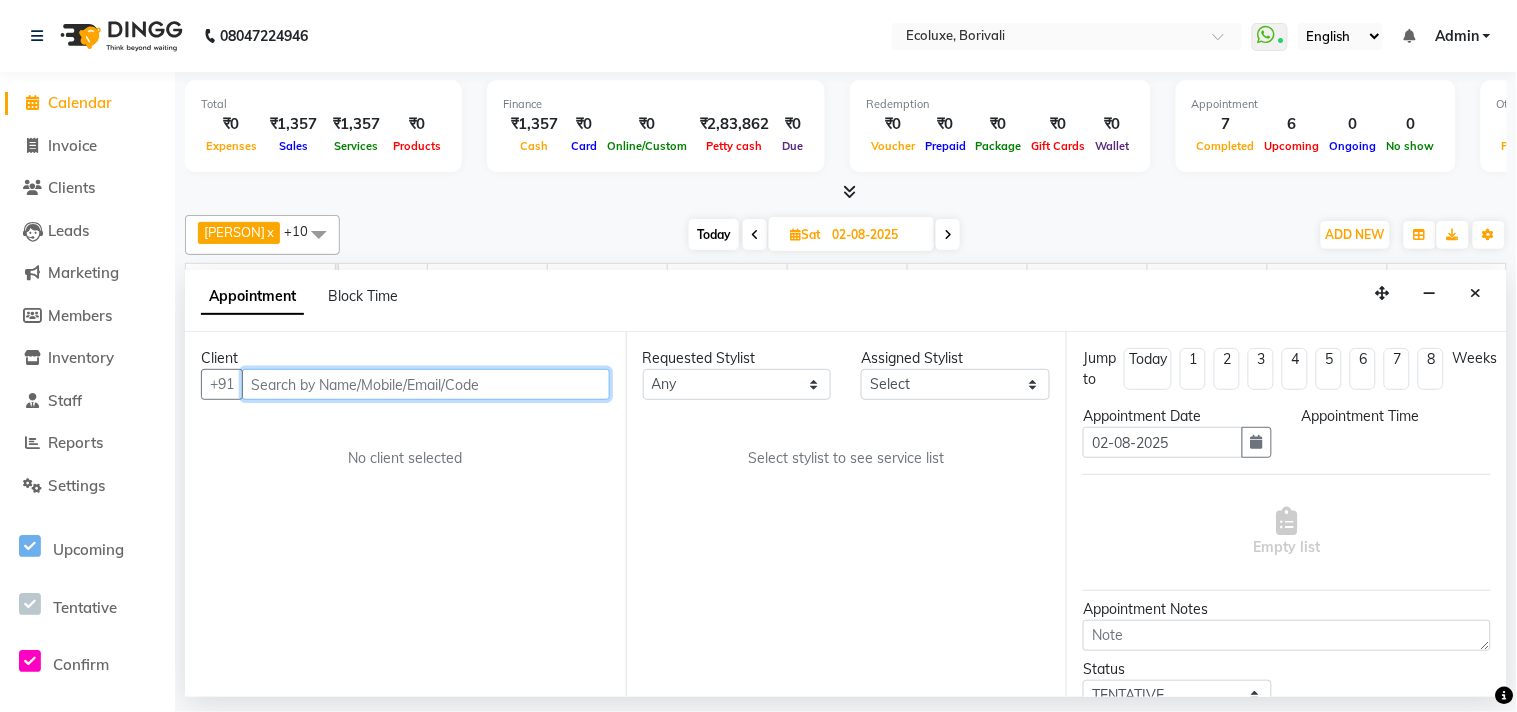 select on "36344" 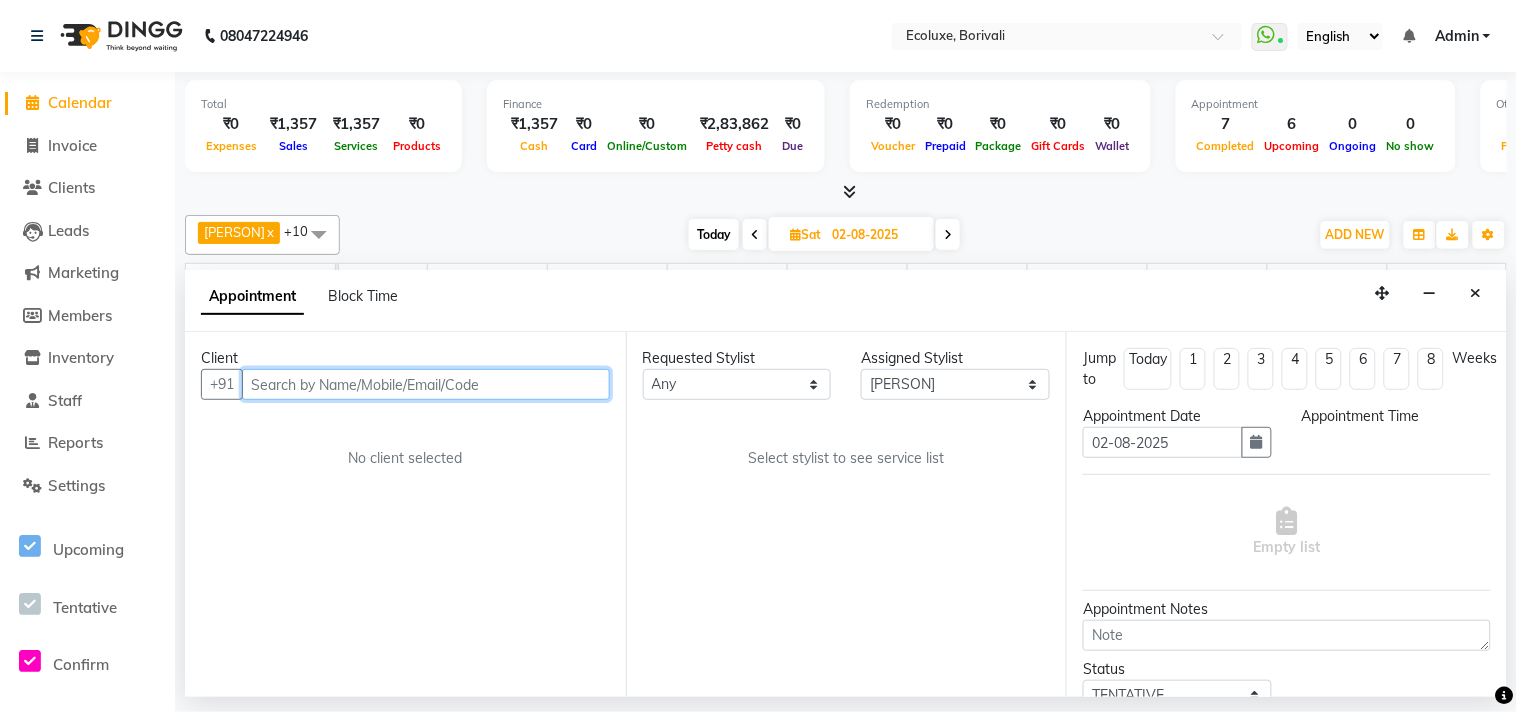 select on "900" 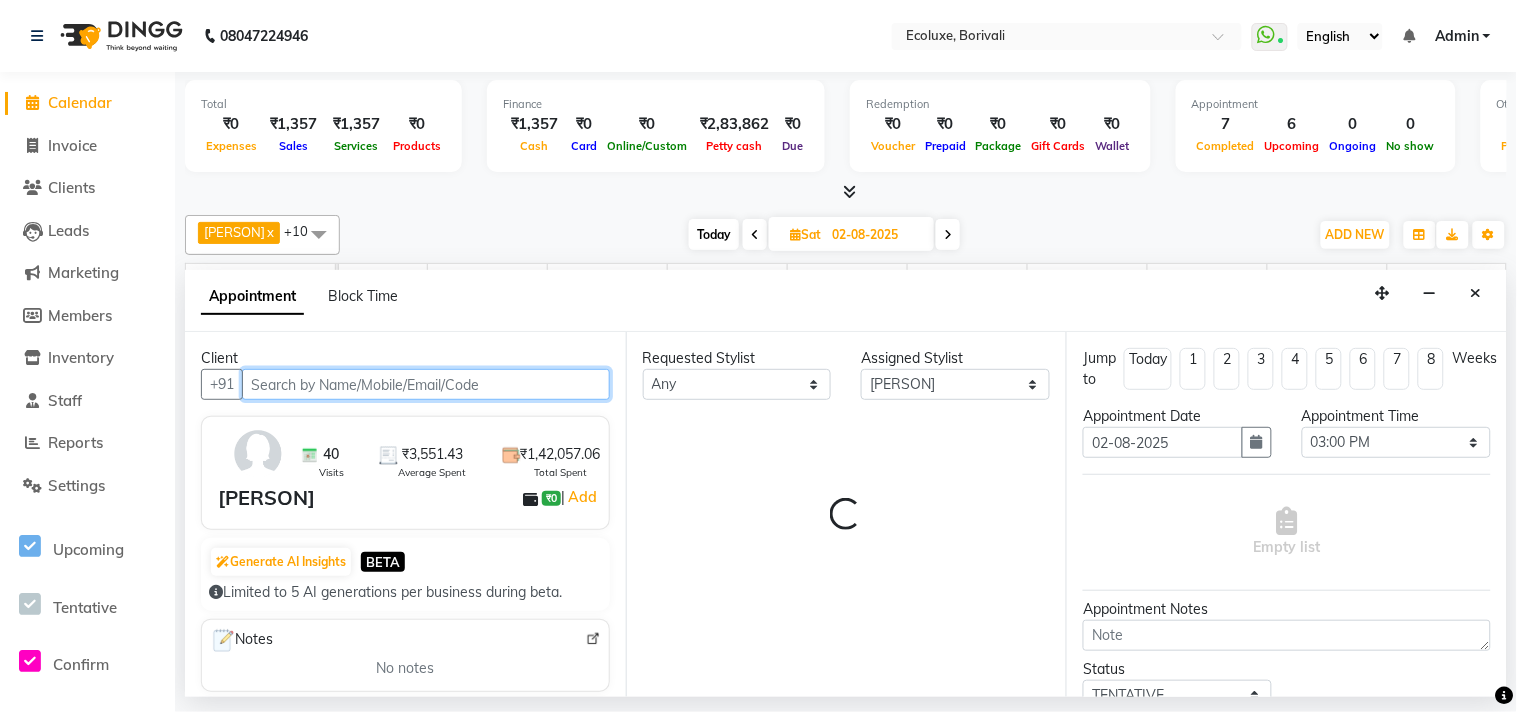 select on "2487" 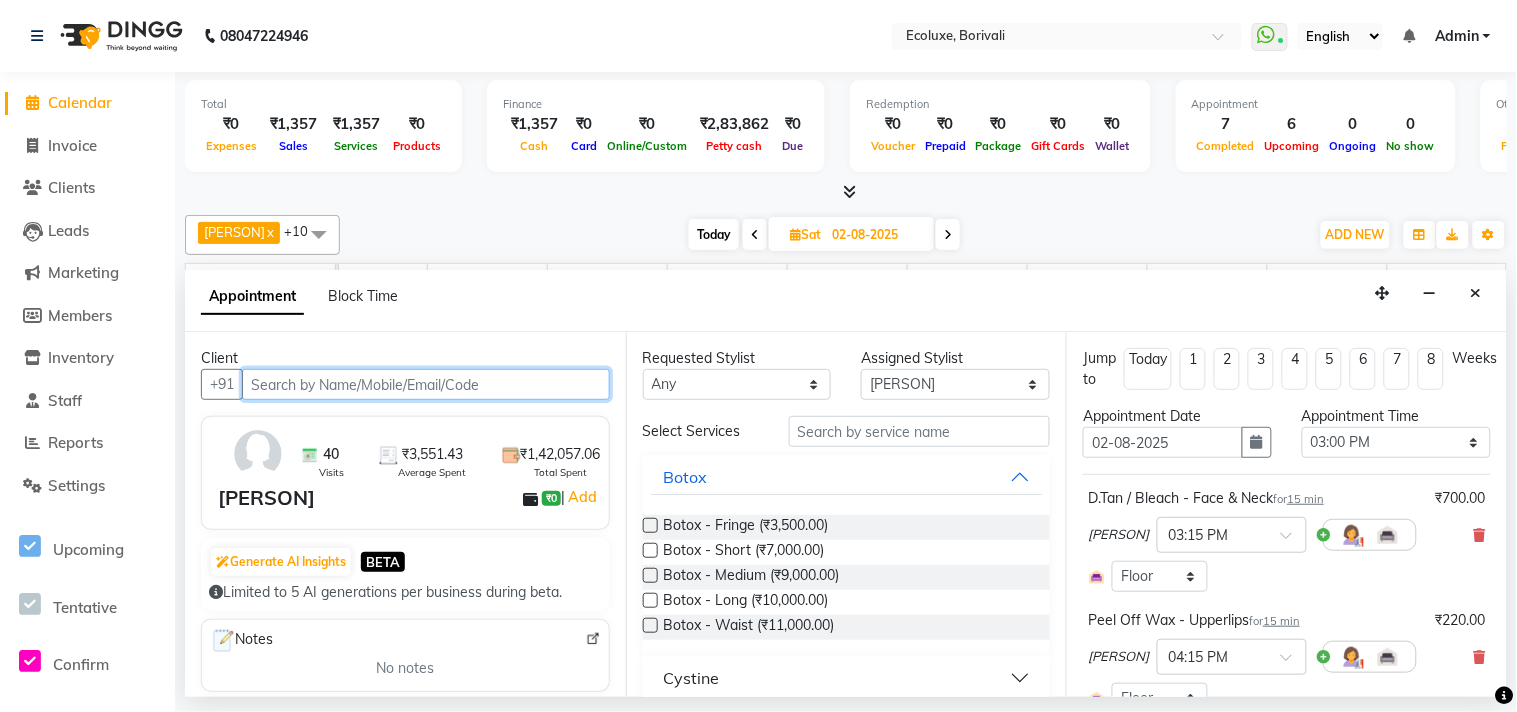 select on "2487" 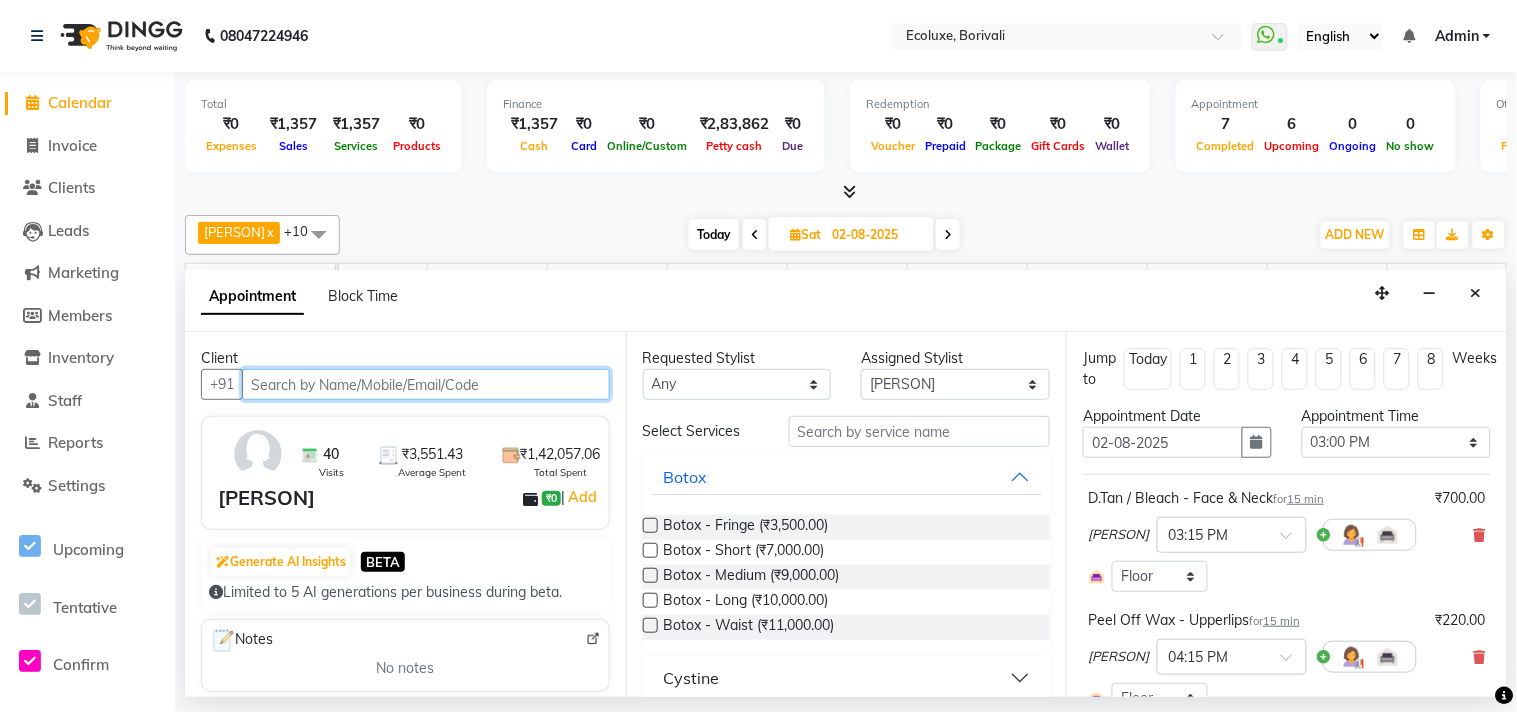 select on "2487" 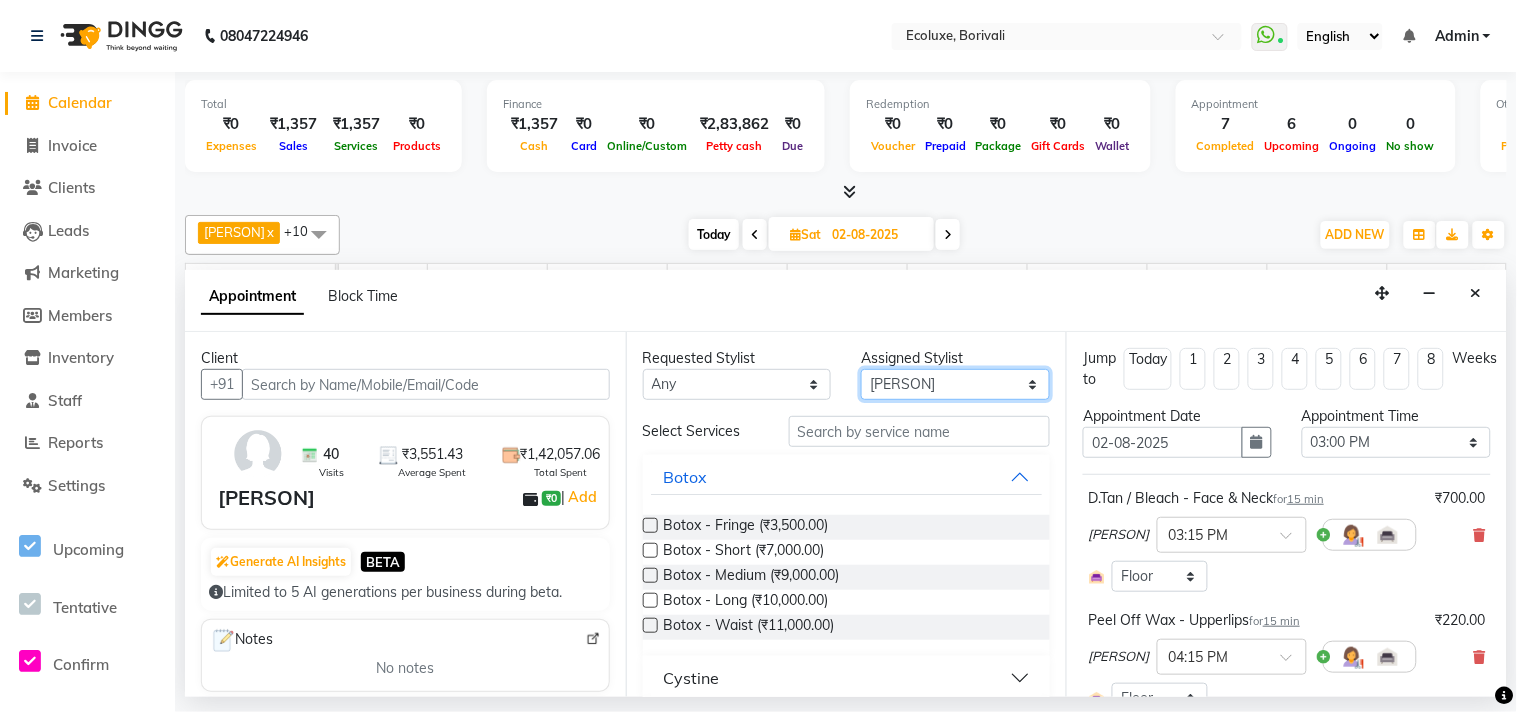 click on "Select [PERSON] [PERSON]  [PERSON] [PERSON] [PERSON] [PERSON]  [PERSON] [PERSON] [PERSON] [PERSON]  [PERSON] [PERSON] [PERSON] [PERSON] [PERSON] [PERSON]  [PERSON] Today  Fri 01-08-2025 Toggle Dropdown Add Appointment Add Invoice Add Expense Add Attendance Add Client Add Transaction Toggle Dropdown Add Appointment Add Invoice Add Expense Add Attendance Add Client ADD NEW Toggle Dropdown Add Appointment Add Invoice Add Expense Add Attendance Add Client Add Transaction [PERSON]  x [PERSON]  x [PERSON]  x [PERSON]  x [PERSON]  x [PERSON]  x  [PERSON]  x [PERSON]  x [PERSON]  x [PERSON]  x [PERSON]  x +10 Select All  [PERSON]  [PERSON] [PERSON]  [PERSON] [PERSON] [PERSON]  [PERSON] [PERSON] [PERSON] [PERSON]  [PERSON] [PERSON] [PERSON] [PERSON] [PERSON] [PERSON]  [PERSON] Group By  Staff View   Room View  View as" at bounding box center (955, 384) 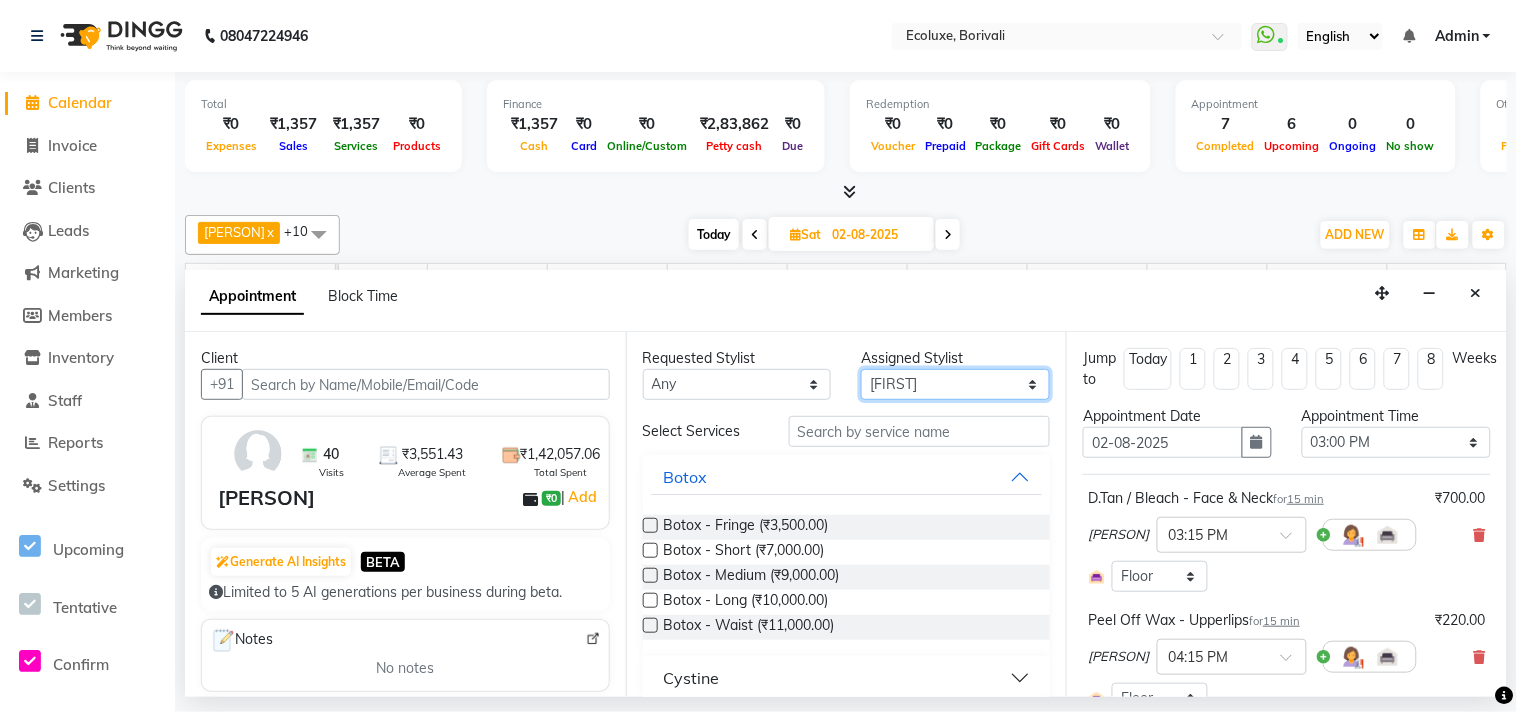 click on "Select [PERSON] [PERSON]  [PERSON] [PERSON] [PERSON] [PERSON]  [PERSON] [PERSON] [PERSON] [PERSON]  [PERSON] [PERSON] [PERSON] [PERSON] [PERSON] [PERSON]  [PERSON] Today  Fri 01-08-2025 Toggle Dropdown Add Appointment Add Invoice Add Expense Add Attendance Add Client Add Transaction Toggle Dropdown Add Appointment Add Invoice Add Expense Add Attendance Add Client ADD NEW Toggle Dropdown Add Appointment Add Invoice Add Expense Add Attendance Add Client Add Transaction [PERSON]  x [PERSON]  x [PERSON]  x [PERSON]  x [PERSON]  x [PERSON]  x  [PERSON]  x [PERSON]  x [PERSON]  x [PERSON]  x [PERSON]  x +10 Select All  [PERSON]  [PERSON] [PERSON]  [PERSON] [PERSON] [PERSON]  [PERSON] [PERSON] [PERSON] [PERSON]  [PERSON] [PERSON] [PERSON] [PERSON] [PERSON] [PERSON]  [PERSON] Group By  Staff View   Room View  View as" at bounding box center [955, 384] 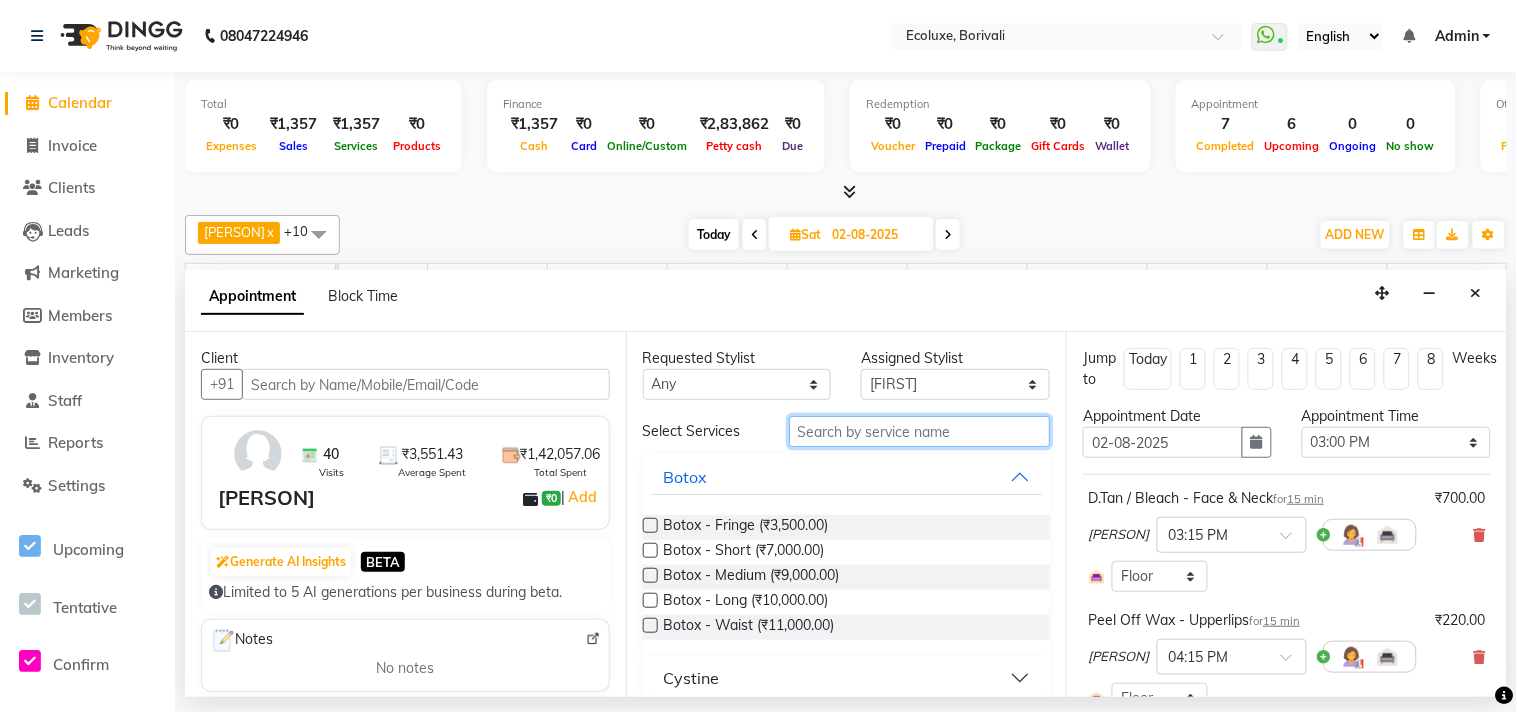 click at bounding box center [920, 431] 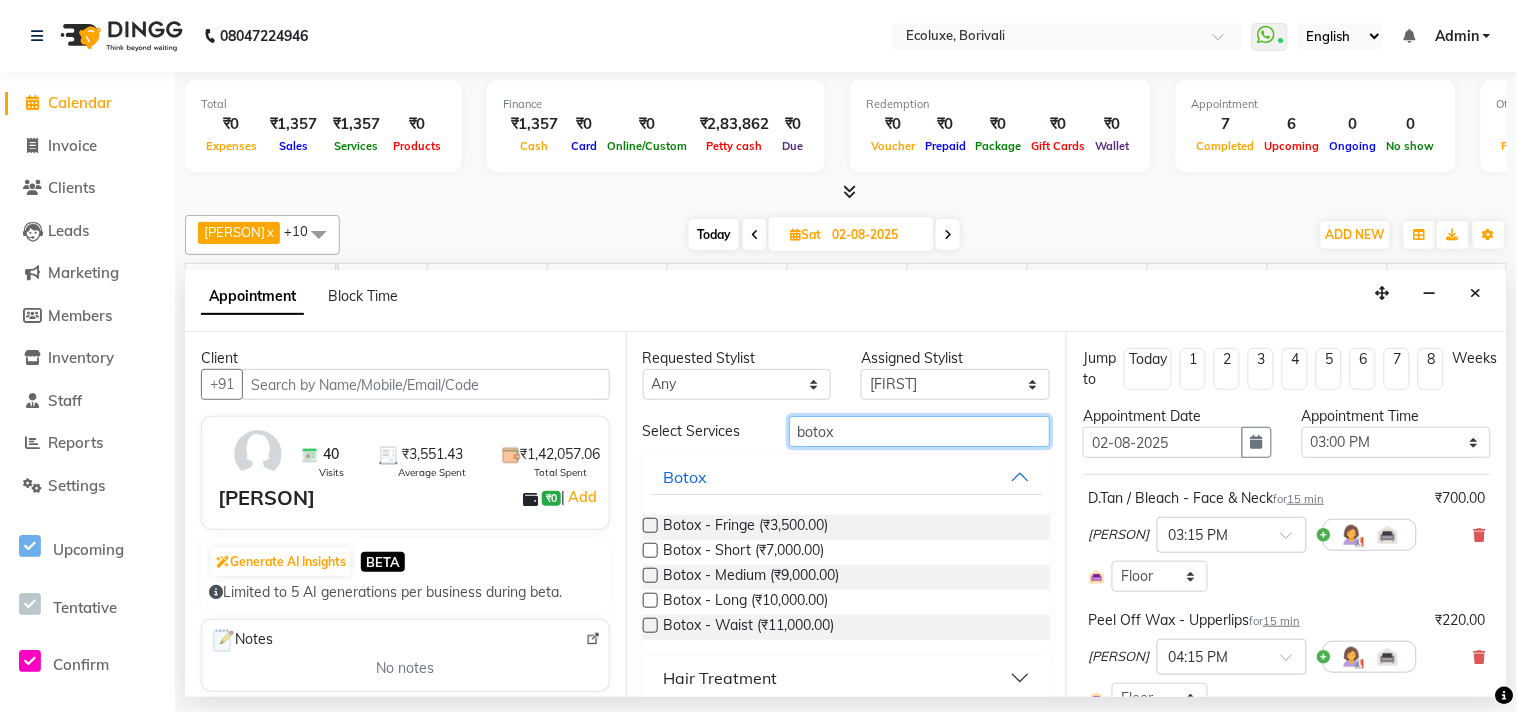 type on "botox" 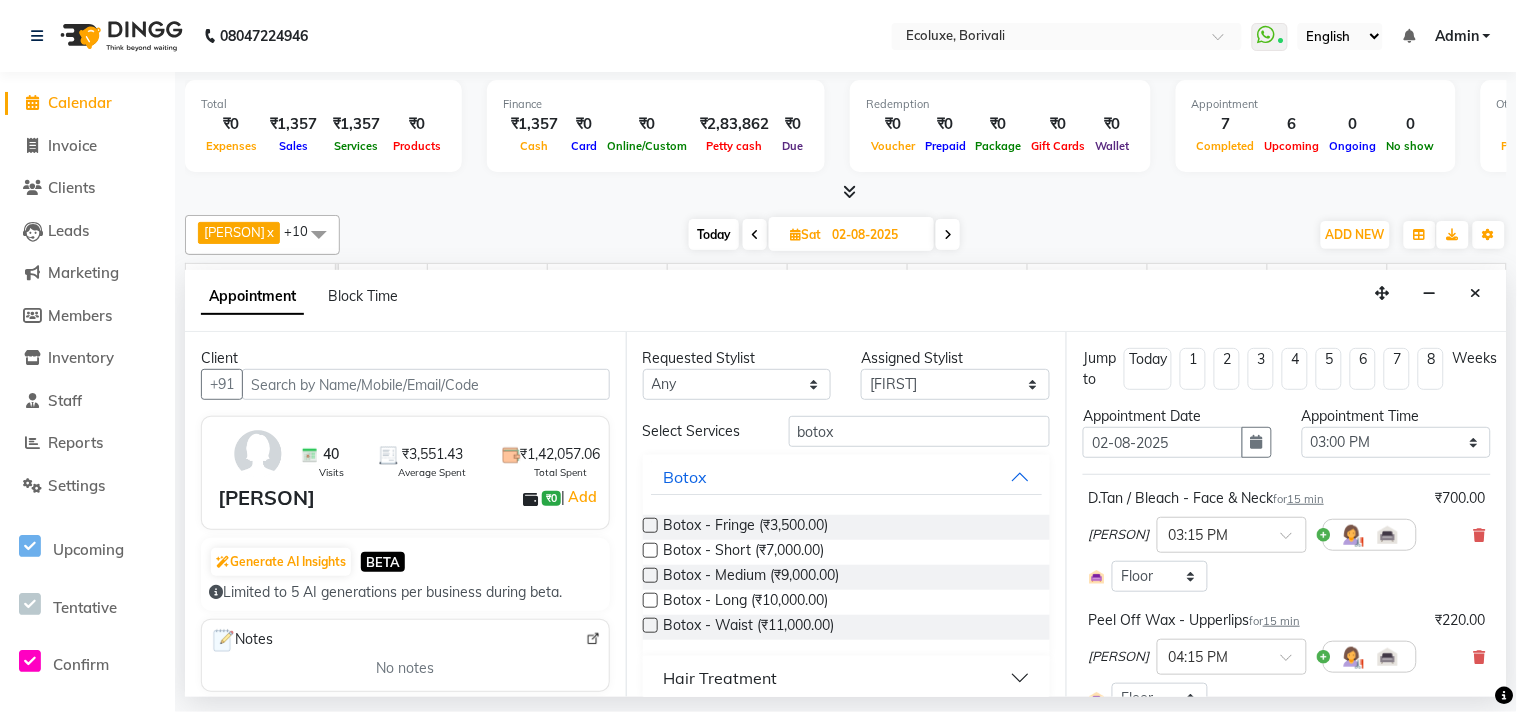 click at bounding box center [650, 575] 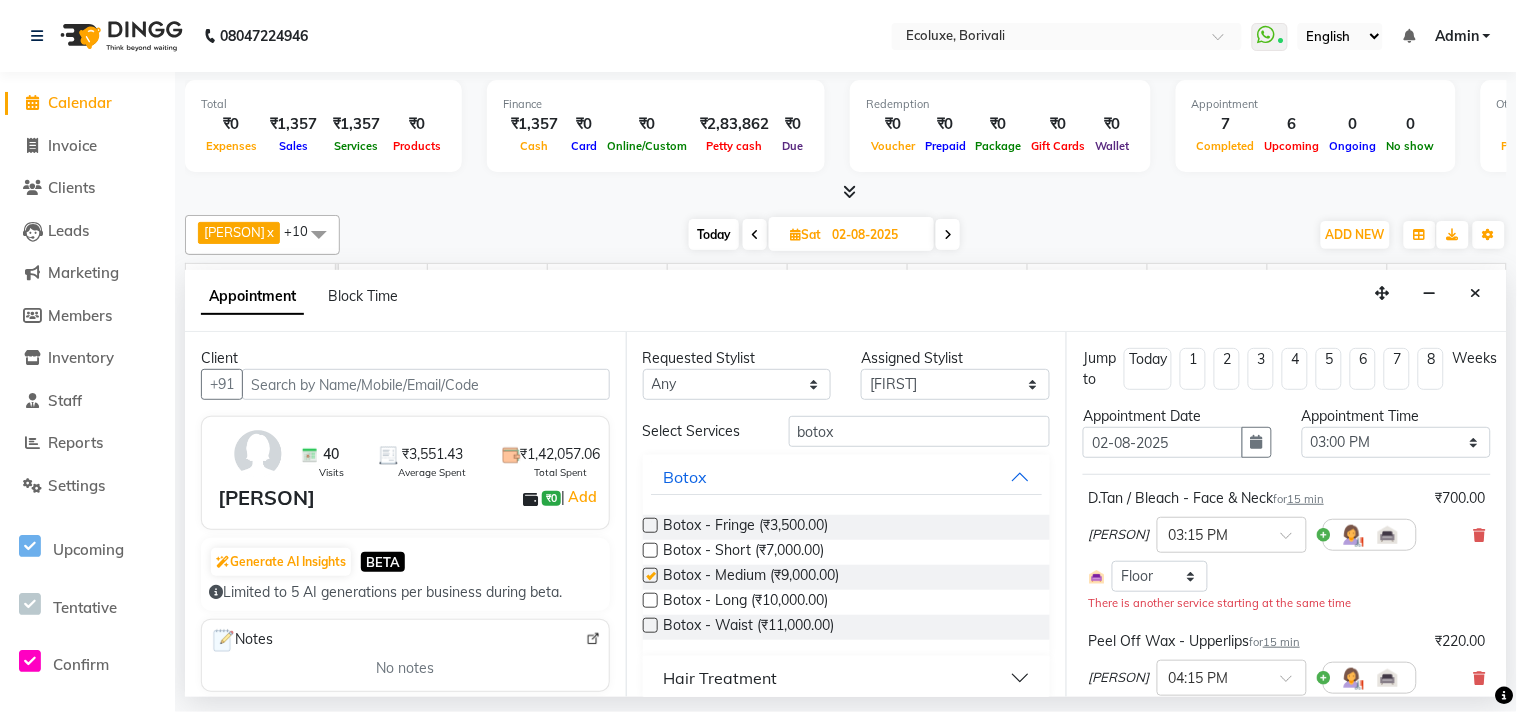 checkbox on "false" 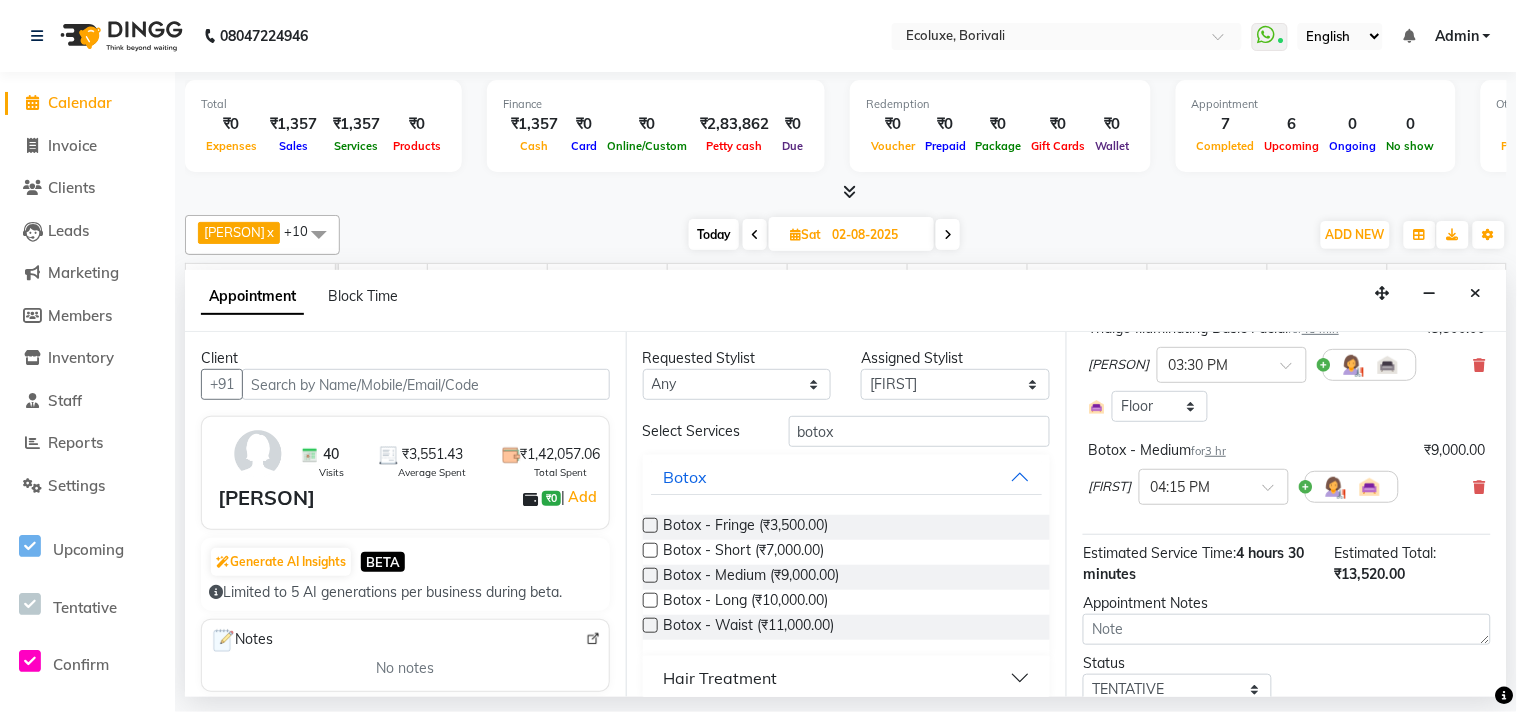 scroll, scrollTop: 632, scrollLeft: 0, axis: vertical 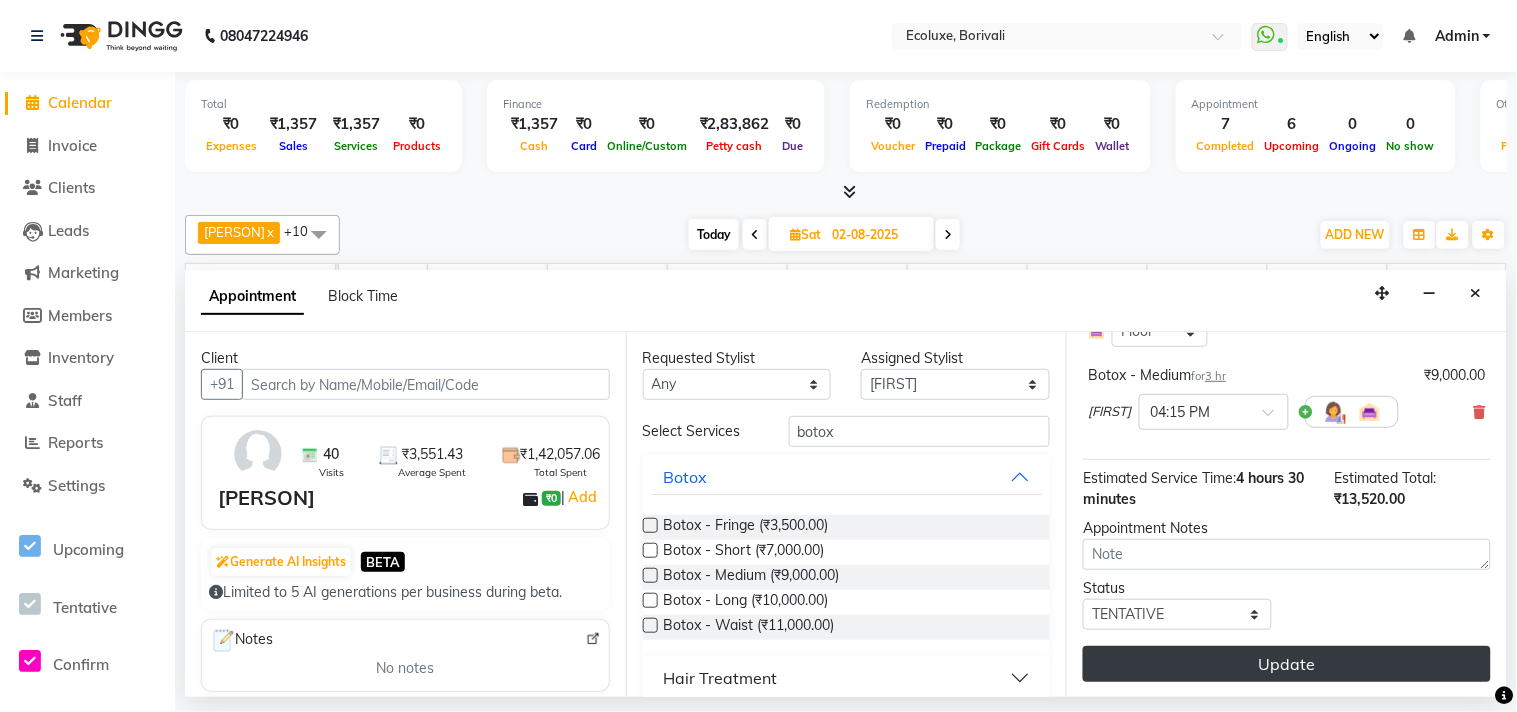 click on "Update" at bounding box center [1287, 664] 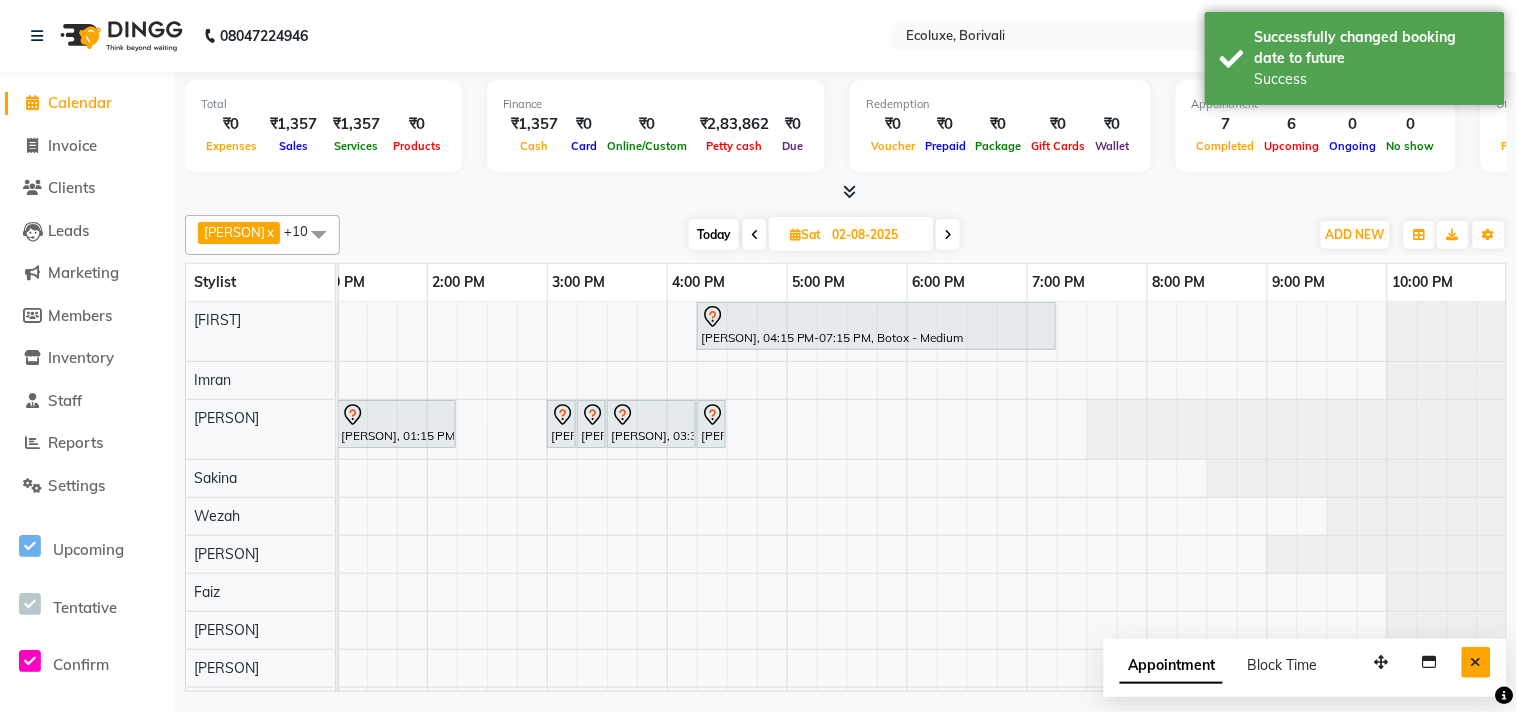 click at bounding box center (1476, 662) 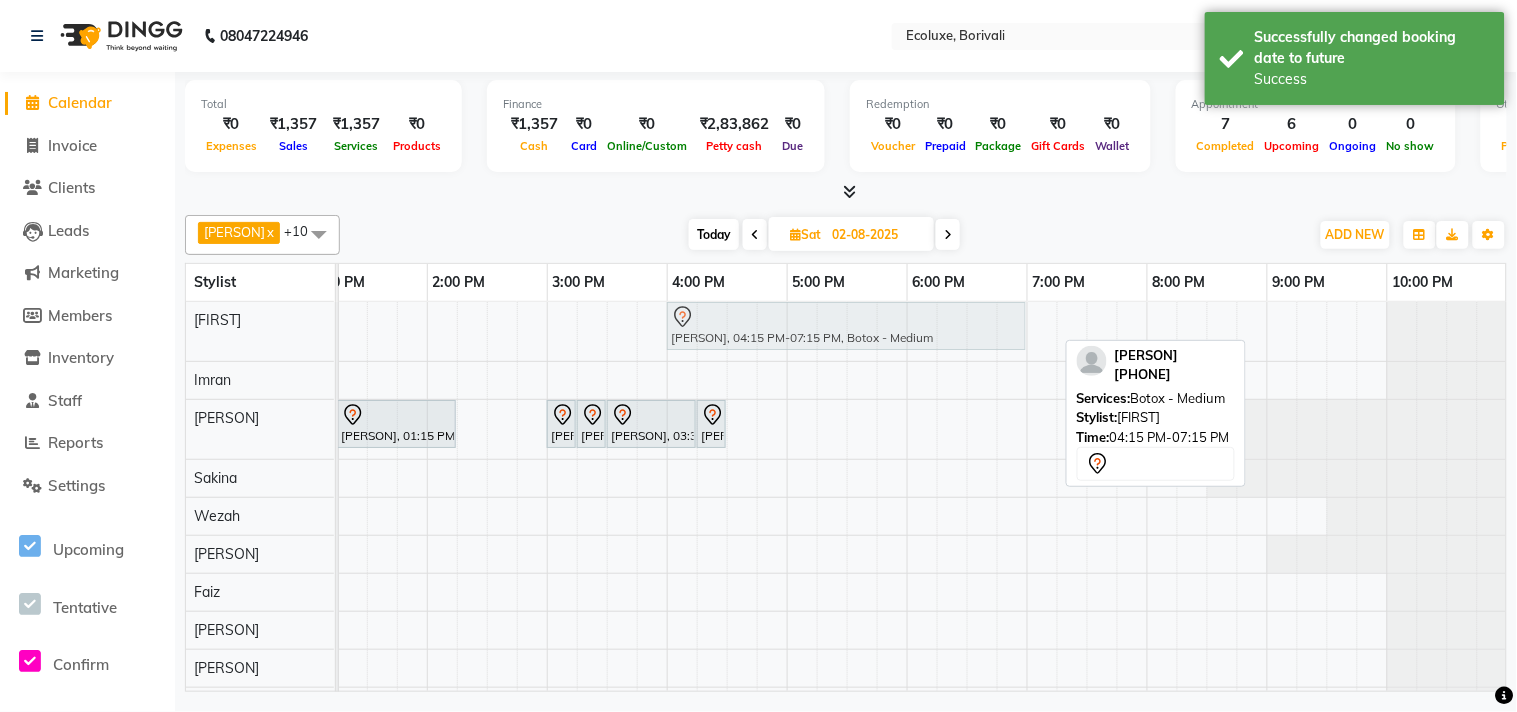 click on "[PERSON], 04:15 PM-07:15 PM, Botox - Medium             [PERSON], 04:15 PM-07:15 PM, Botox - Medium" at bounding box center [-173, 331] 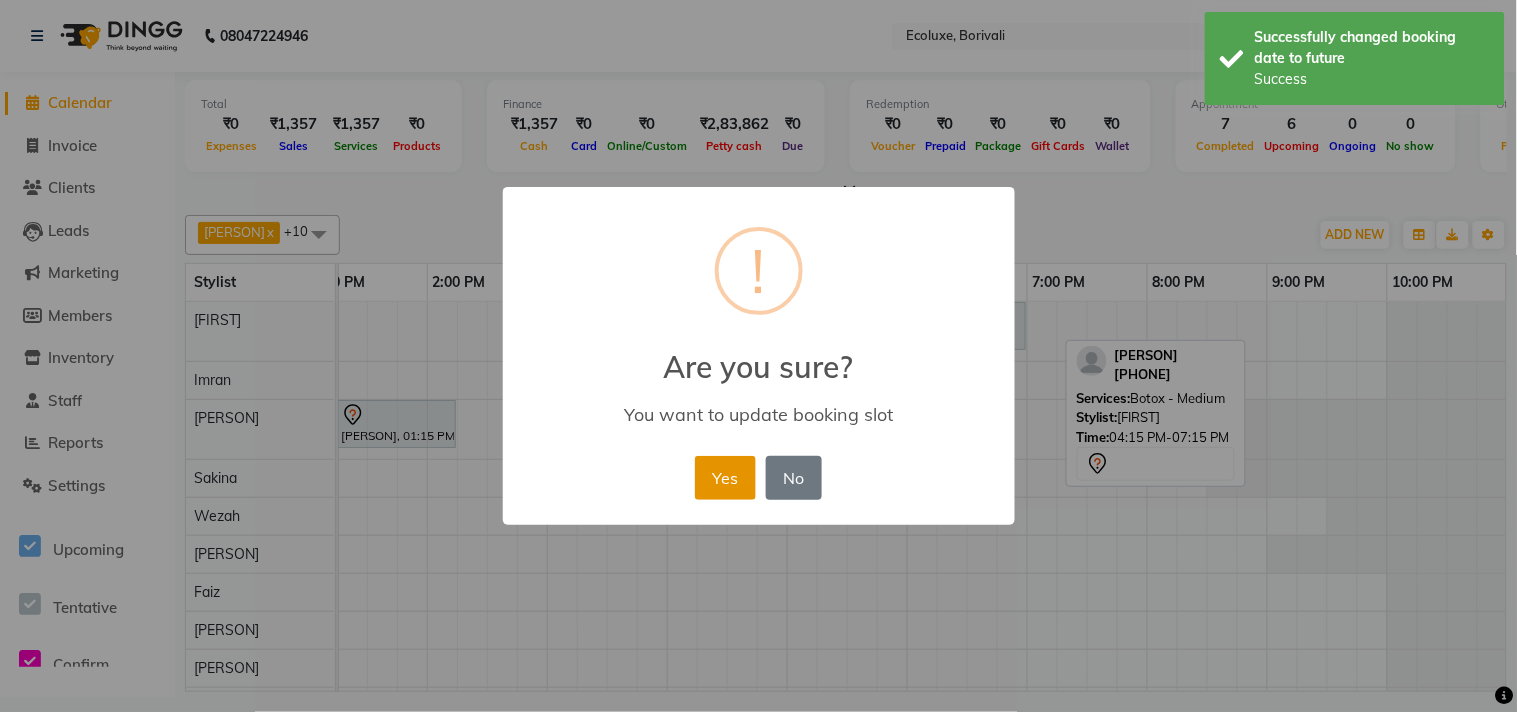 click on "Yes" at bounding box center (725, 478) 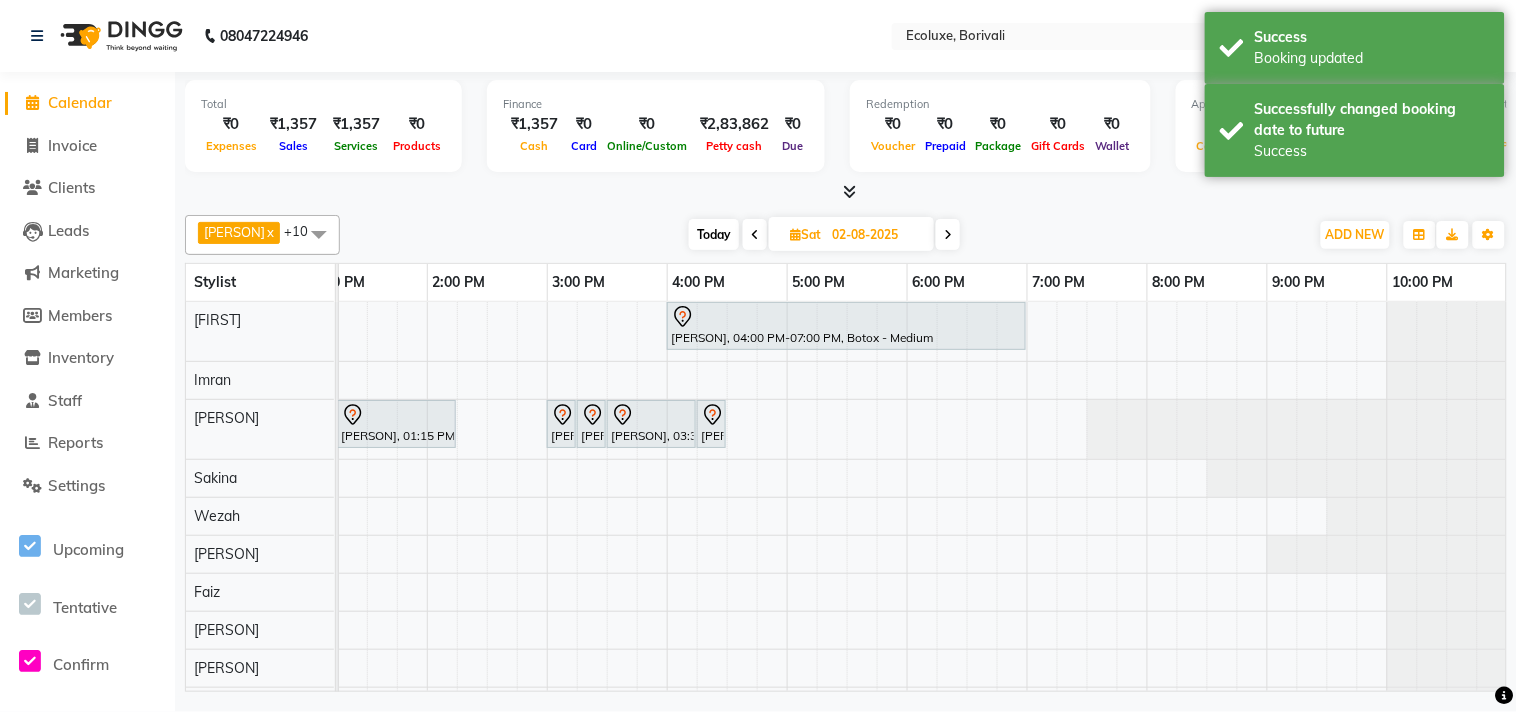 click at bounding box center [948, 234] 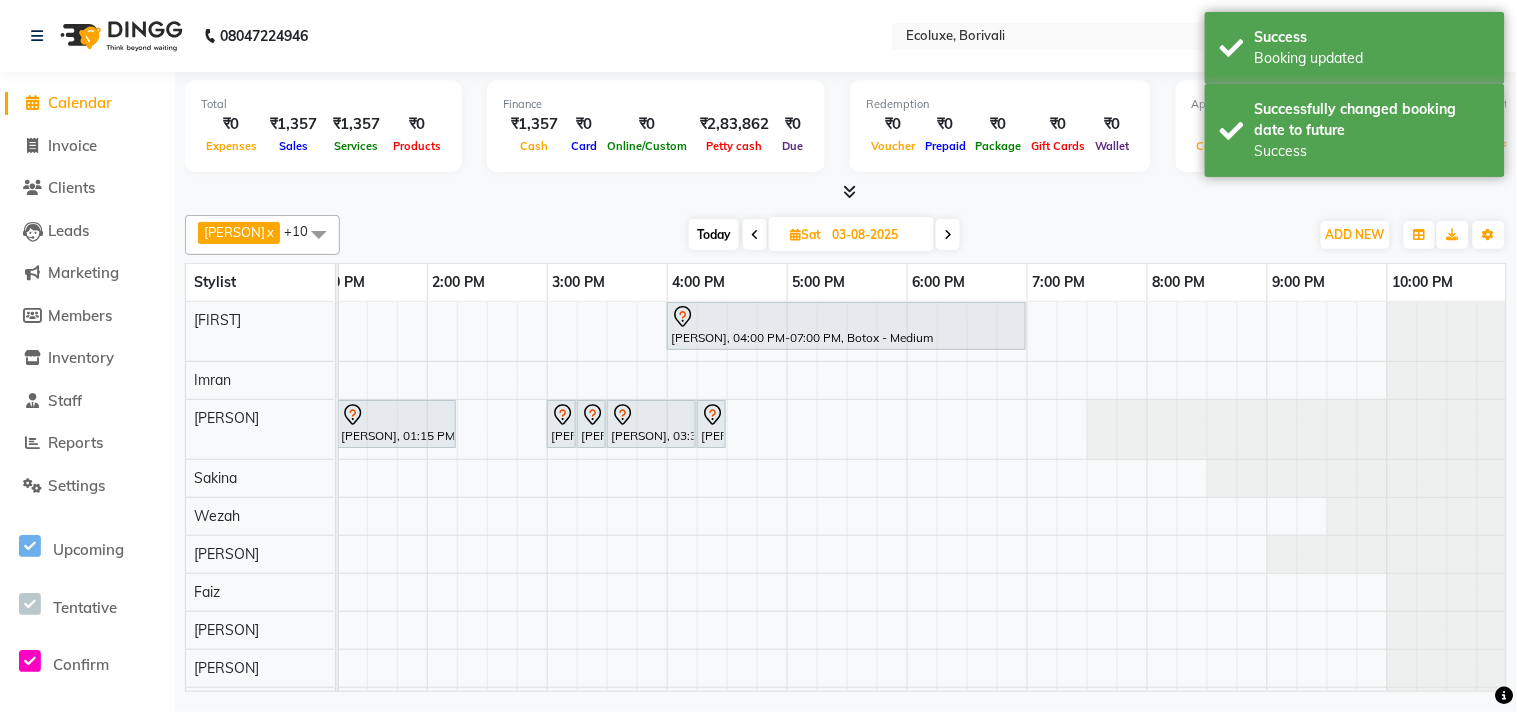 scroll, scrollTop: 0, scrollLeft: 0, axis: both 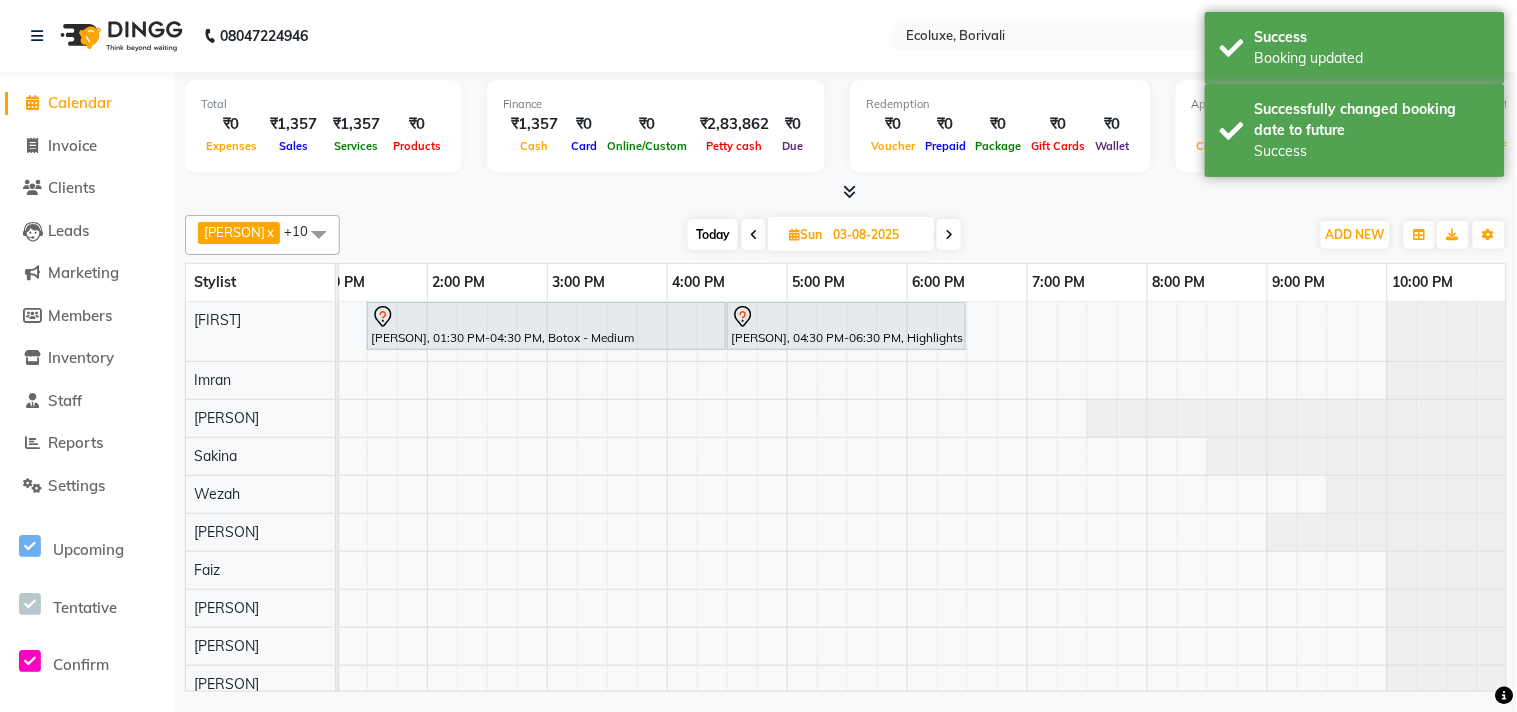 click at bounding box center (949, 235) 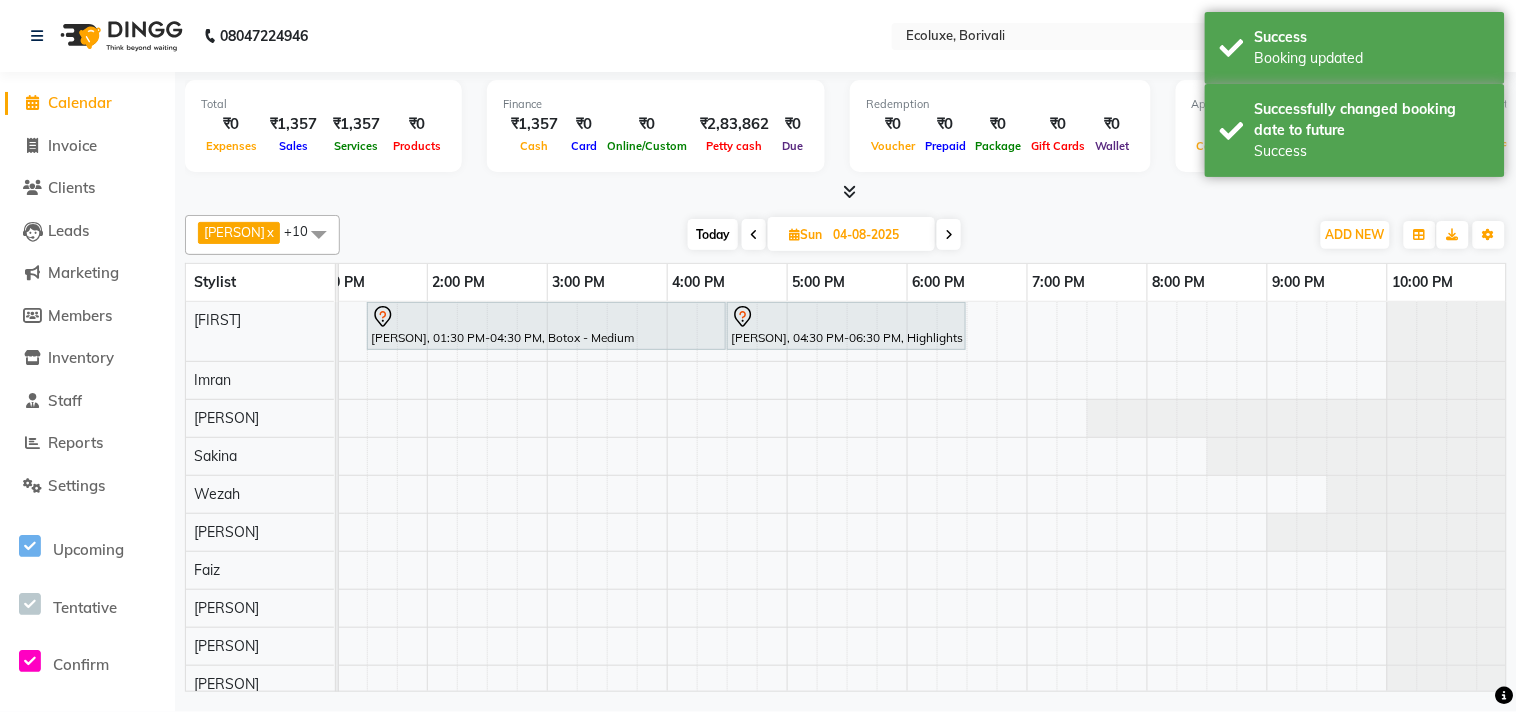 scroll, scrollTop: 0, scrollLeft: 0, axis: both 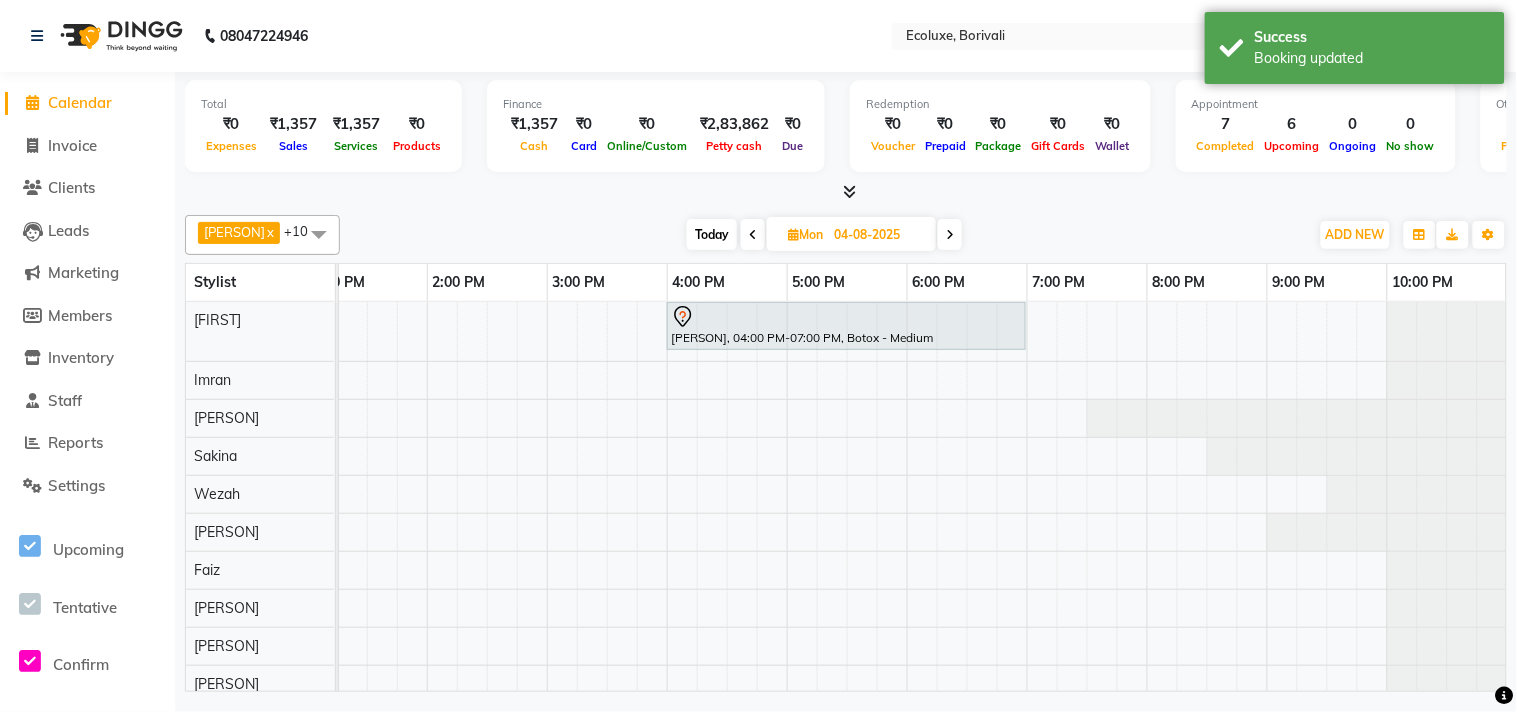 click at bounding box center (950, 235) 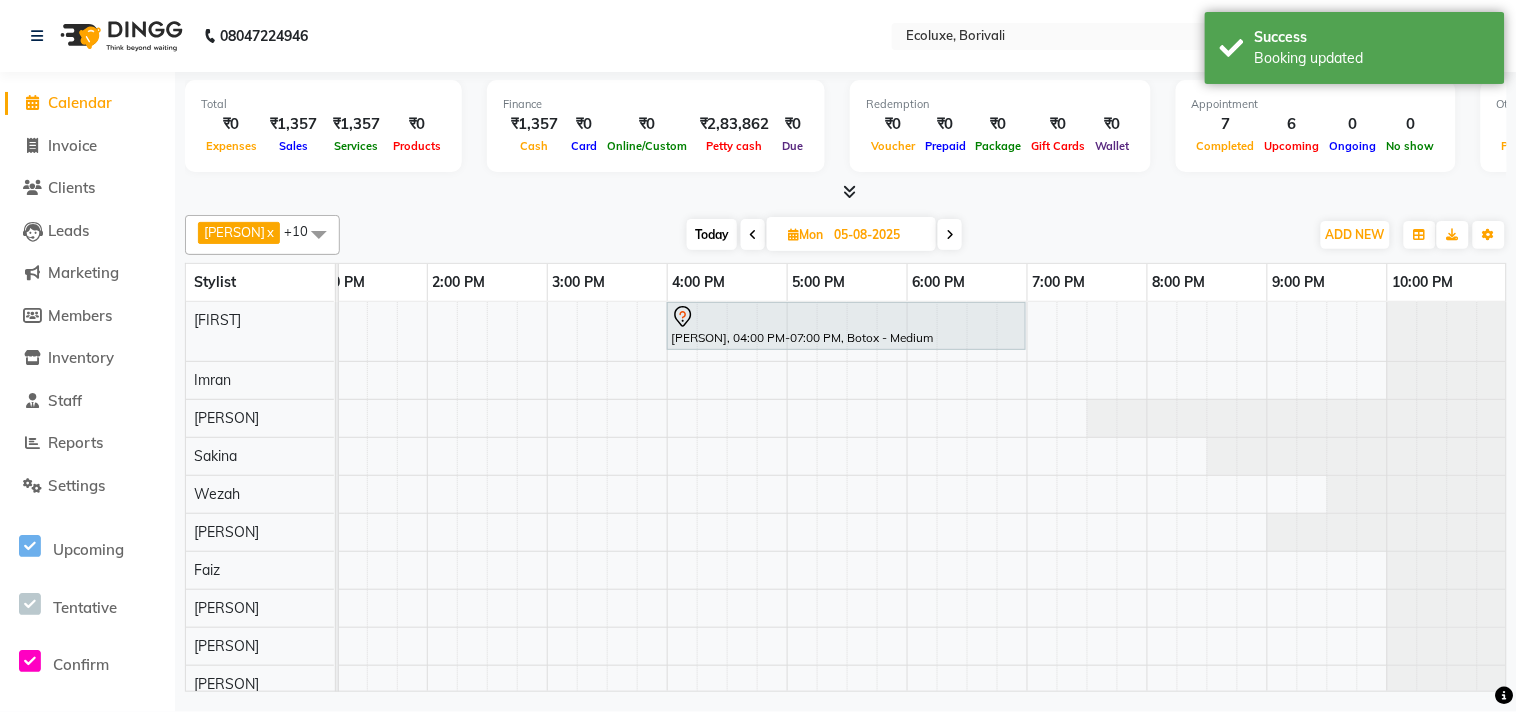 scroll, scrollTop: 0, scrollLeft: 0, axis: both 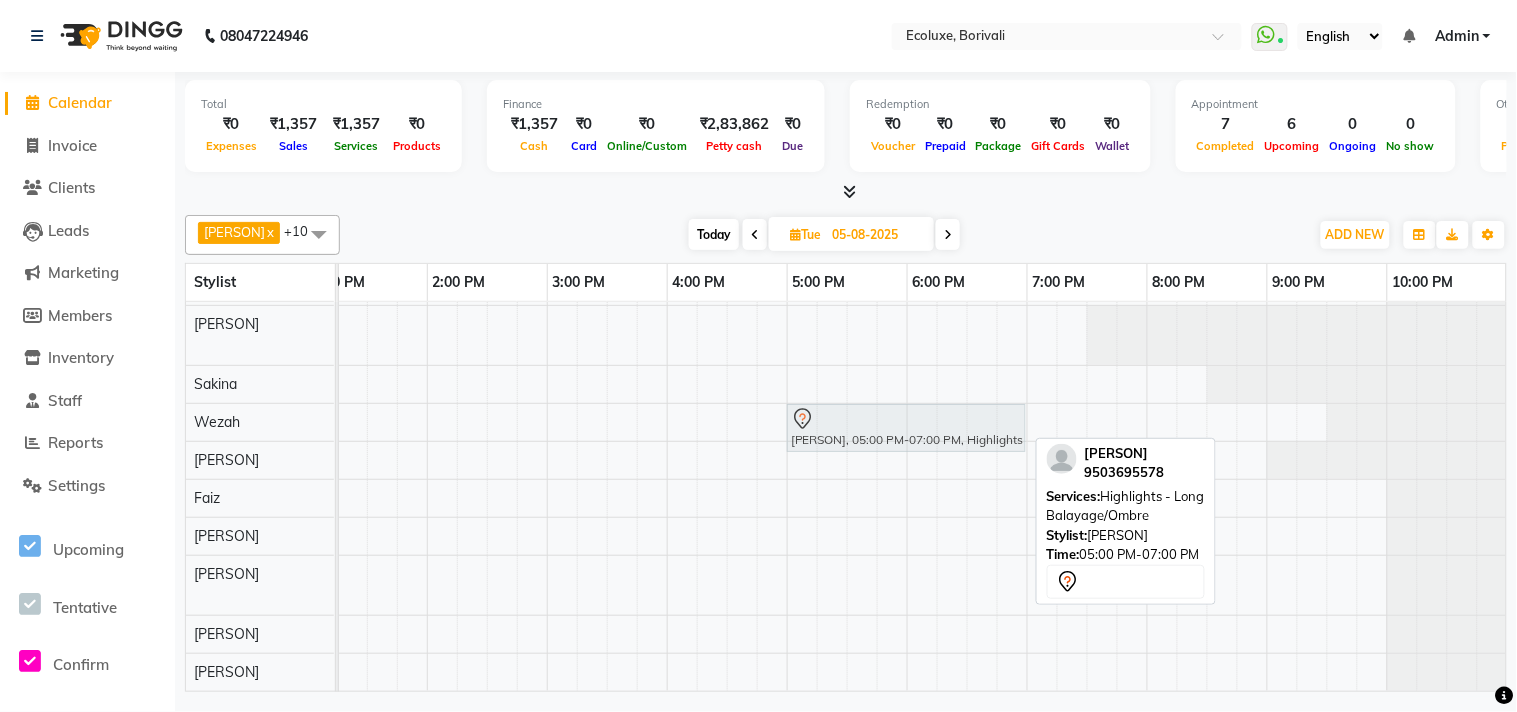 drag, startPoint x: 836, startPoint y: 567, endPoint x: 836, endPoint y: 427, distance: 140 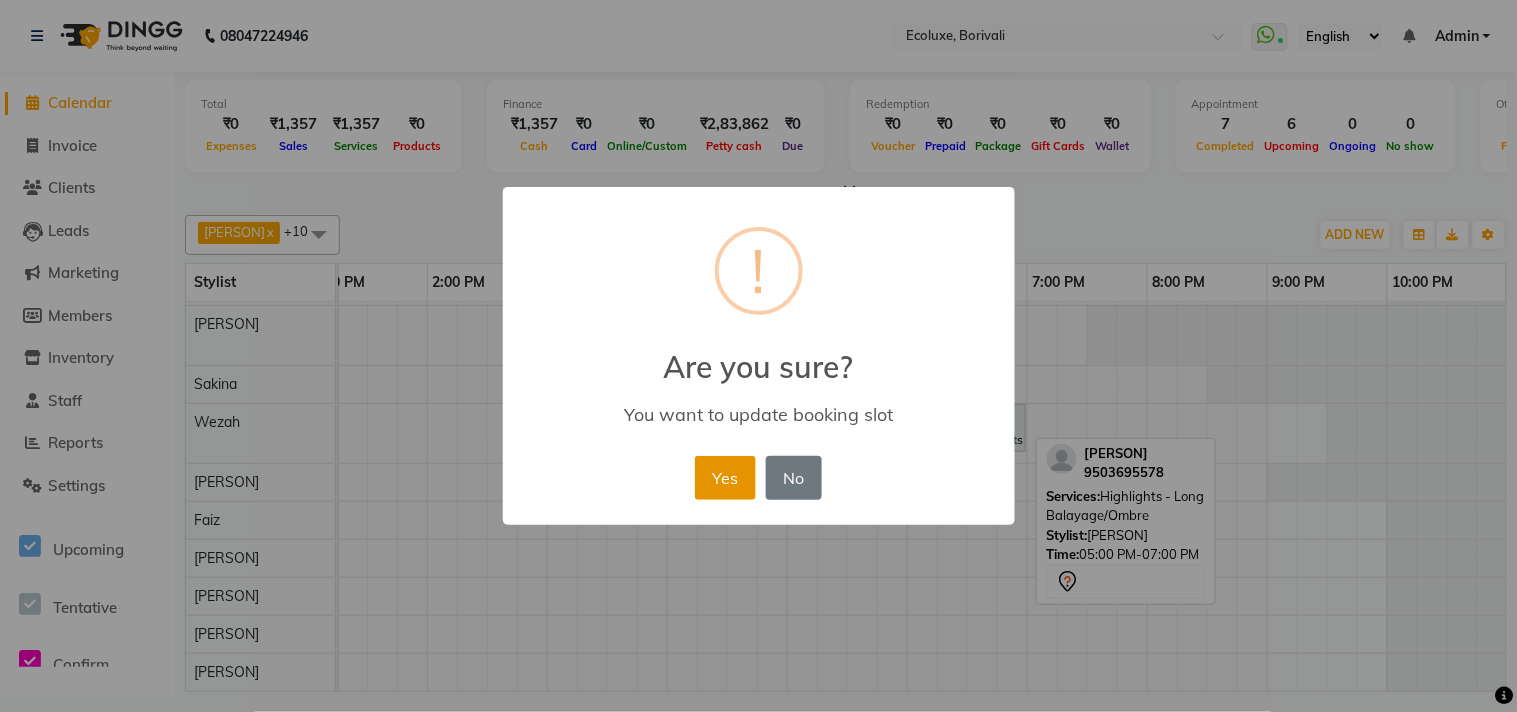 click on "Yes" at bounding box center [725, 478] 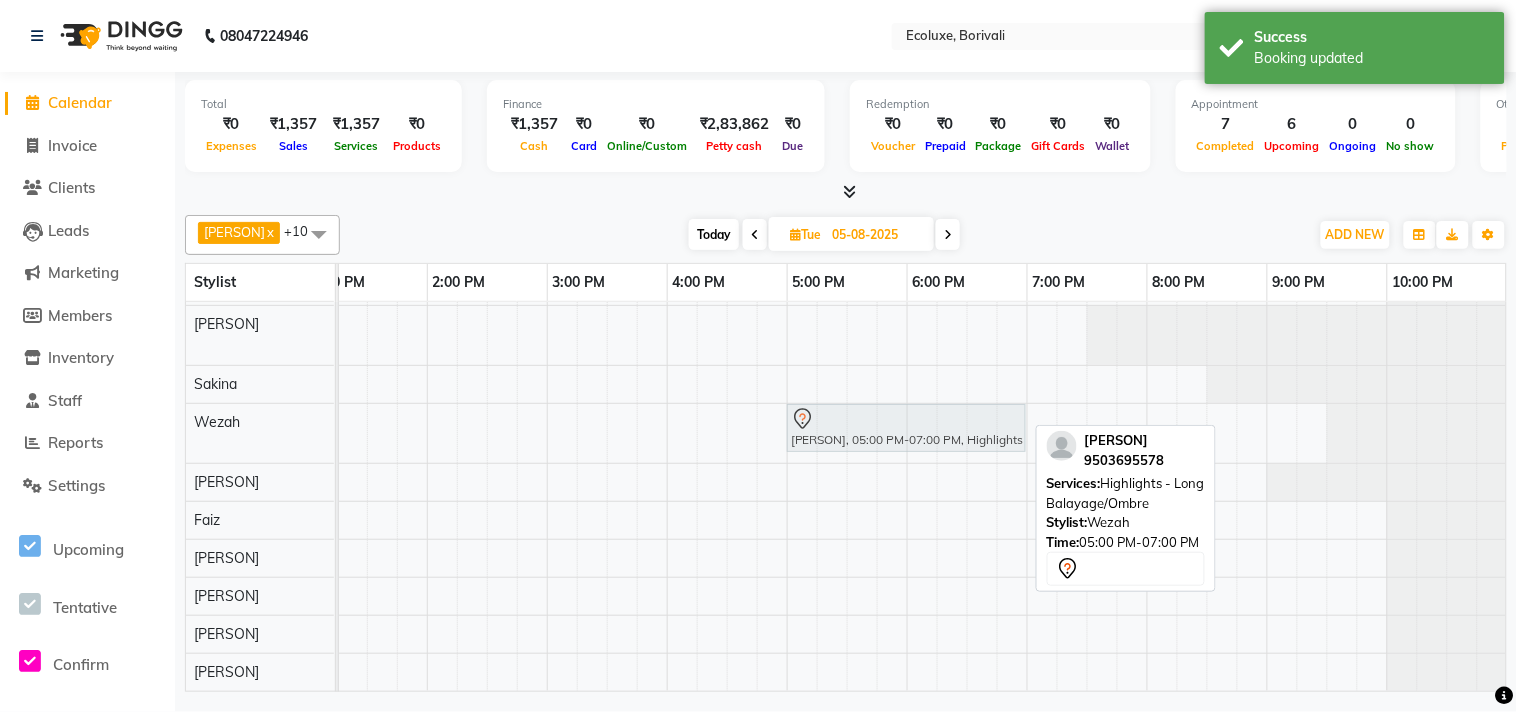drag, startPoint x: 875, startPoint y: 413, endPoint x: 882, endPoint y: 422, distance: 11.401754 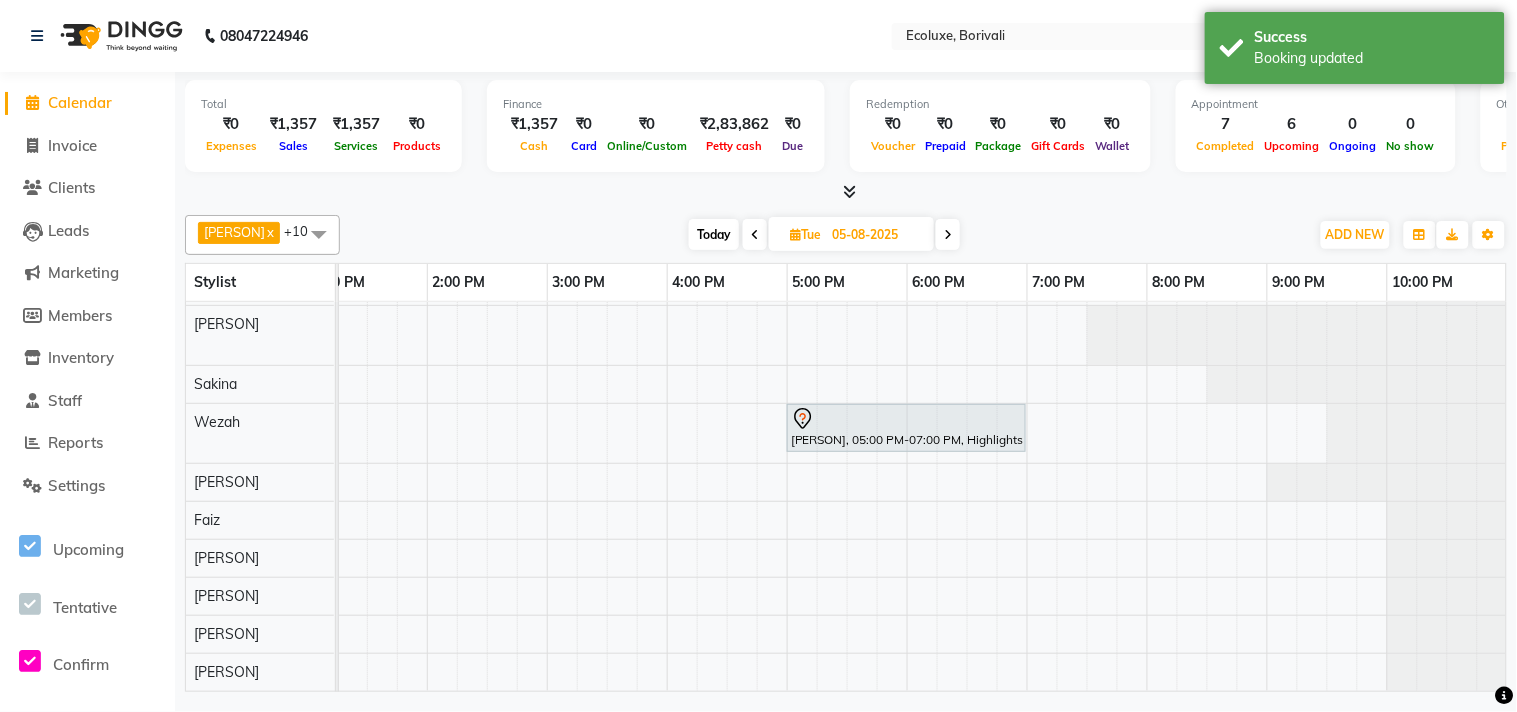 click on "Today" at bounding box center (714, 234) 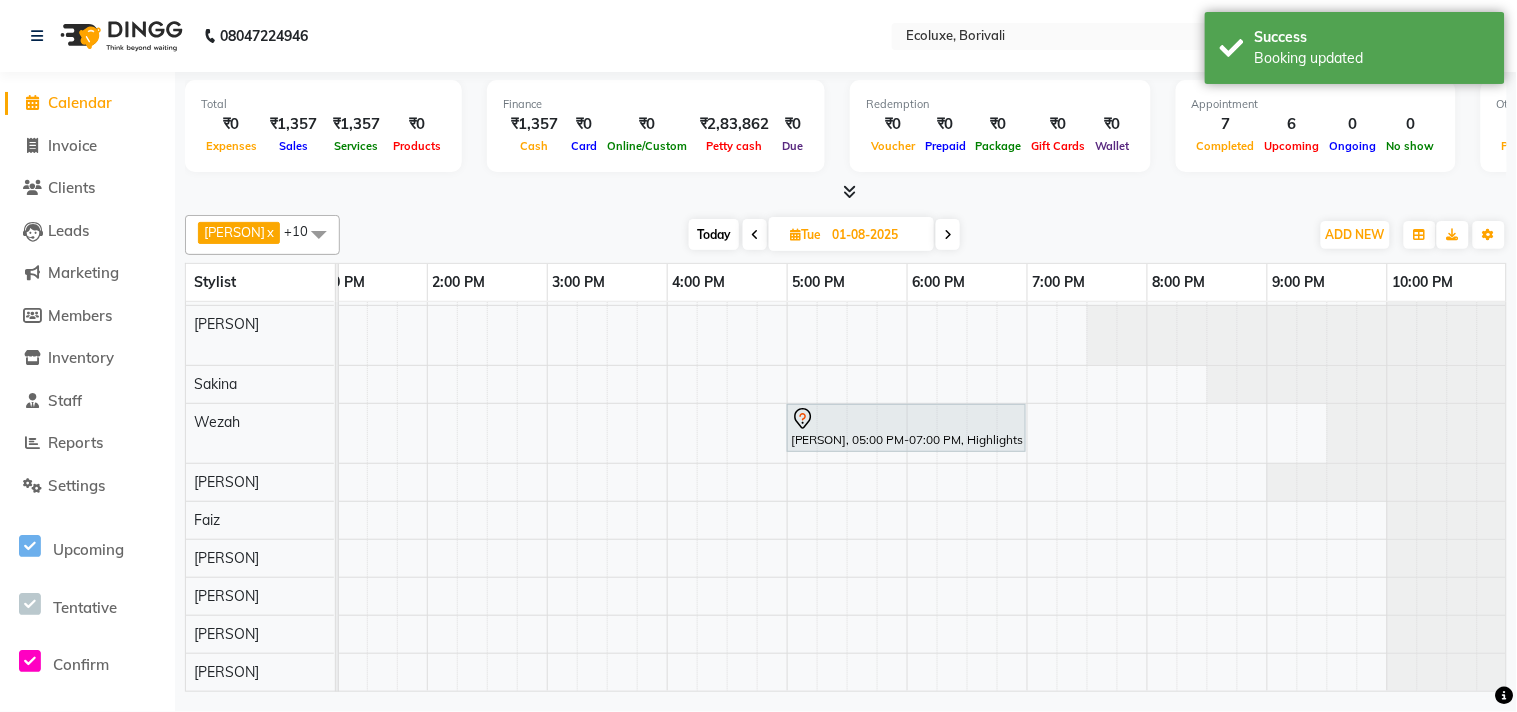 scroll, scrollTop: 0, scrollLeft: 0, axis: both 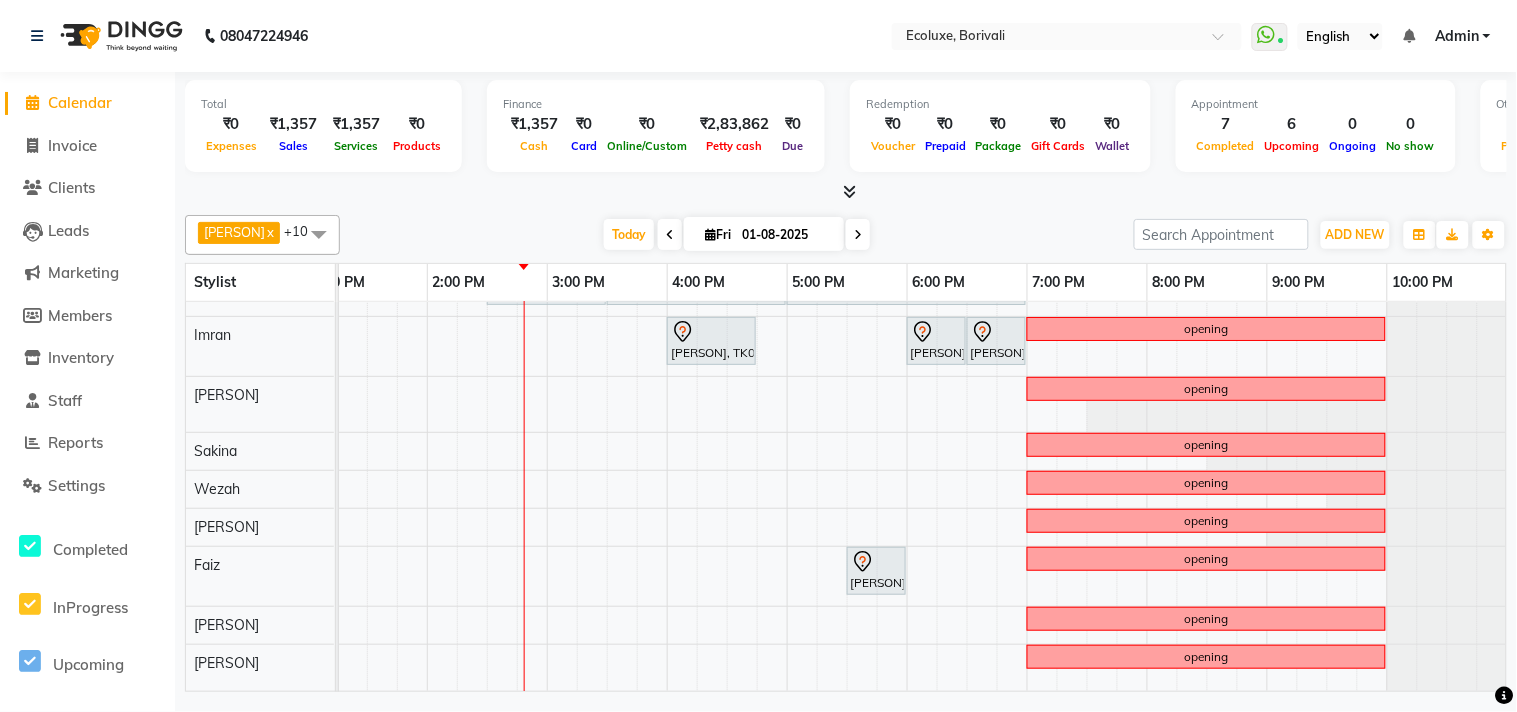 click on "Today  Fri 01-08-2025" at bounding box center (737, 235) 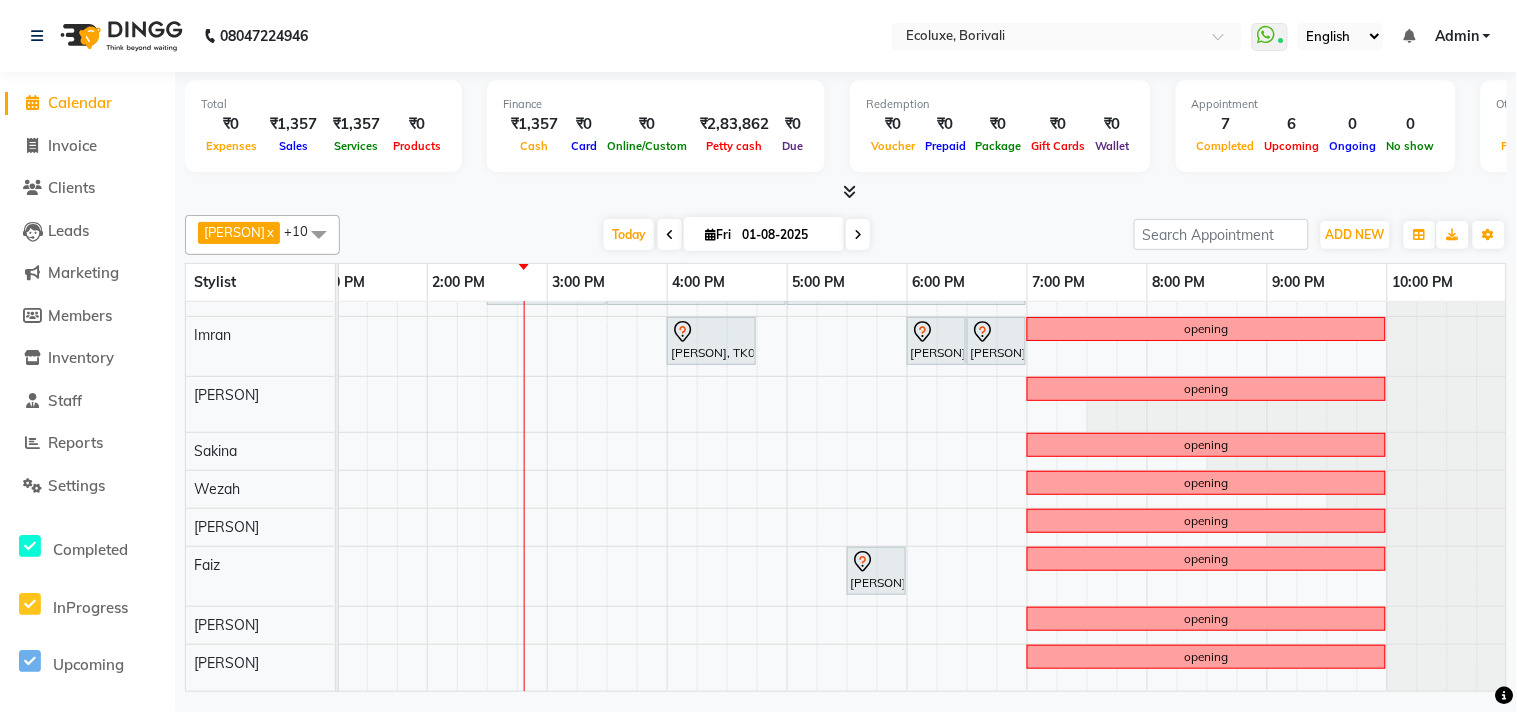scroll, scrollTop: 21, scrollLeft: 512, axis: both 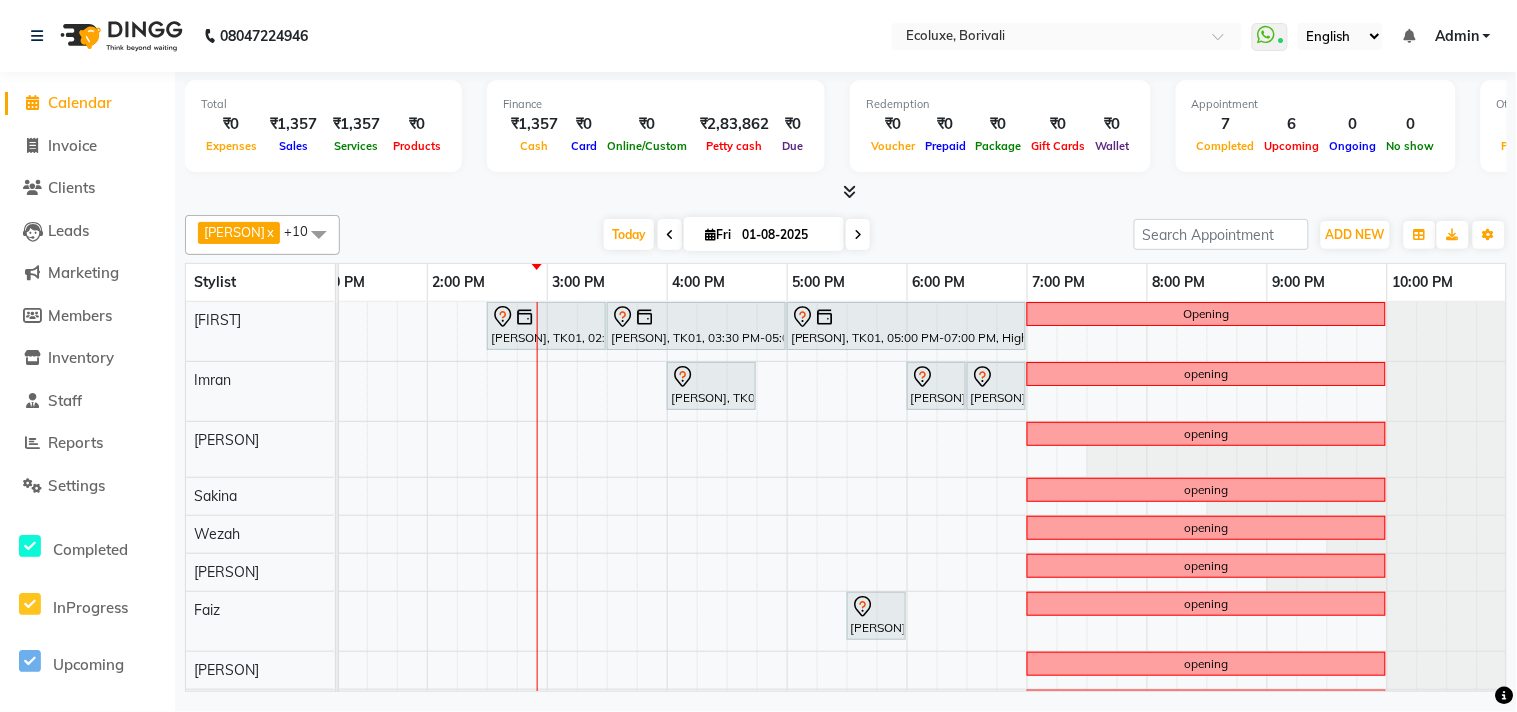 click on "01-08-2025" at bounding box center [786, 235] 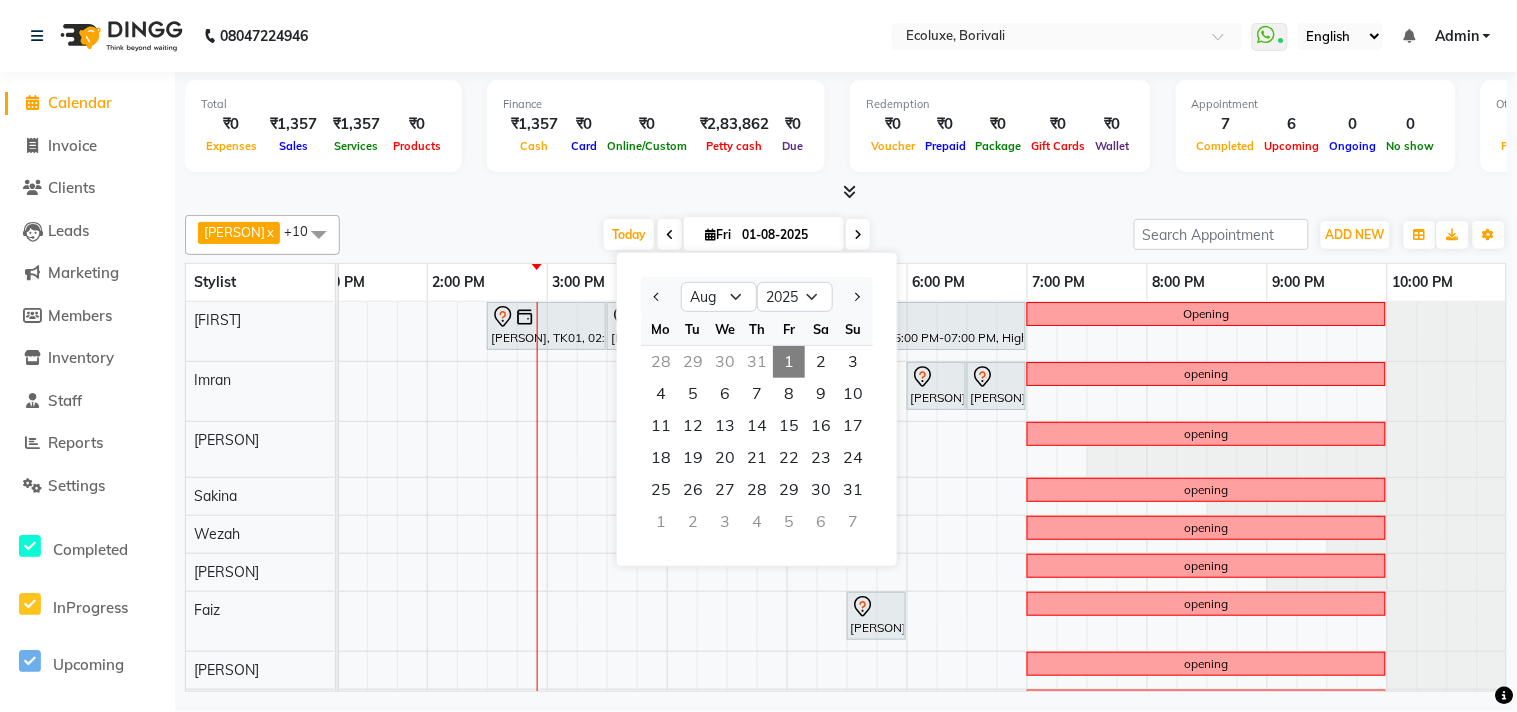 click on "Today  Fri 01-08-2025 Jan Feb Mar Apr May Jun Jul Aug Sep Oct Nov Dec 2015 2016 2017 2018 2019 2020 2021 2022 2023 2024 2025 2026 2027 2028 2029 2030 2031 2032 2033 2034 2035 Mo Tu We Th Fr Sa Su  28   29   30   31   1   2   3   4   5   6   7   8   9   10   11   12   13   14   15   16   17   18   19   20   21   22   23   24   25   26   27   28   29   30   31   1   2   3   4   5   6   7" at bounding box center (737, 235) 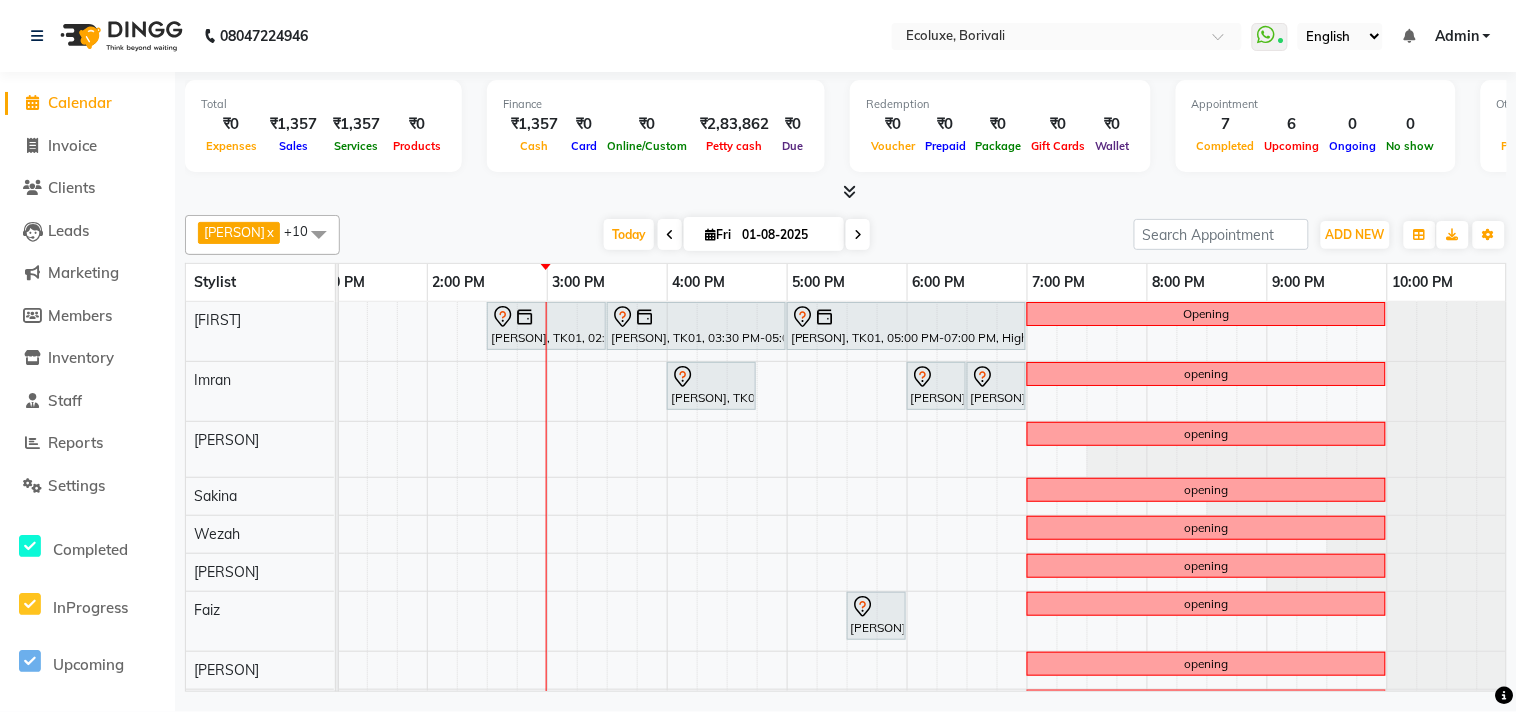 click on "[PERSON]  x [PERSON]  x [PERSON]  x [PERSON]  x [PERSON]  x [PERSON]  x  [PERSON]  x [PERSON]  x [PERSON]  x [PERSON]  x [PERSON]  x +10 Select All  [PERSON]  [PERSON] [PERSON]  [PERSON] [PERSON] [PERSON]  [PERSON] [PERSON] [PERSON] [PERSON]  [PERSON] [PERSON] [PERSON] [PERSON] [PERSON] [PERSON]  [PERSON] Today  Fri 01-08-2025 Toggle Dropdown Add Appointment Add Invoice Add Expense Add Attendance Add Client Add Transaction Toggle Dropdown Add Appointment Add Invoice Add Expense Add Attendance Add Client ADD NEW Toggle Dropdown Add Appointment Add Invoice Add Expense Add Attendance Add Client Add Transaction [PERSON]  x [PERSON]  x [PERSON]  x [PERSON]  x [PERSON]  x [PERSON]  x  [PERSON]  x [PERSON]  x [PERSON]  x [PERSON]  x [PERSON]  x +10 Select All  [PERSON]  [PERSON] [PERSON]  [PERSON] [PERSON] [PERSON]  [PERSON] [PERSON] [PERSON] [PERSON]  [PERSON] [PERSON] [PERSON] [PERSON] [PERSON] [PERSON]  [PERSON] Group By  Staff View   Room View  View as" 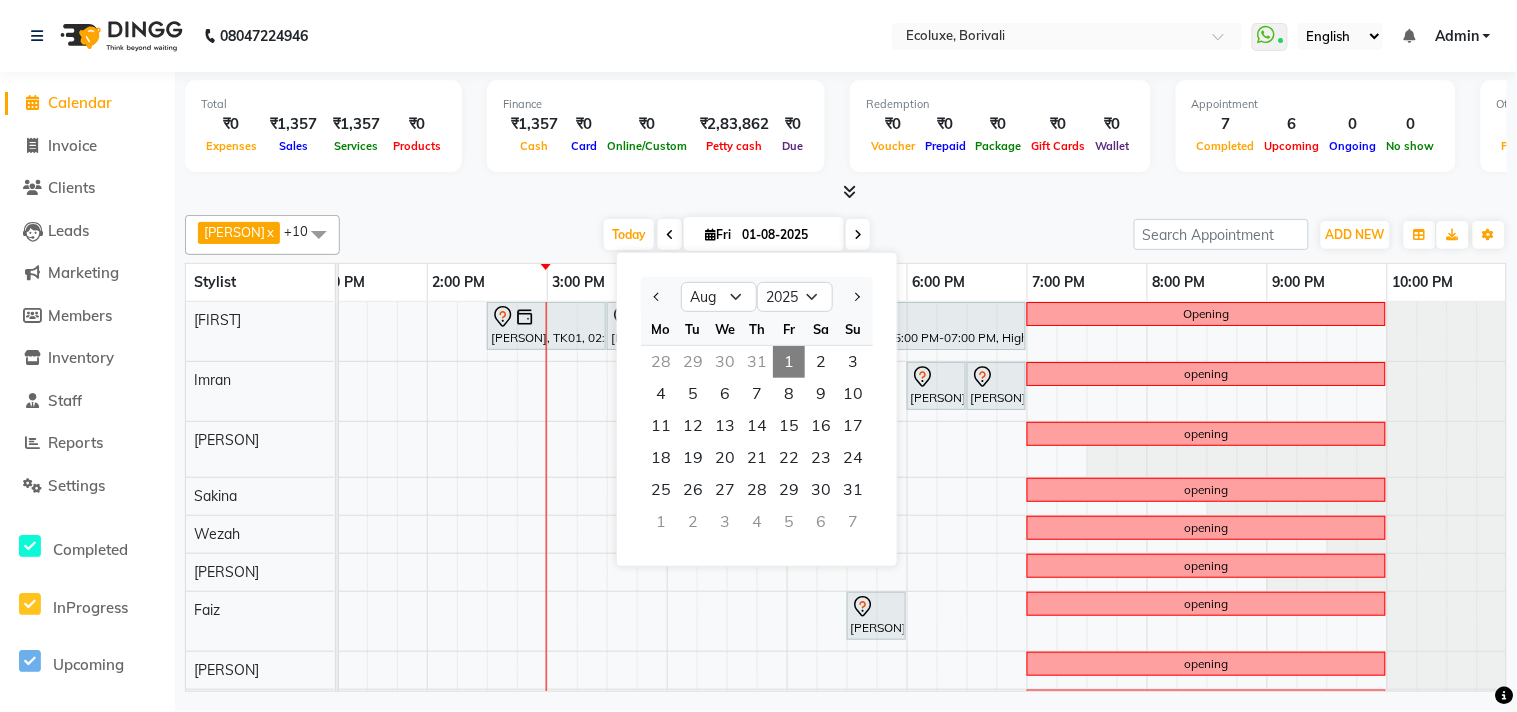 click at bounding box center [858, 235] 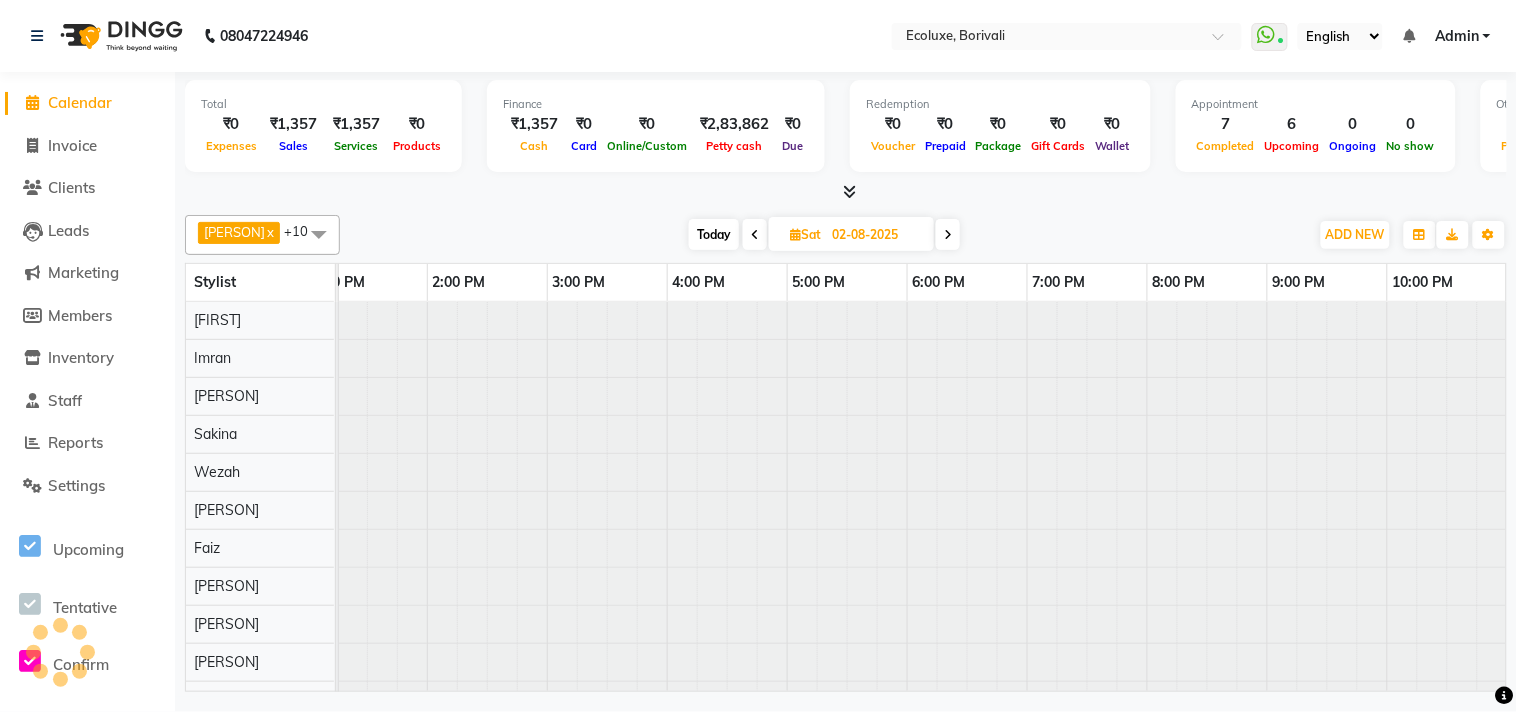 scroll, scrollTop: 0, scrollLeft: 512, axis: horizontal 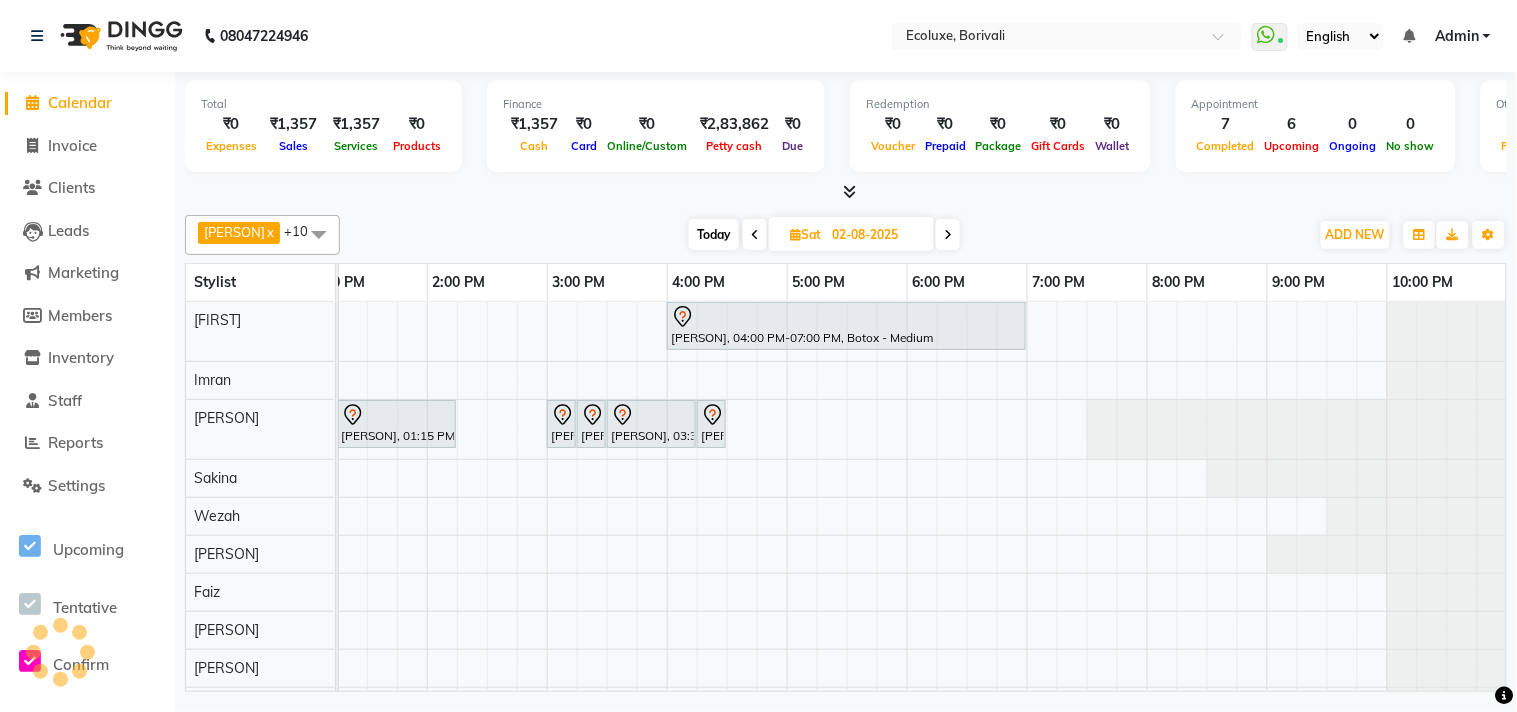 click at bounding box center [948, 234] 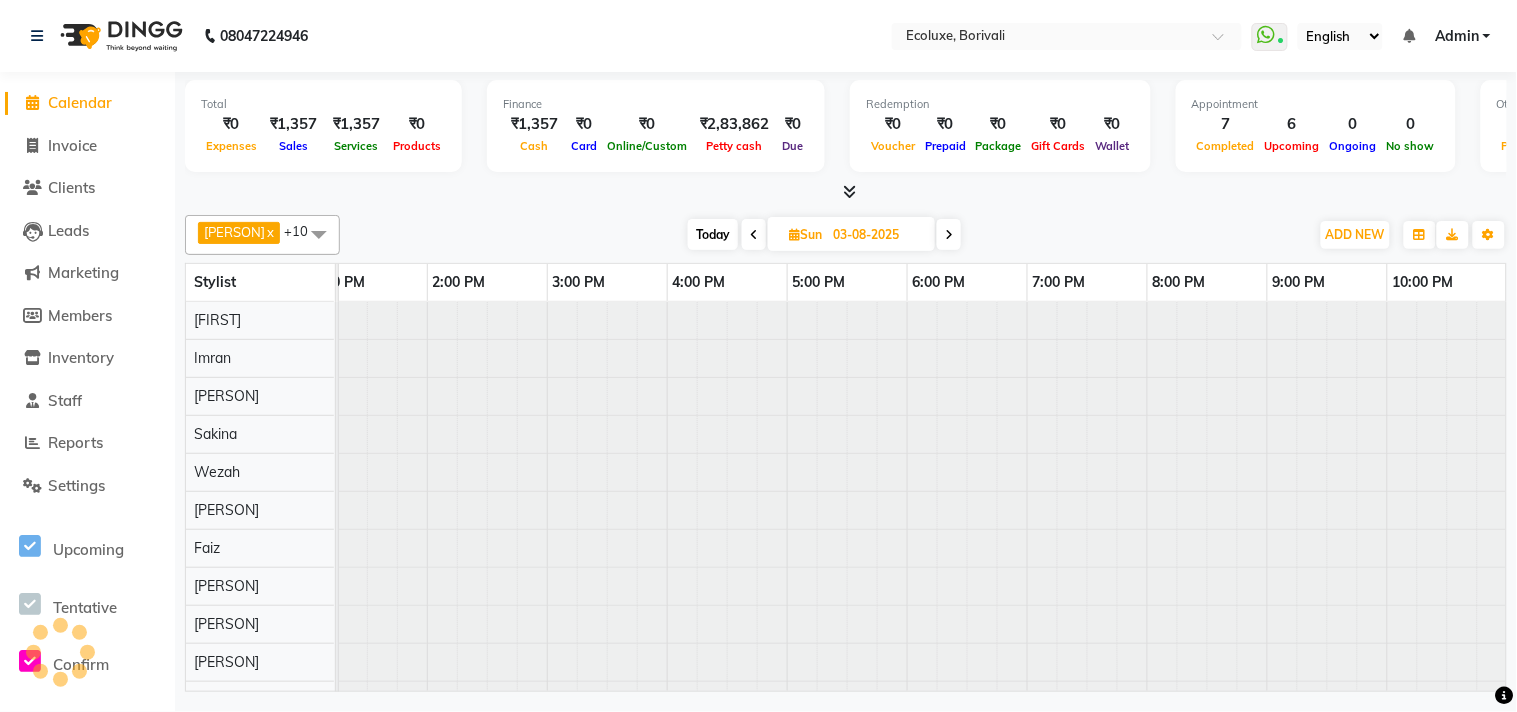 scroll, scrollTop: 0, scrollLeft: 512, axis: horizontal 